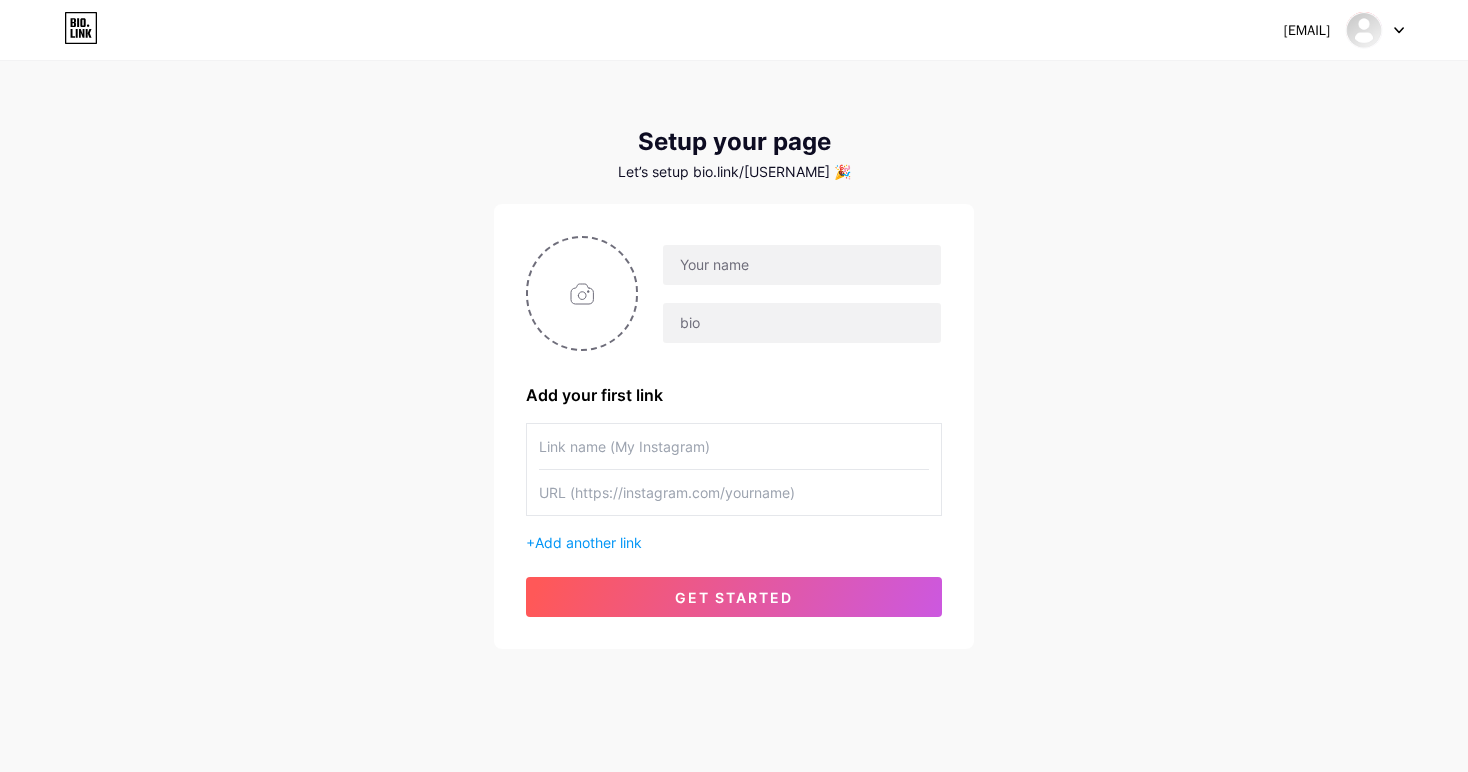 scroll, scrollTop: 0, scrollLeft: 0, axis: both 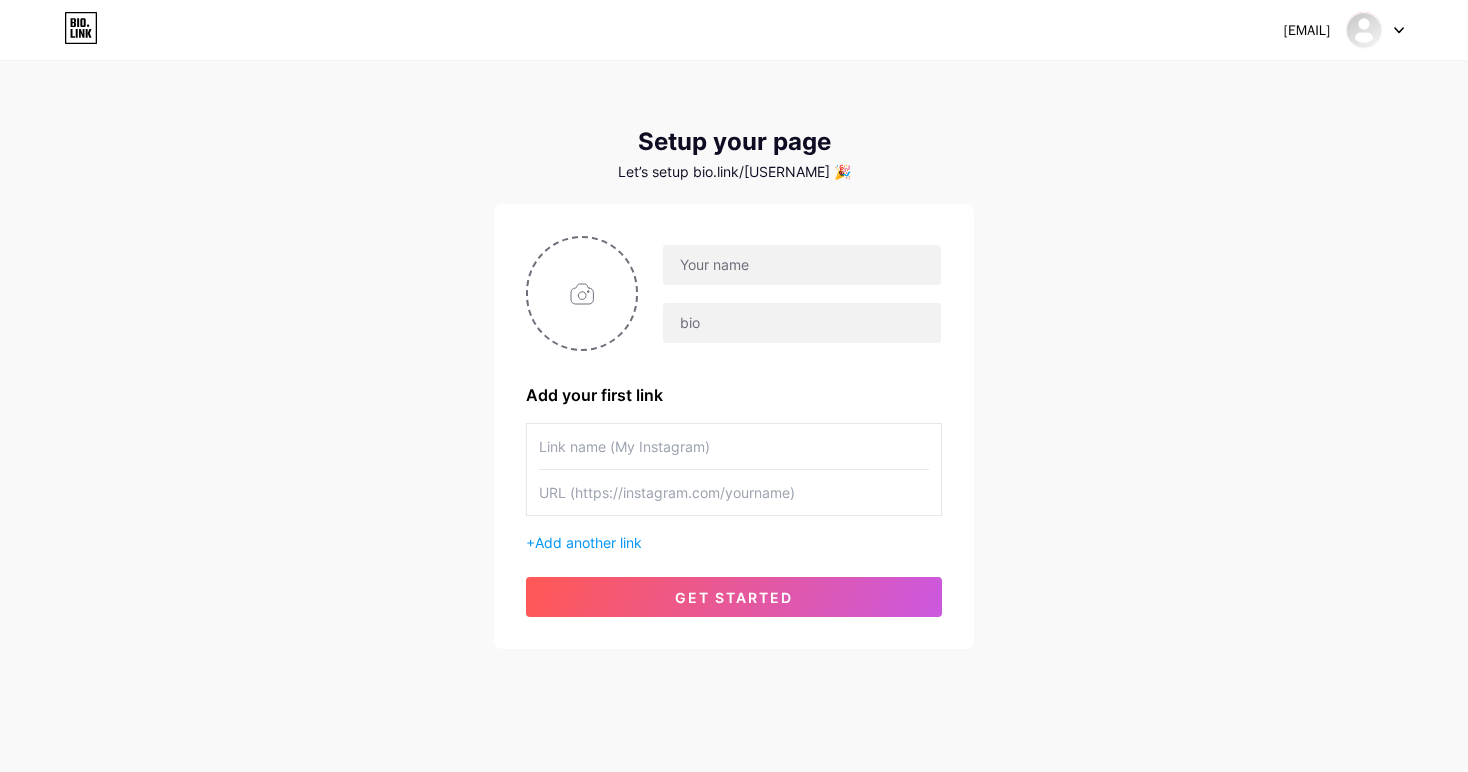 type on "T" 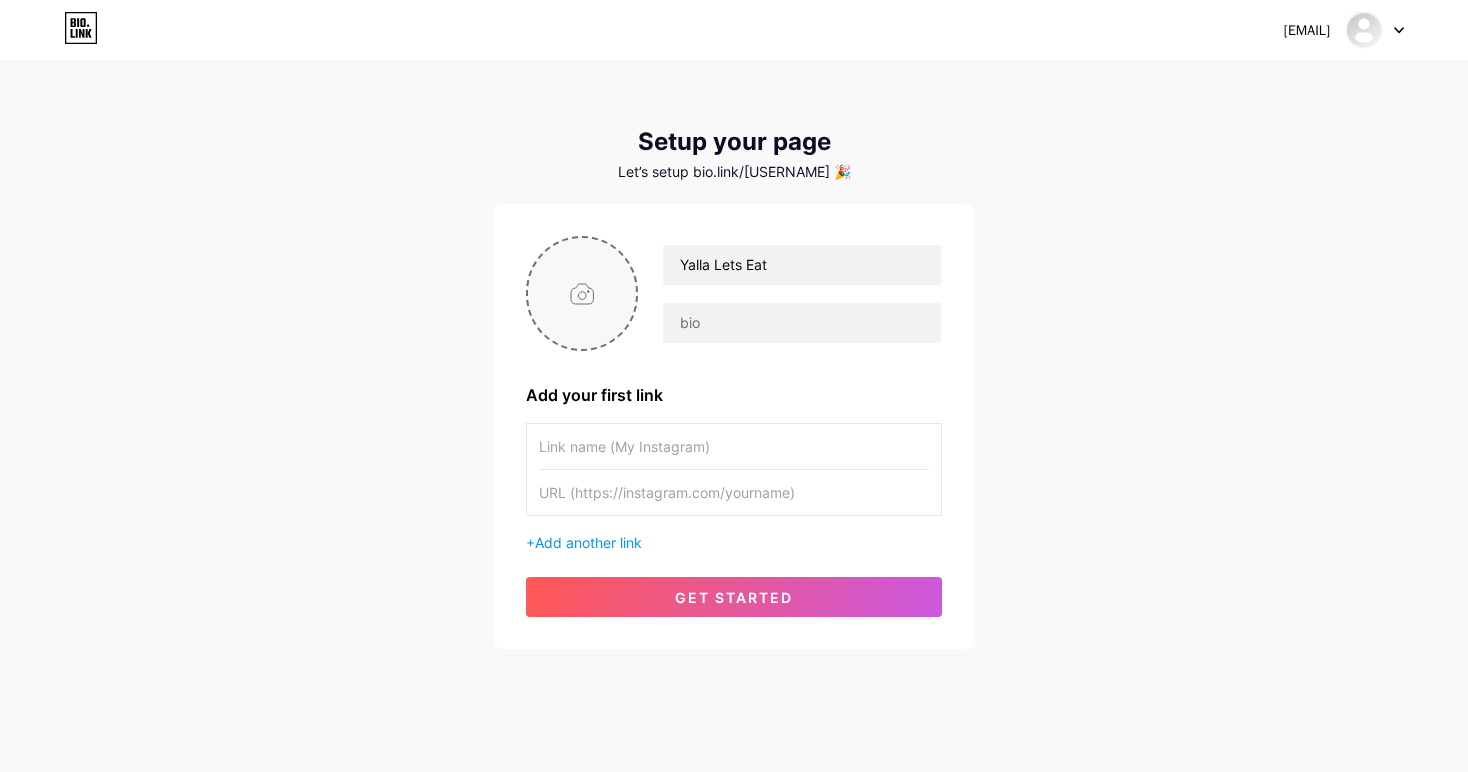 type on "Yalla Lets Eat" 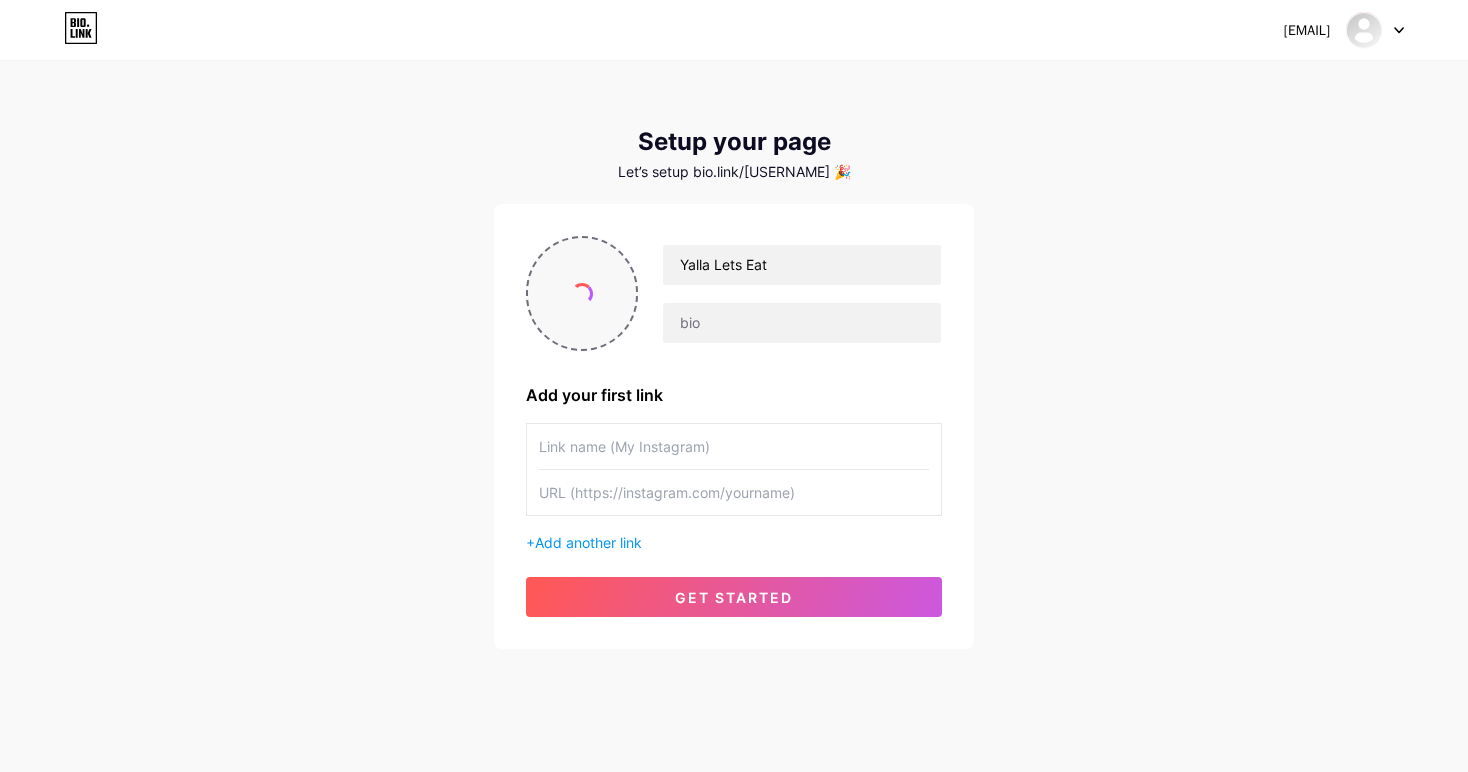 click at bounding box center [582, 293] 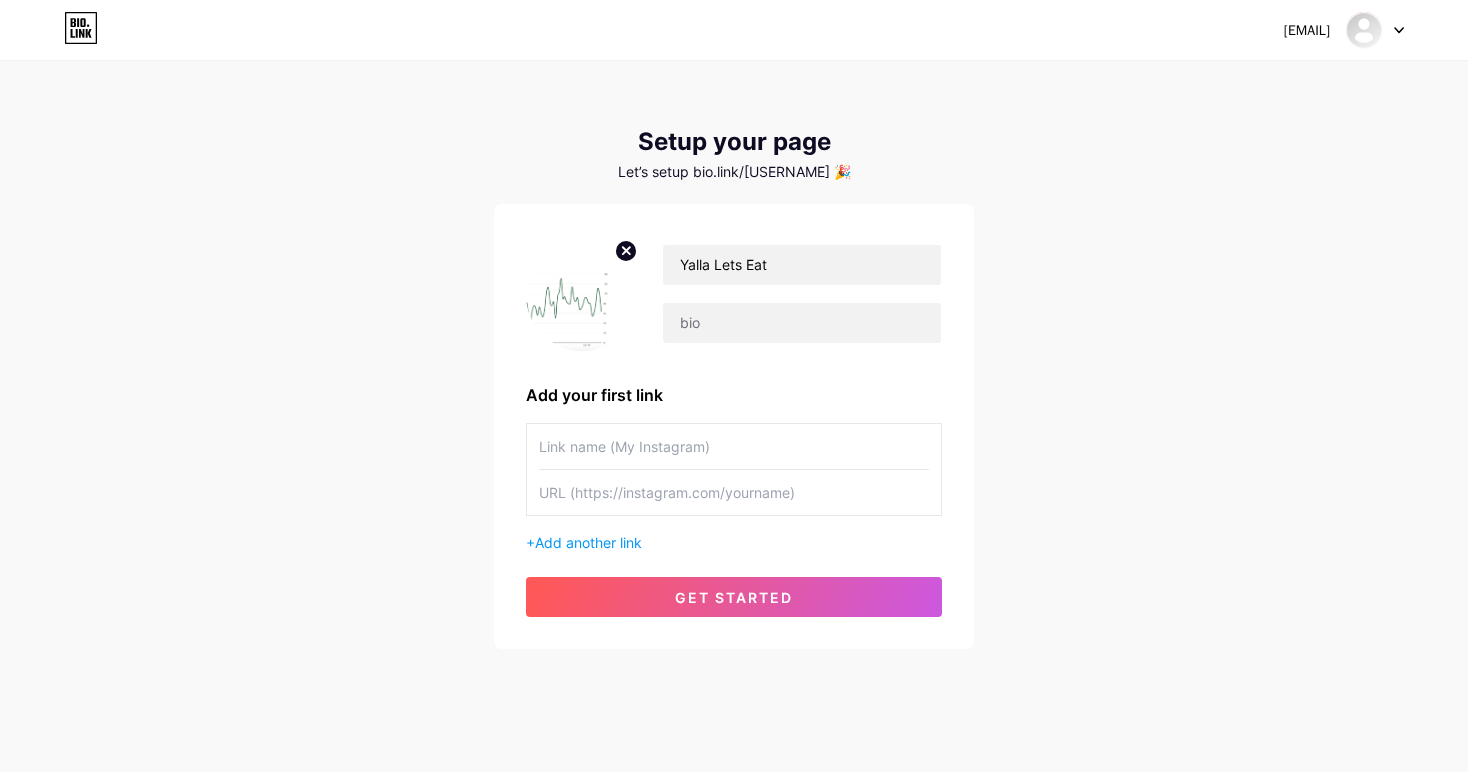 click at bounding box center [582, 293] 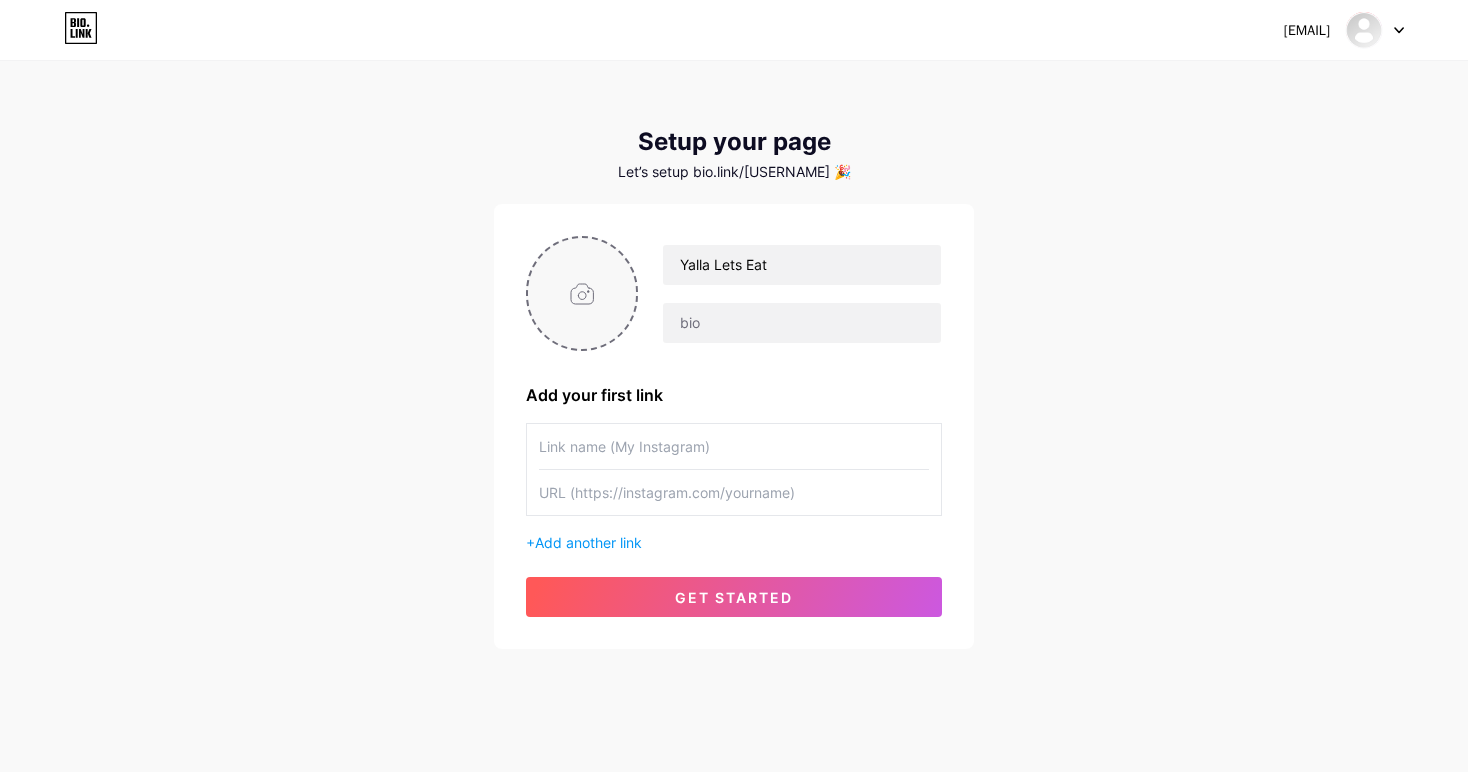 click at bounding box center (582, 293) 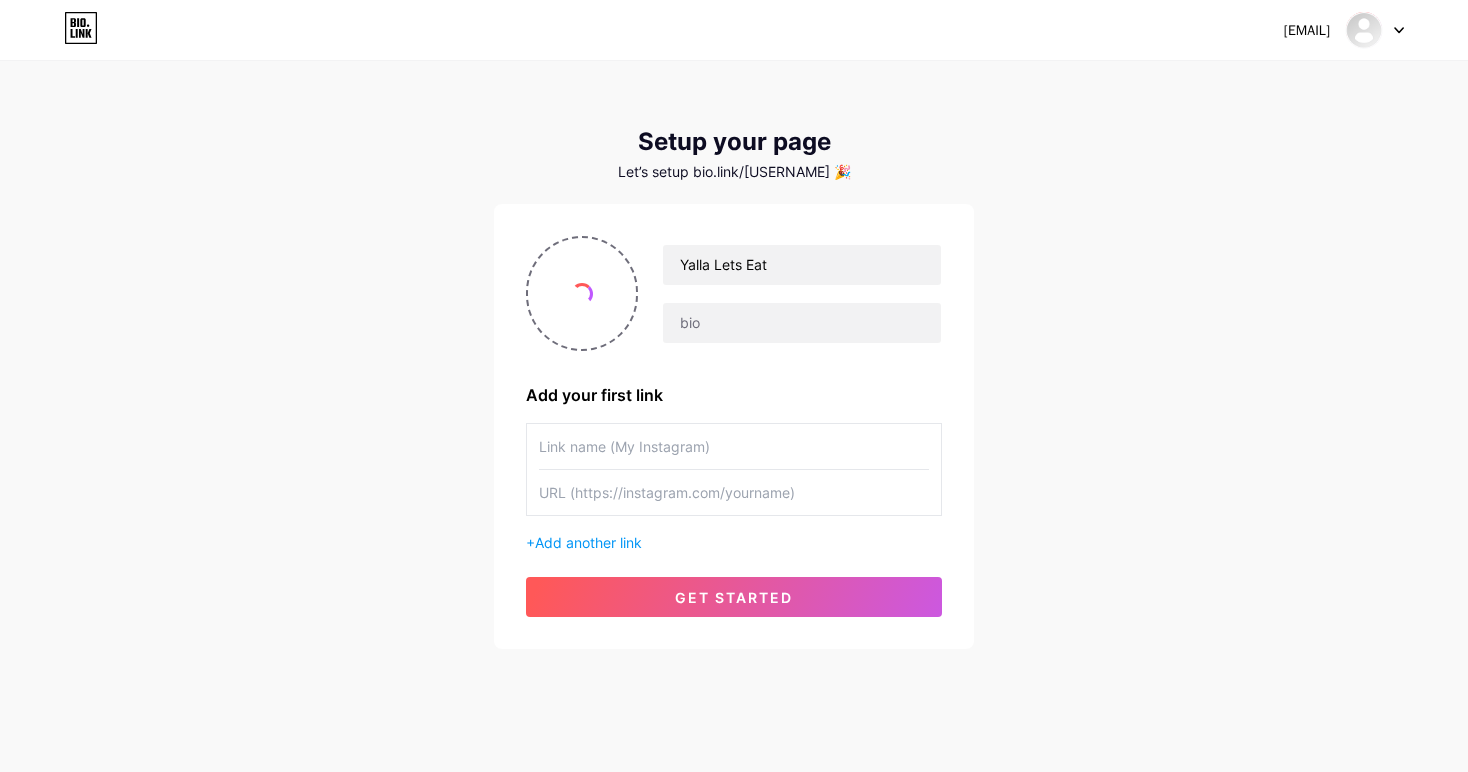 click at bounding box center (734, 446) 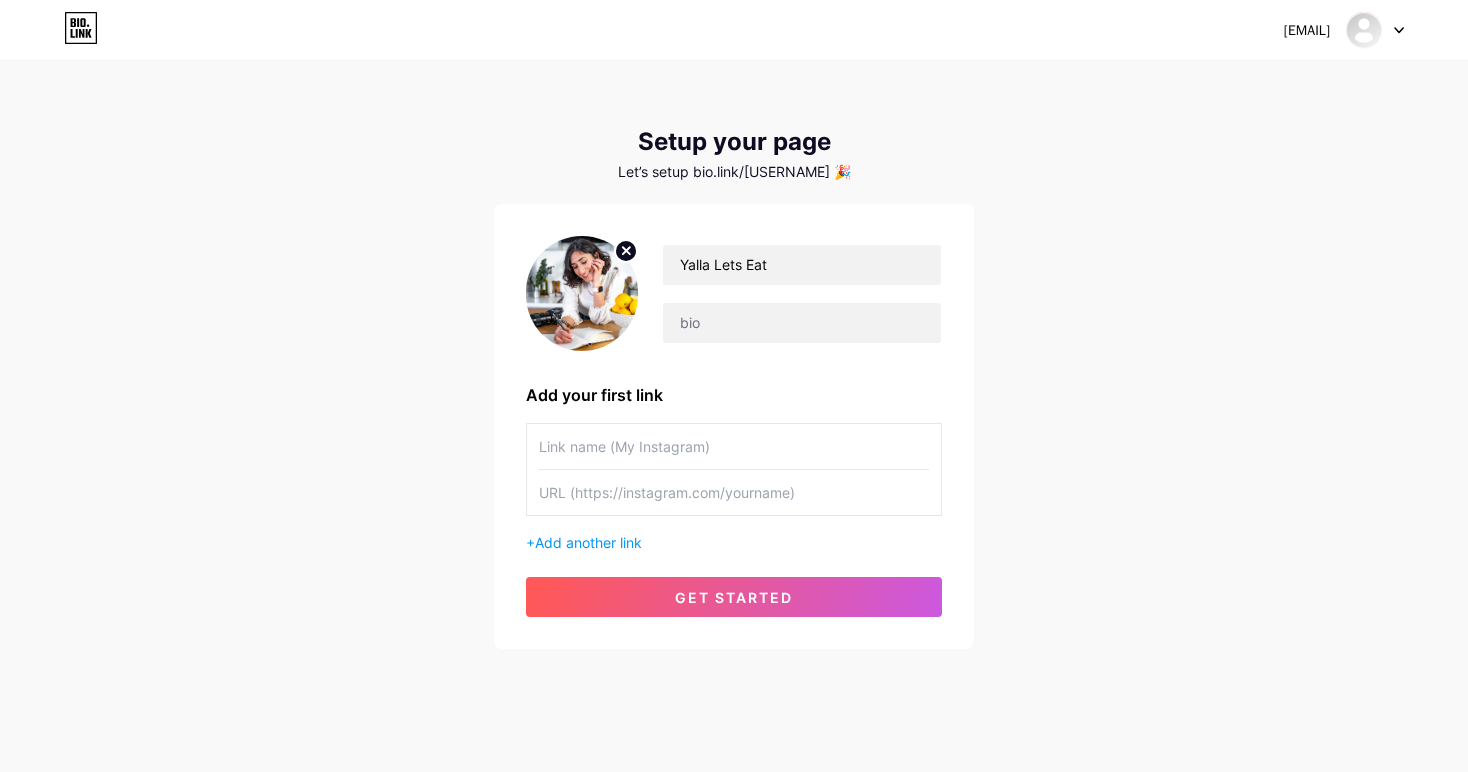 click at bounding box center (582, 293) 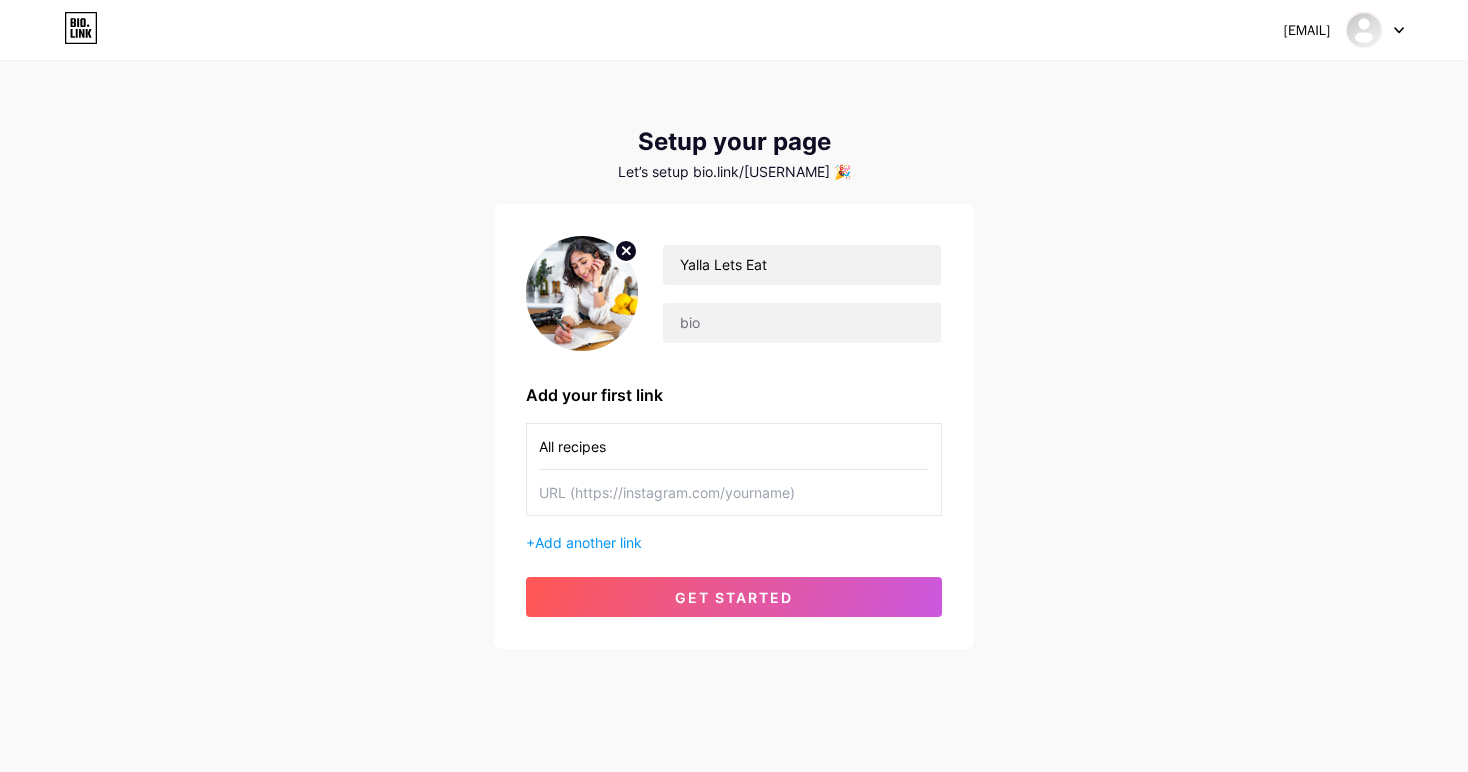 type on "All recipes" 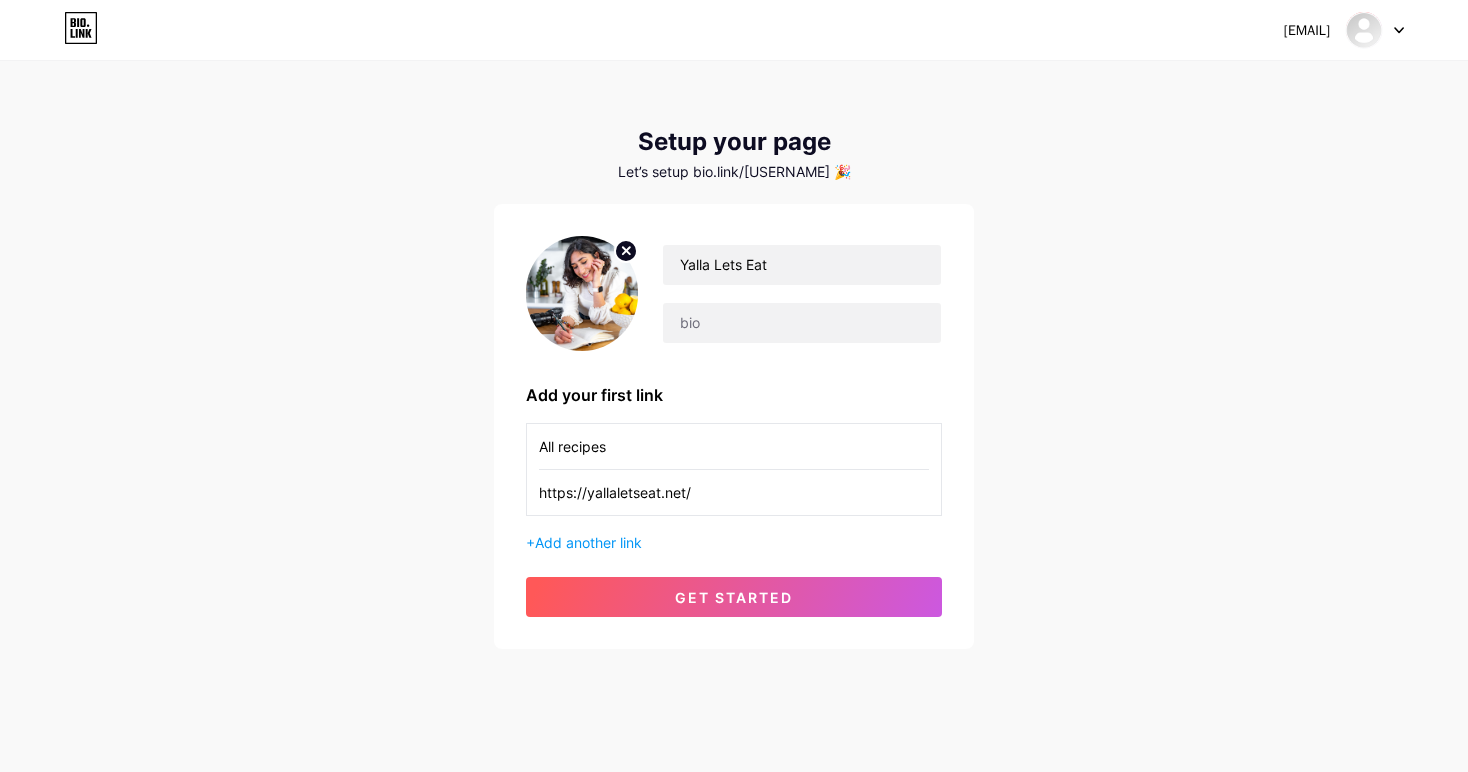 type on "https://yallaletseat.net/" 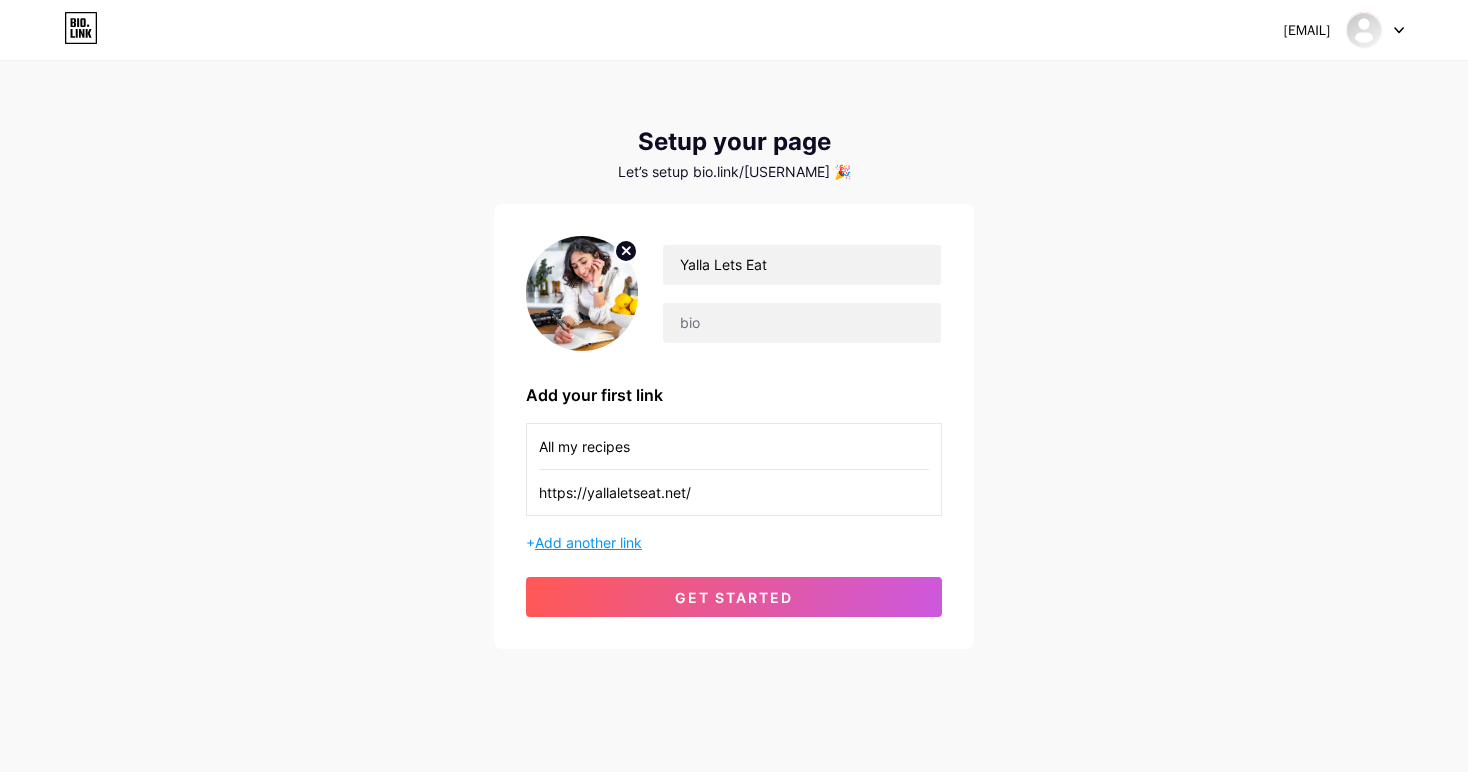 type on "All my recipes" 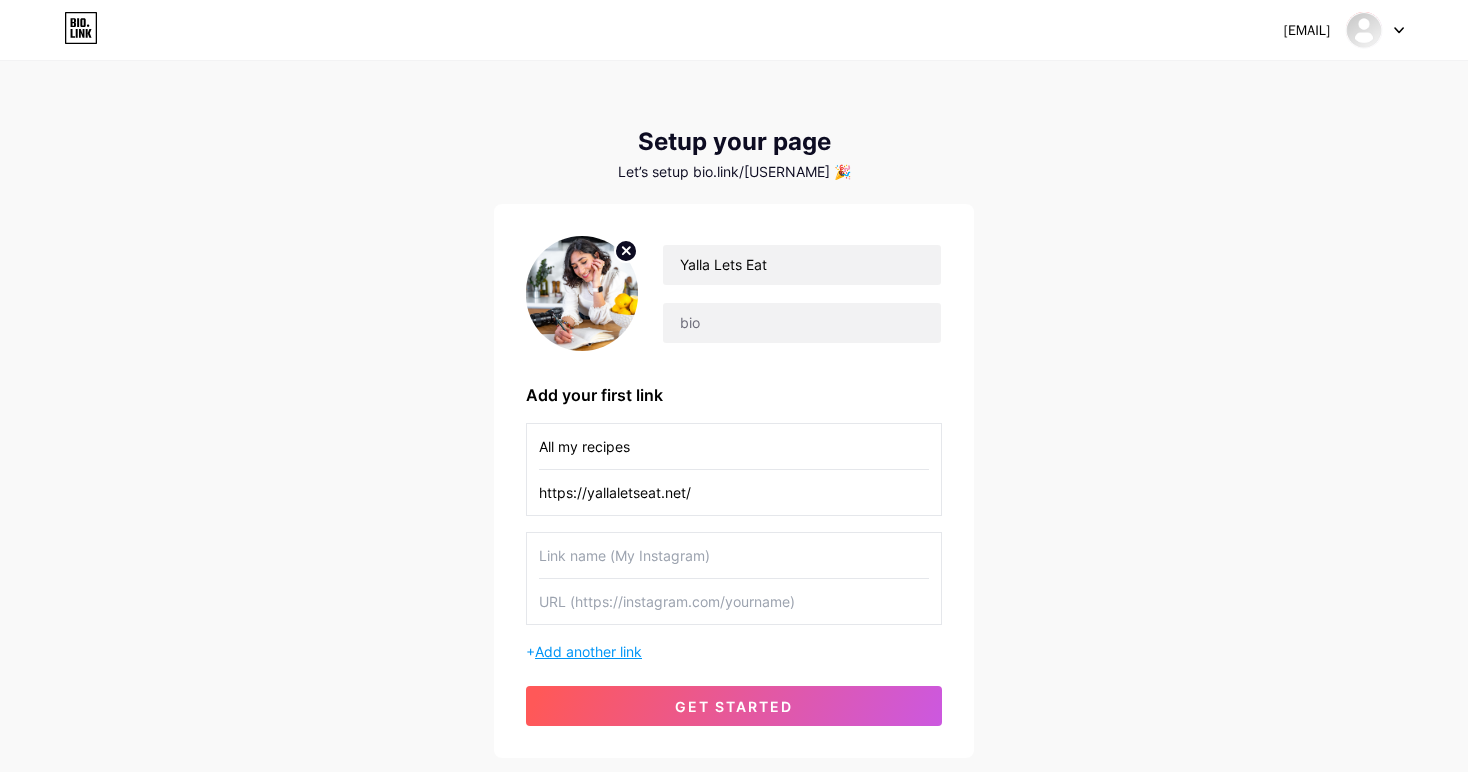 click at bounding box center (734, 555) 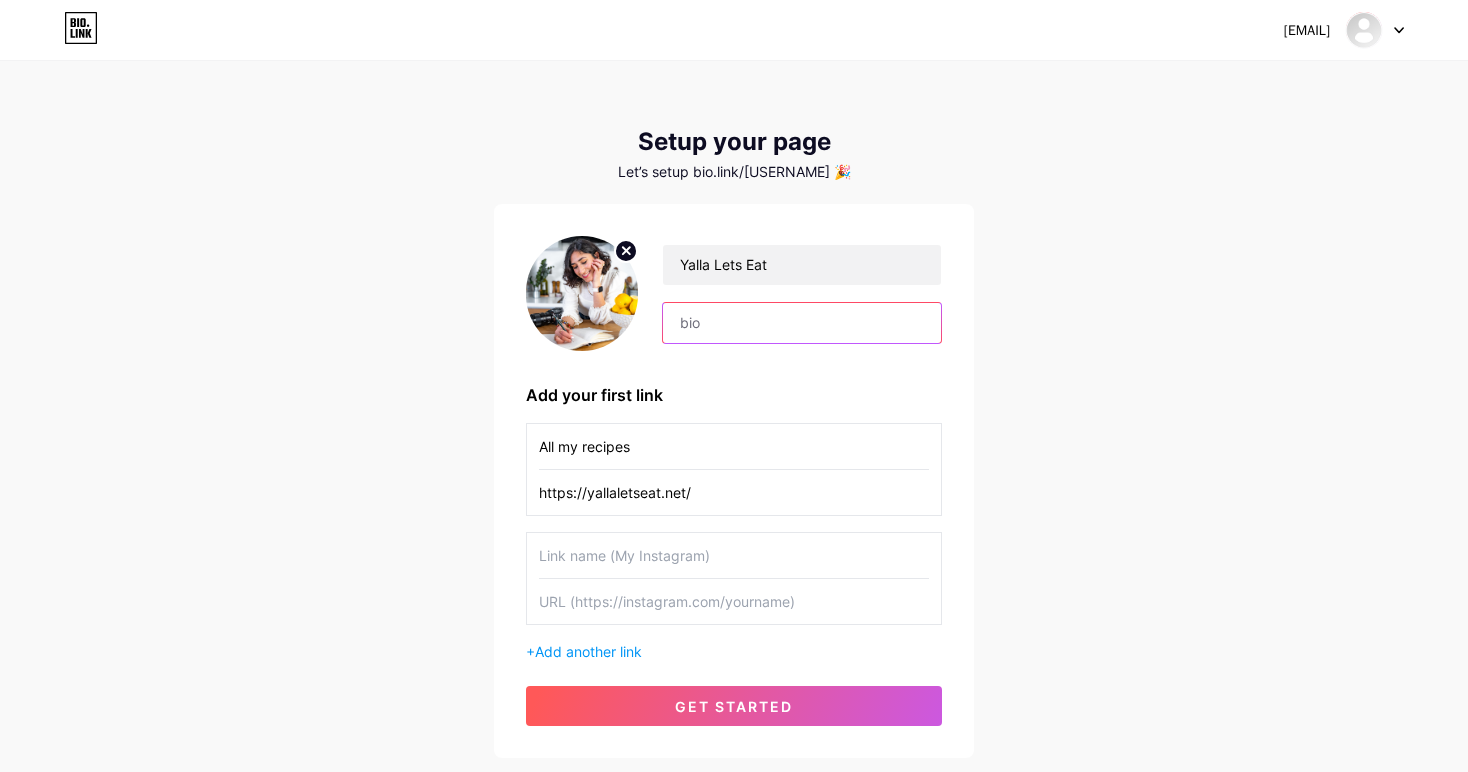 click at bounding box center [802, 323] 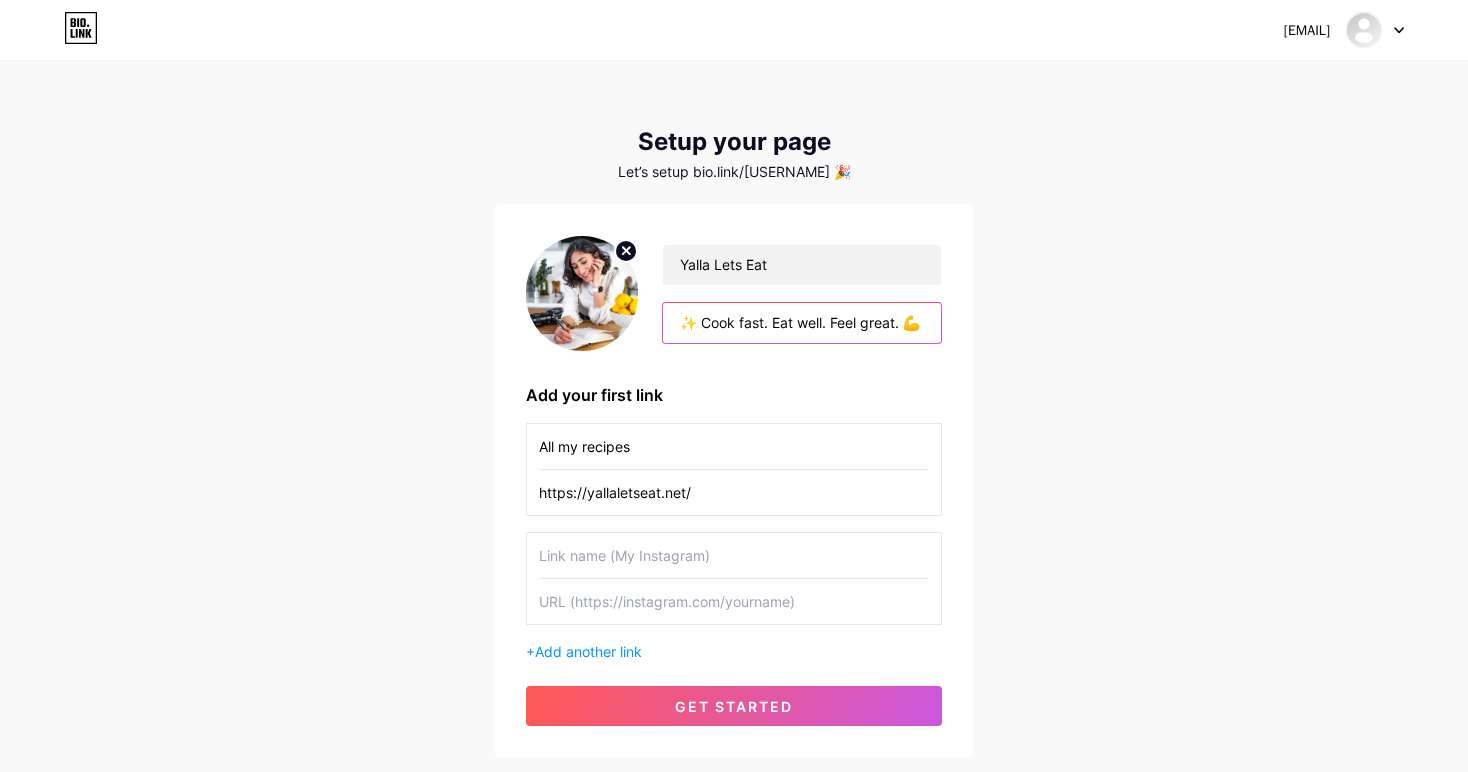 scroll, scrollTop: 0, scrollLeft: 243, axis: horizontal 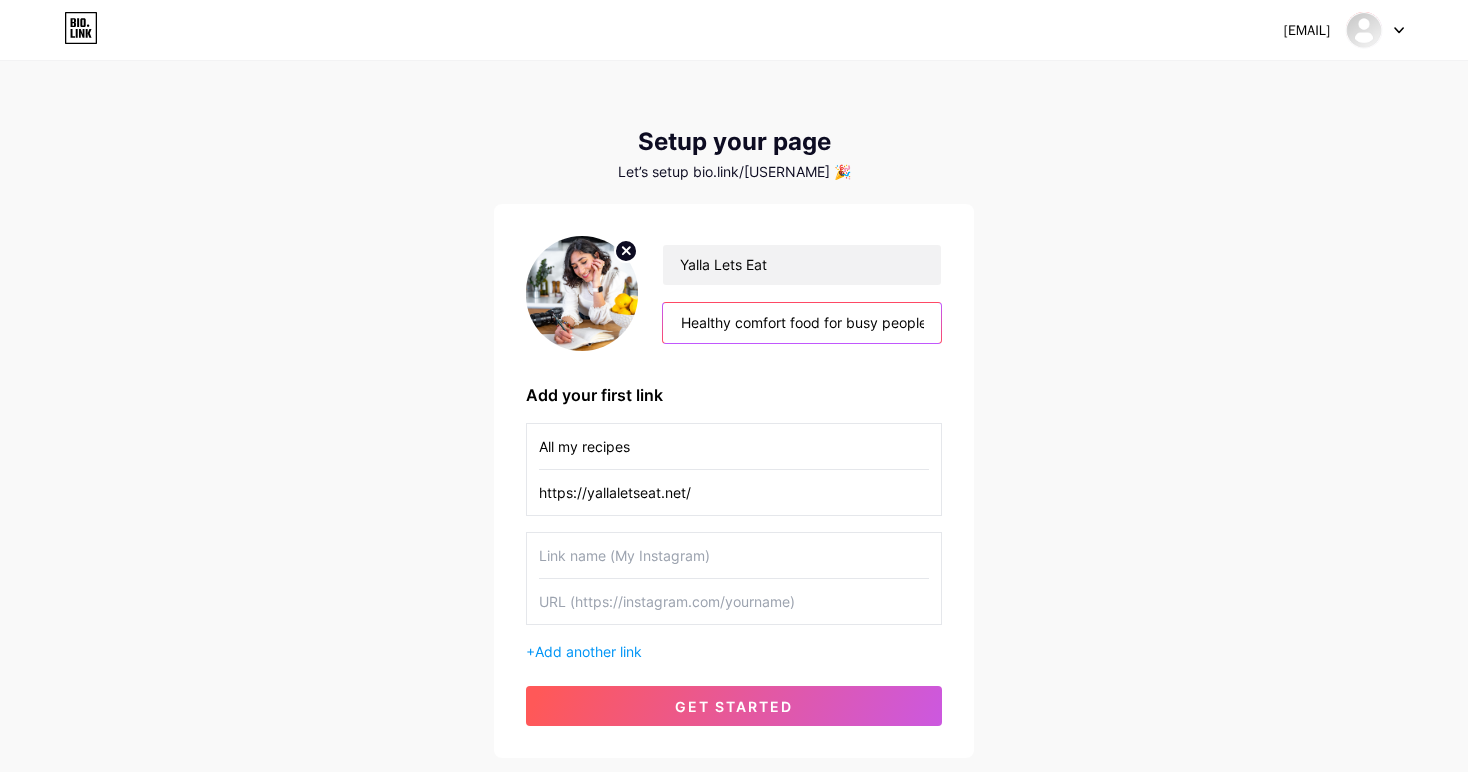 click on "✨ Cook fast. Eat well. Feel great. 💪 Healthy comfort food for busy people" at bounding box center (802, 323) 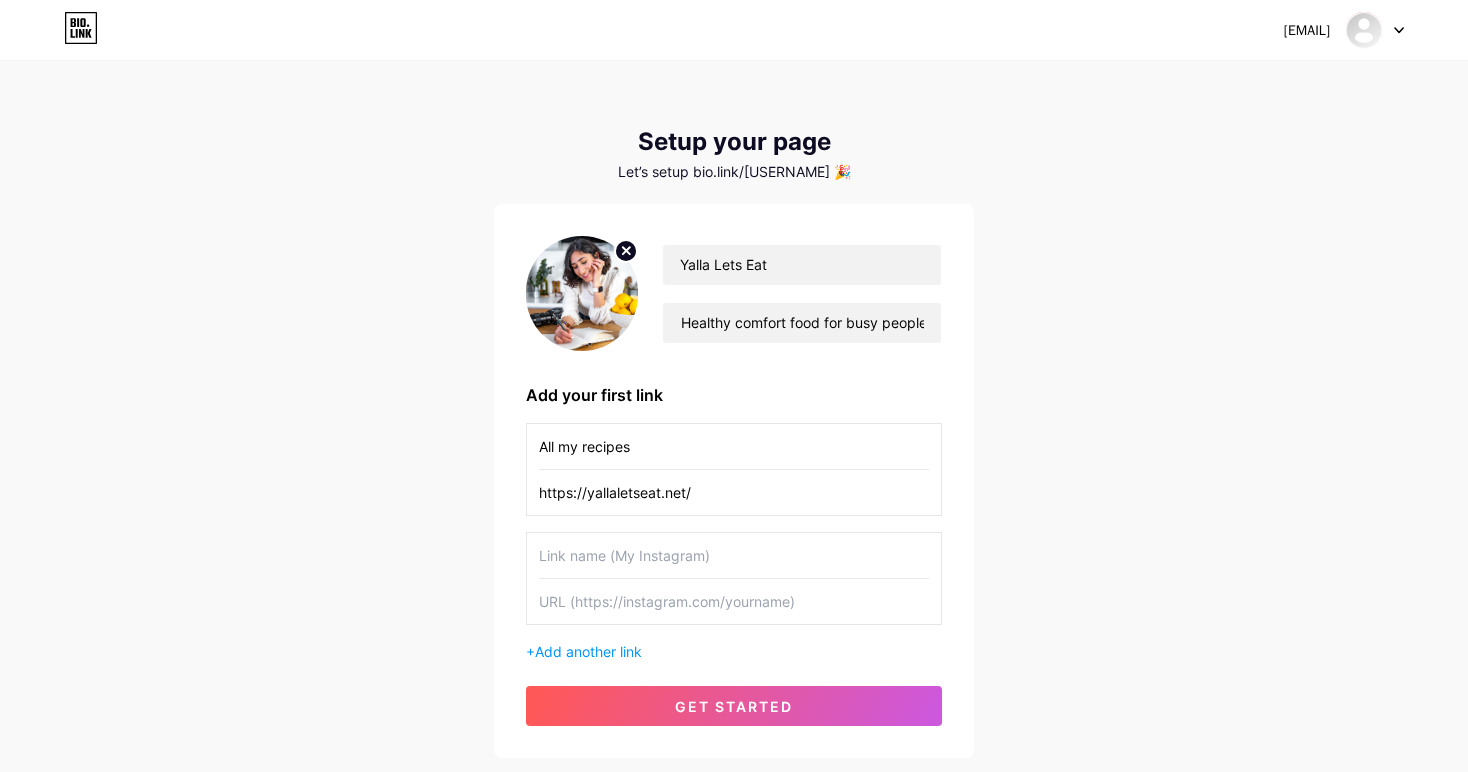 click at bounding box center (734, 601) 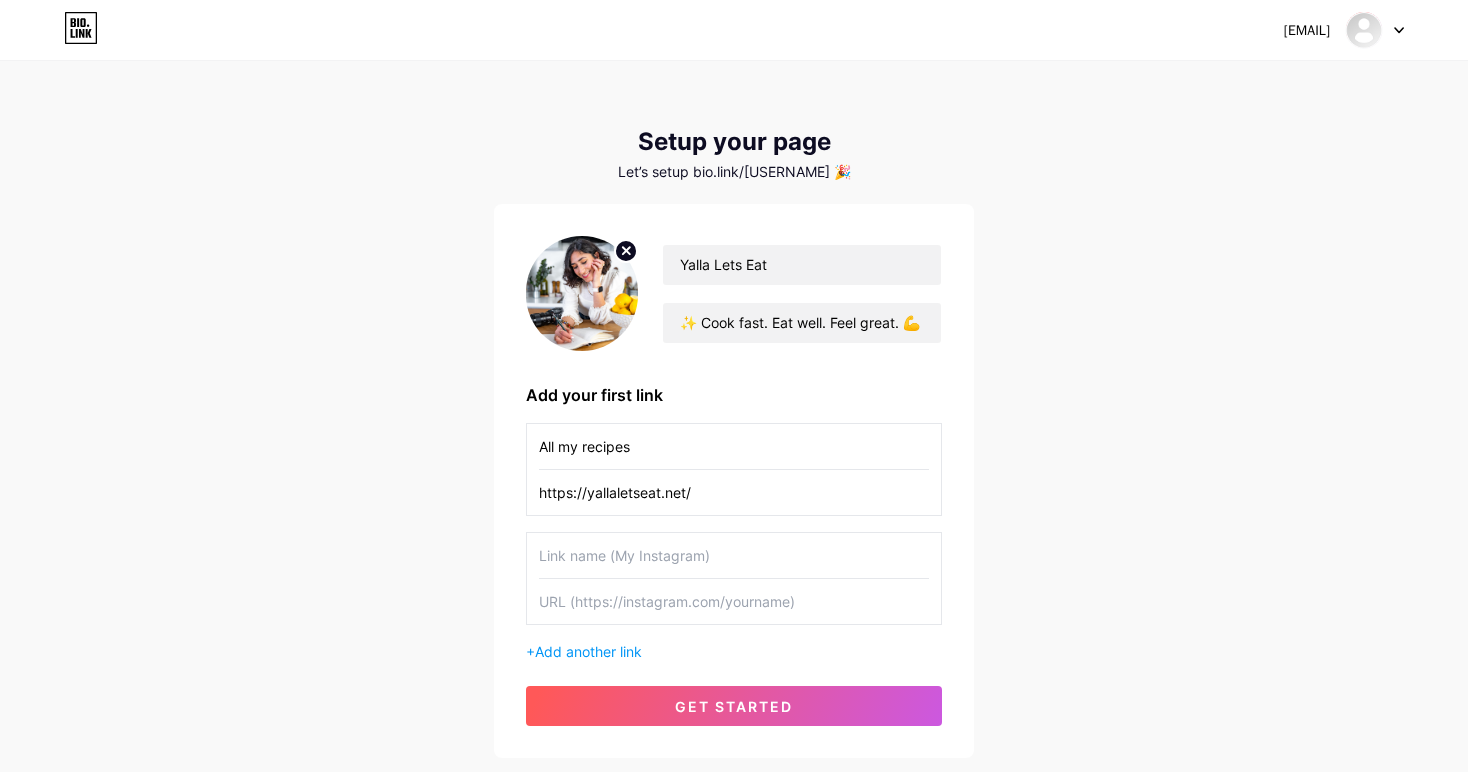 click at bounding box center [734, 555] 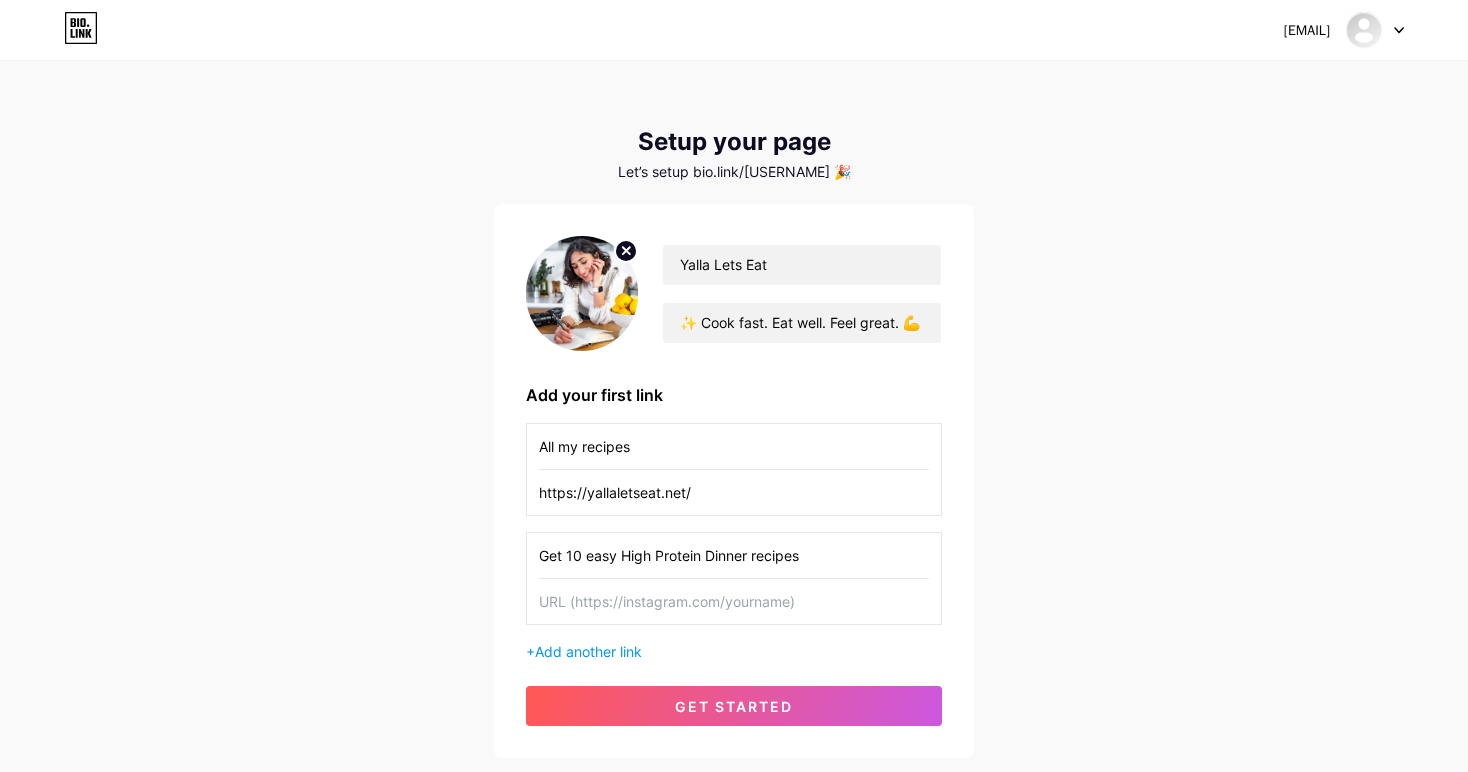 drag, startPoint x: 587, startPoint y: 554, endPoint x: 619, endPoint y: 554, distance: 32 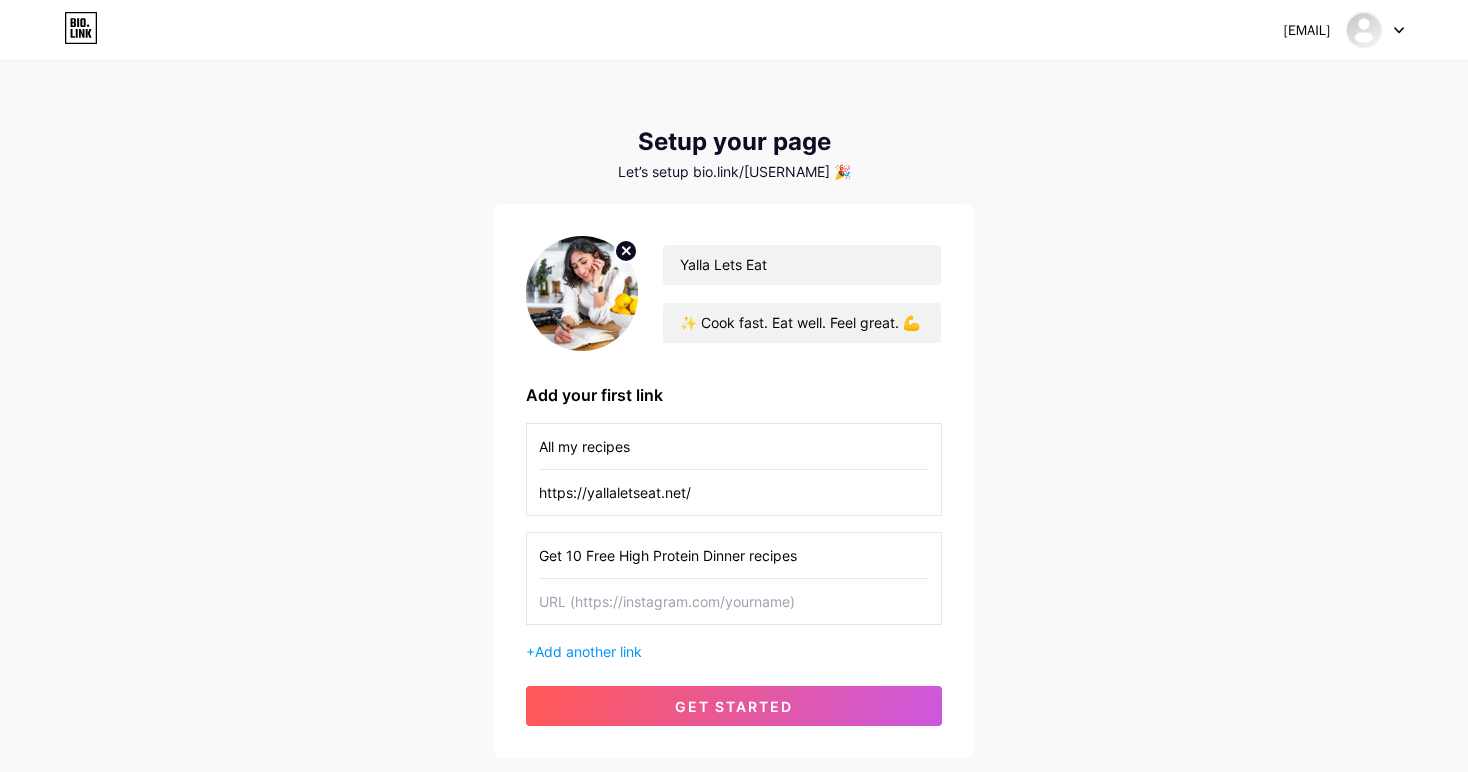 click on "Get 10 Free High Protein Dinner recipes" at bounding box center (734, 555) 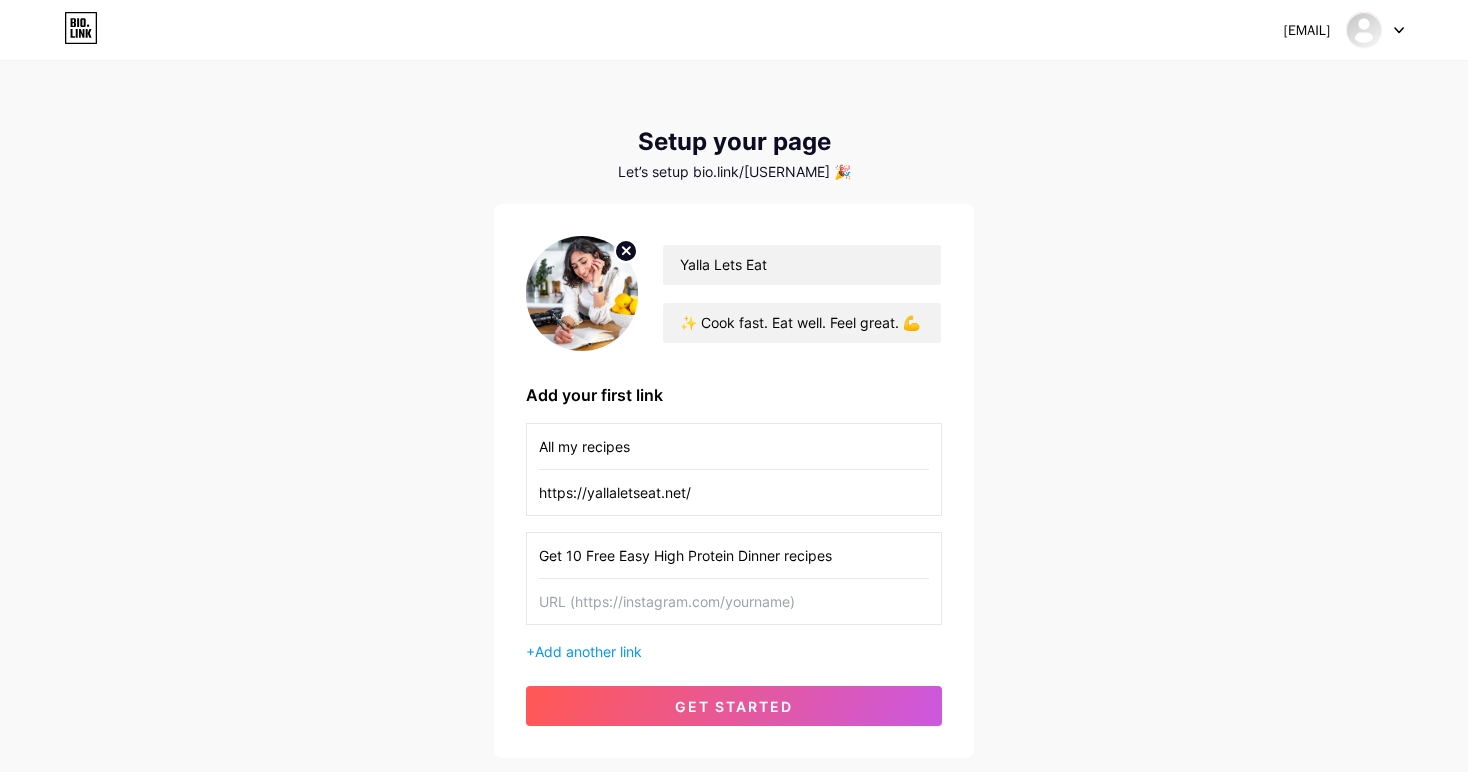 click on "Get 10 Free Easy High Protein Dinner recipes" at bounding box center [734, 555] 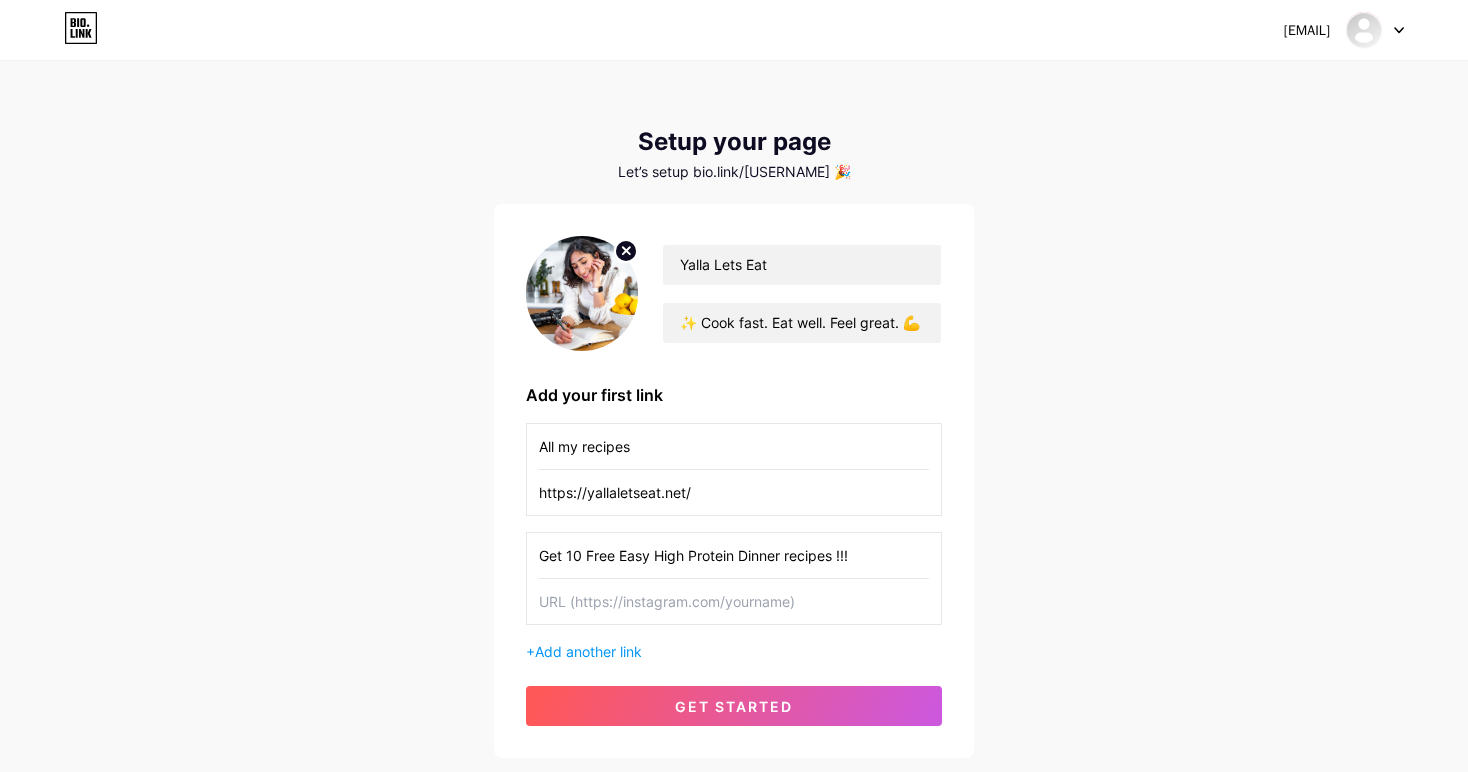 type on "Get 10 Free Easy High Protein Dinner recipes !!!" 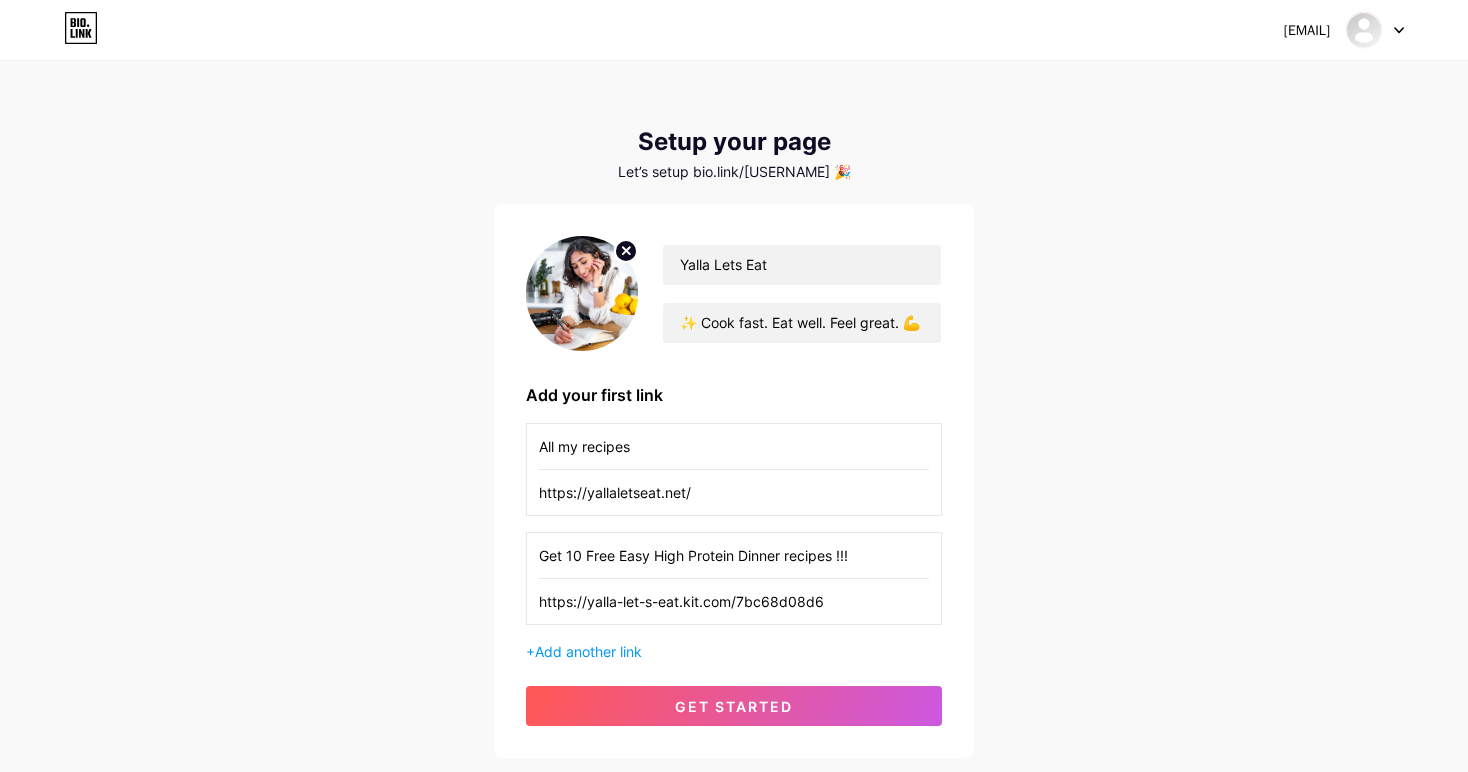 type on "https://yalla-let-s-eat.kit.com/7bc68d08d6" 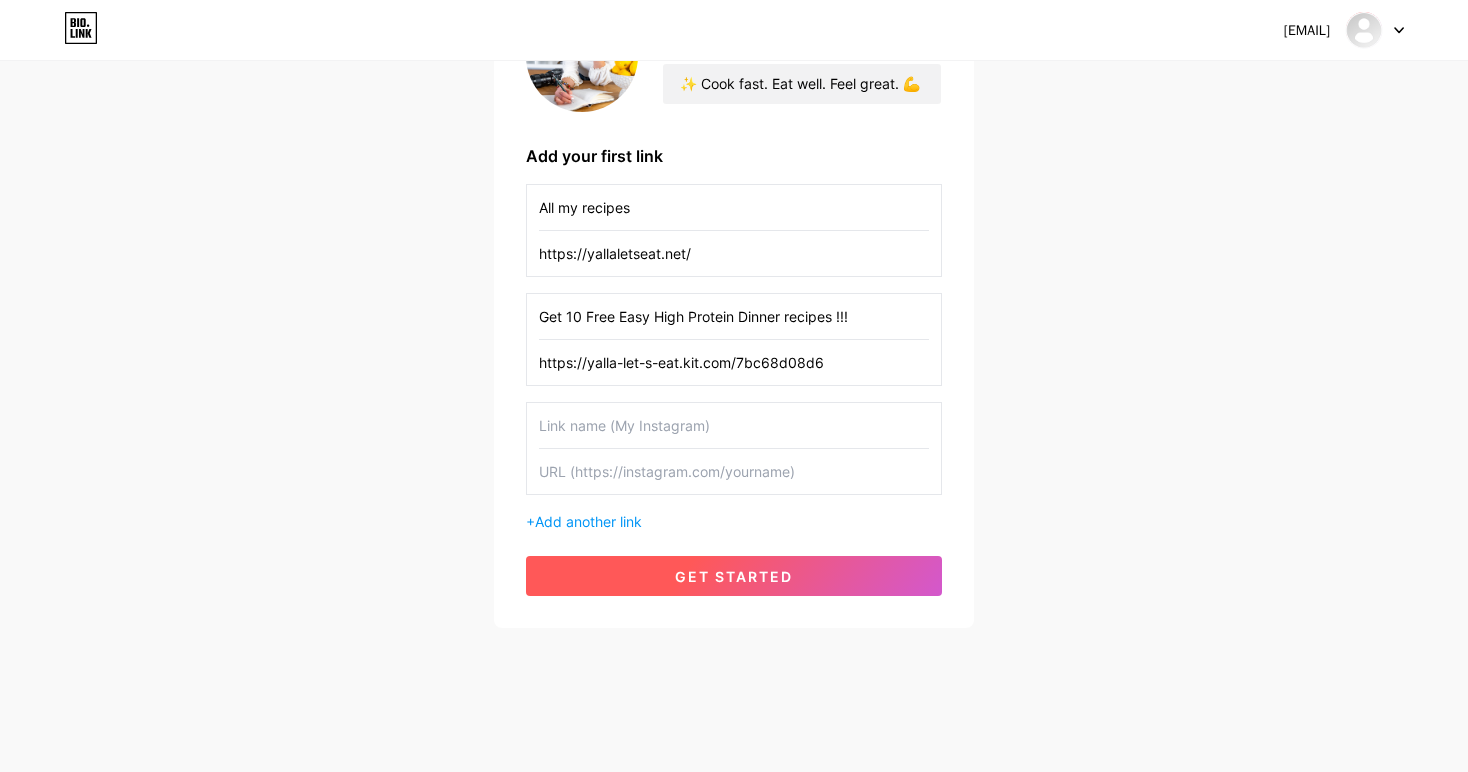 click on "get started" at bounding box center [734, 576] 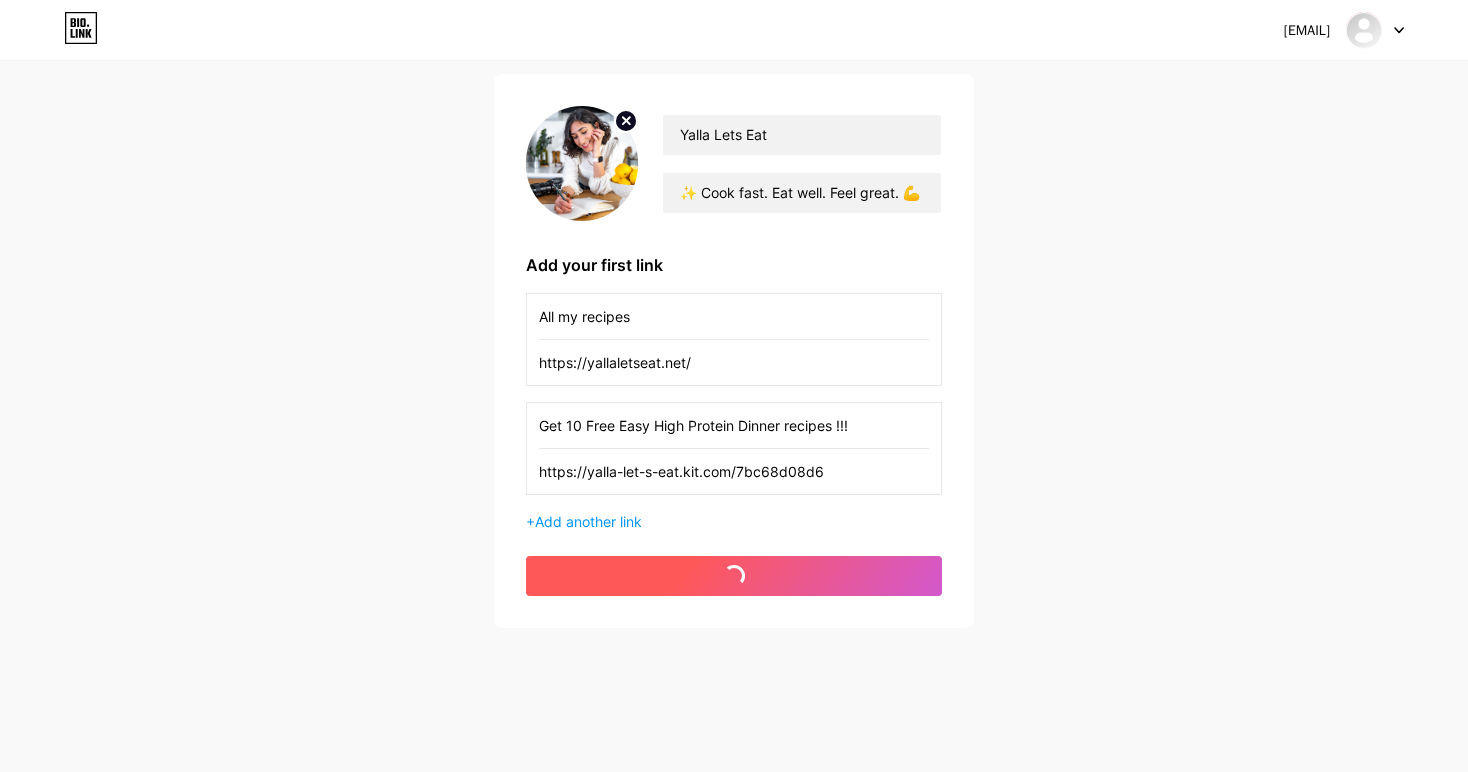 scroll, scrollTop: 130, scrollLeft: 0, axis: vertical 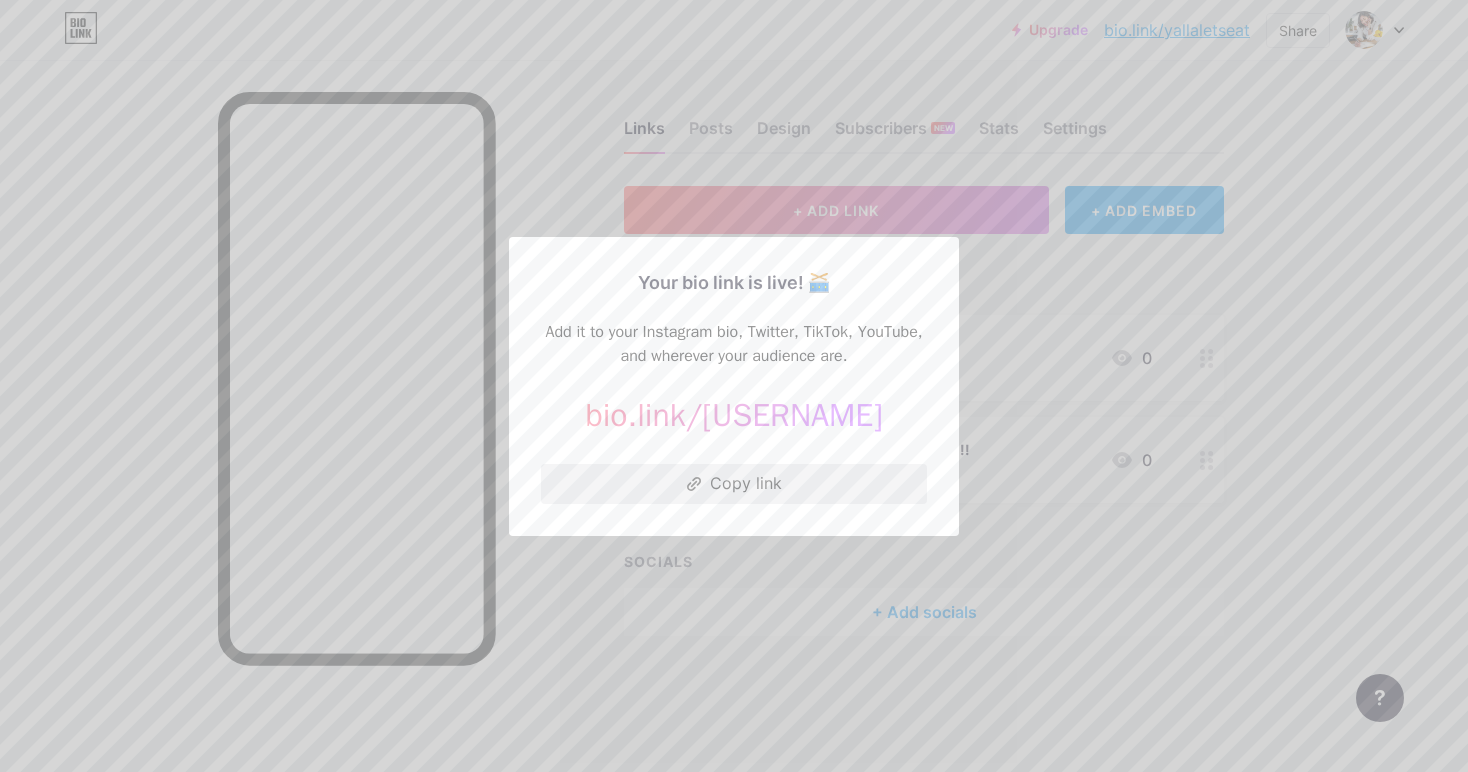 click on "Copy link" at bounding box center (734, 484) 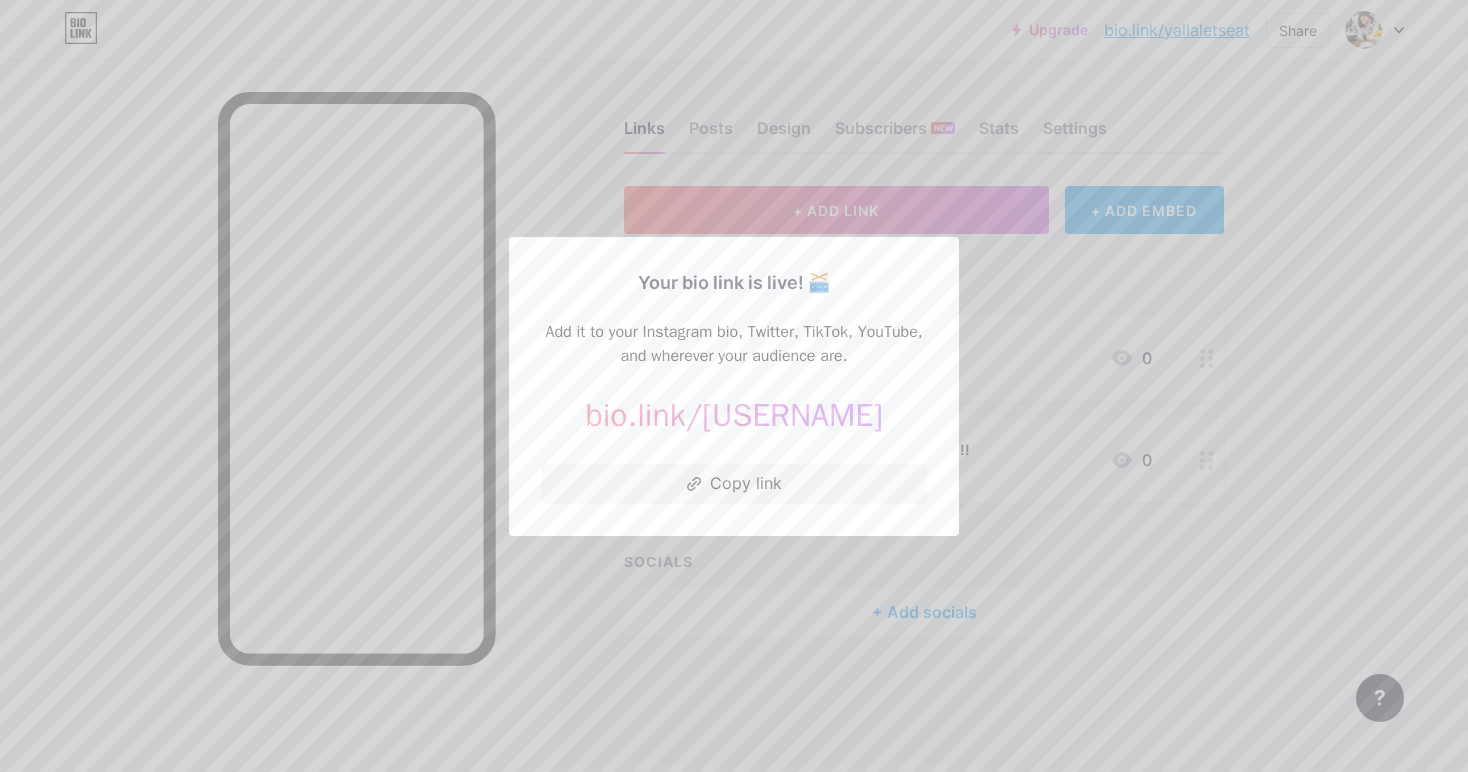 click at bounding box center [734, 386] 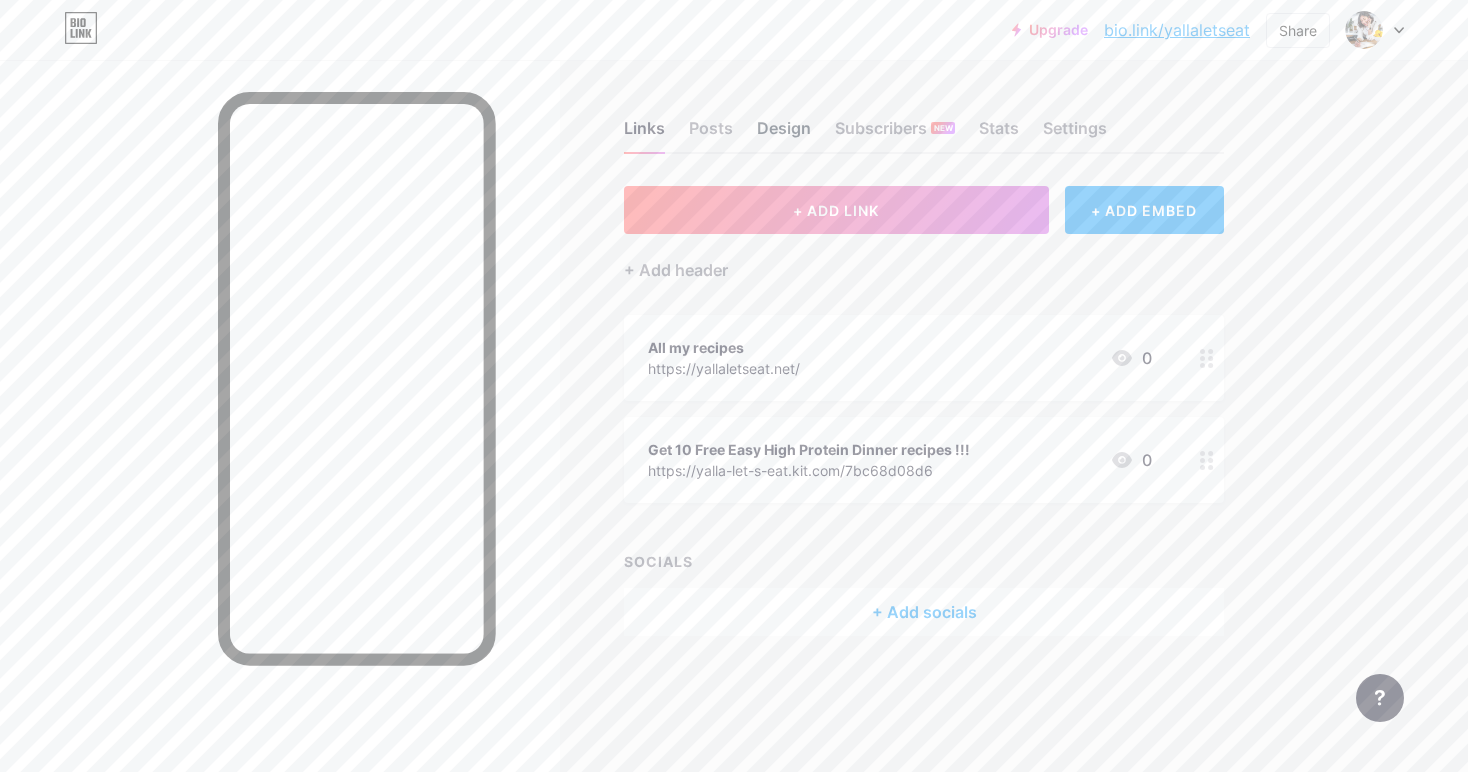 click on "Design" at bounding box center (784, 134) 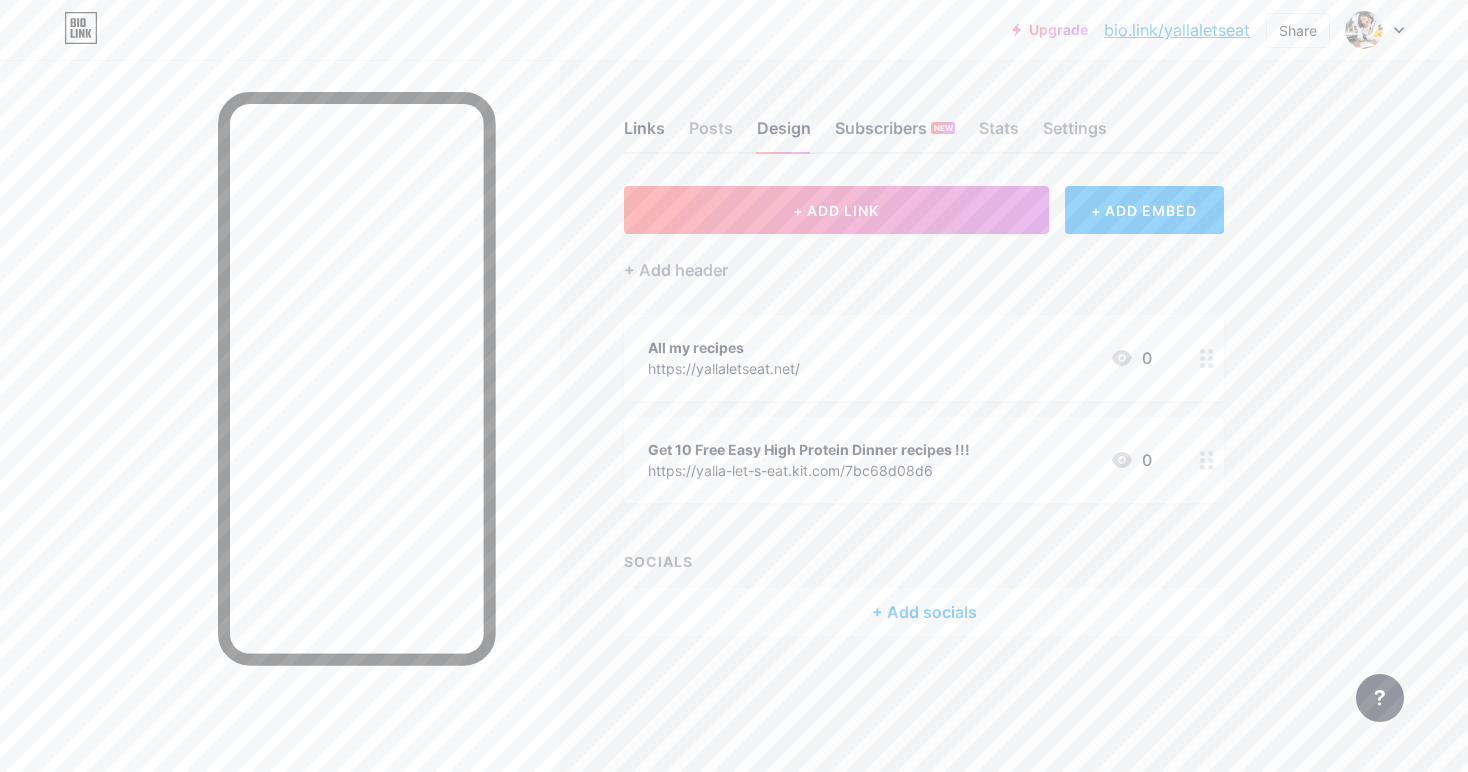 click on "Subscribers
NEW" at bounding box center (895, 134) 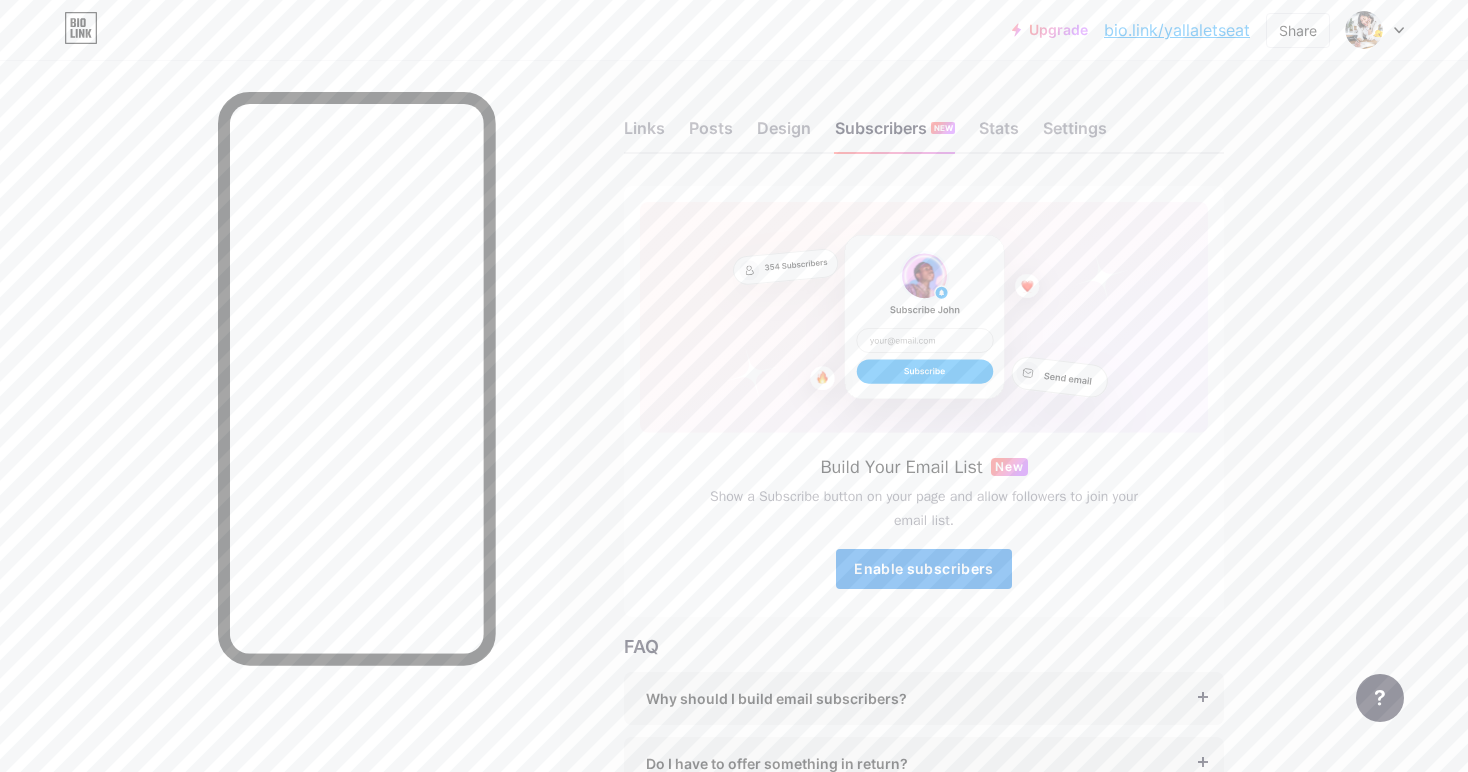 click on "Enable subscribers" at bounding box center [923, 568] 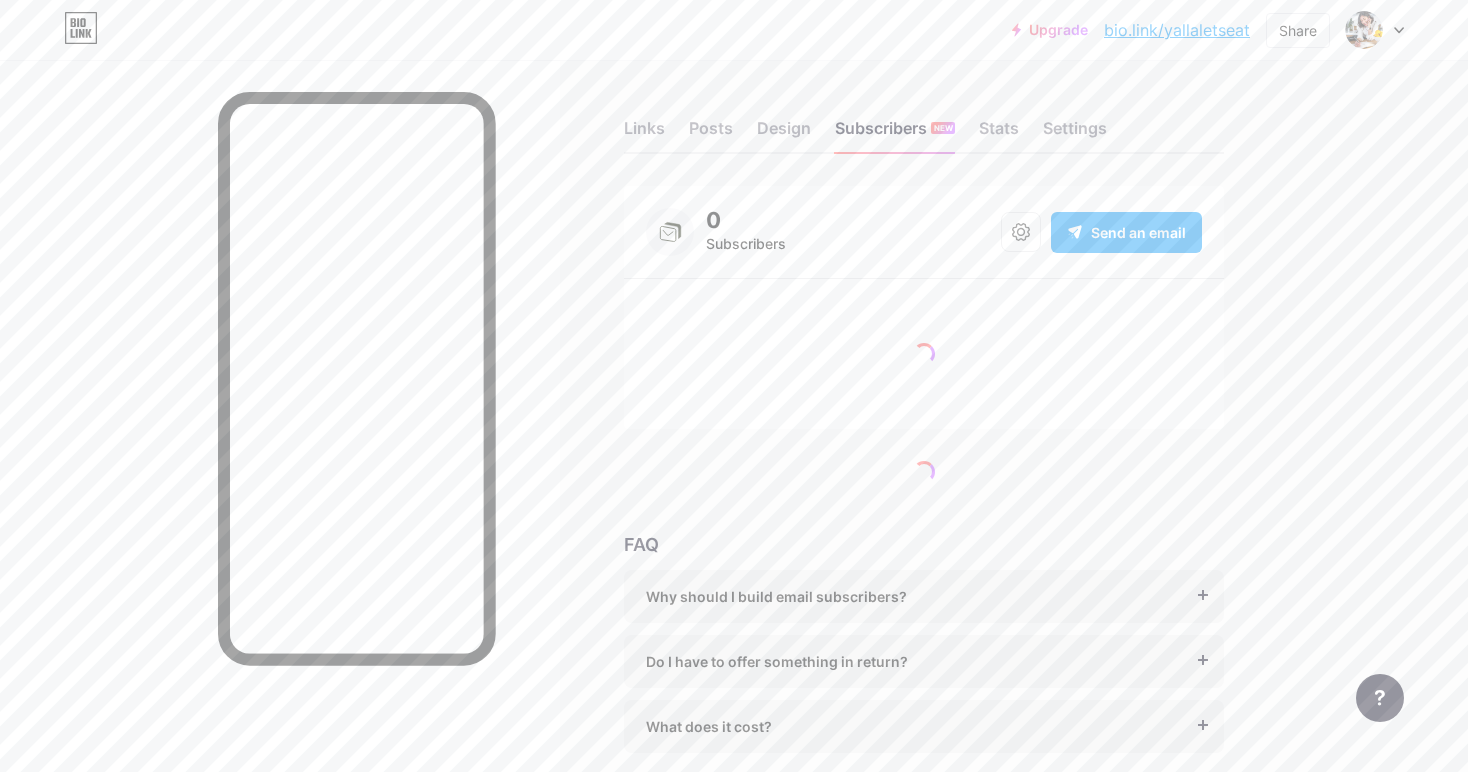 scroll, scrollTop: 81, scrollLeft: 0, axis: vertical 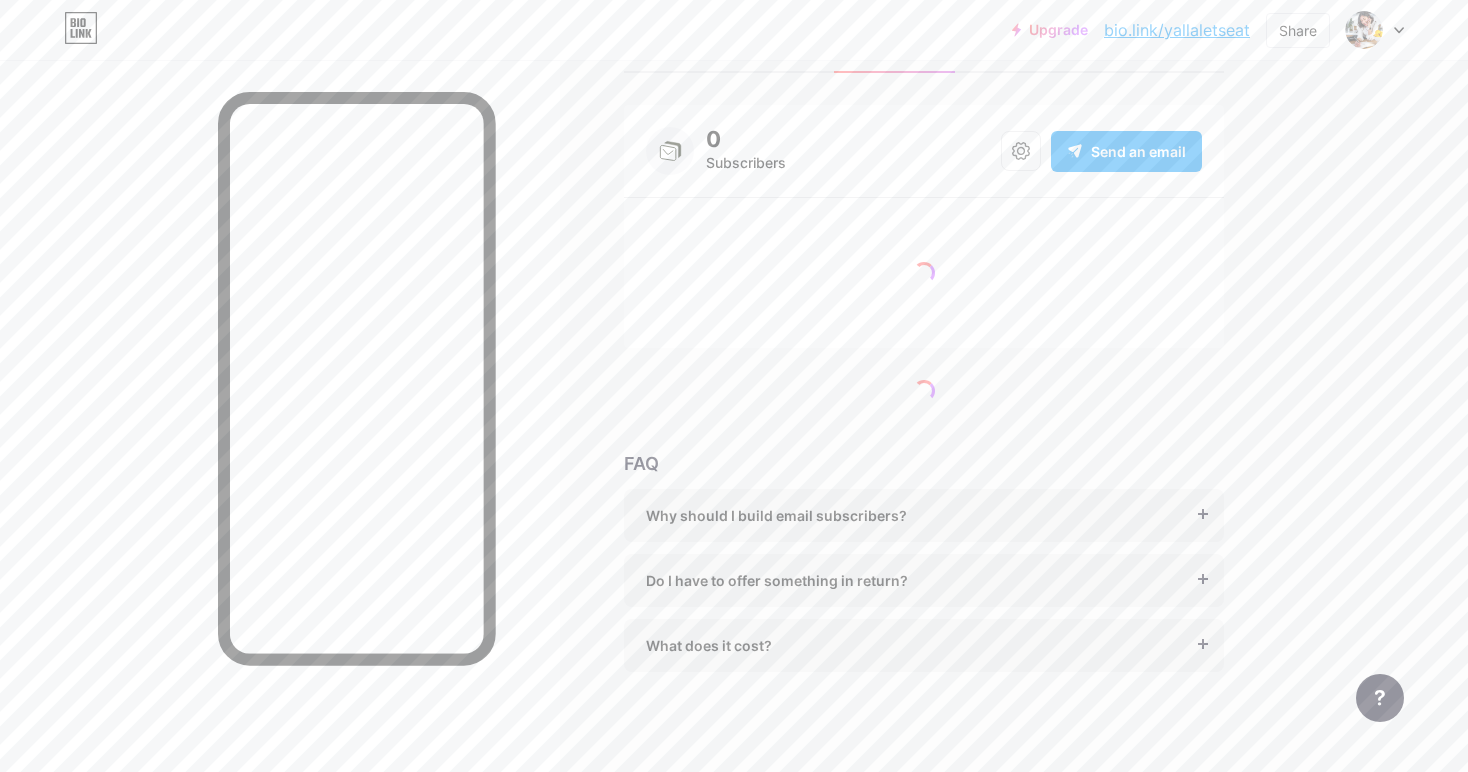 click on "Why should I build email subscribers?" at bounding box center (776, 515) 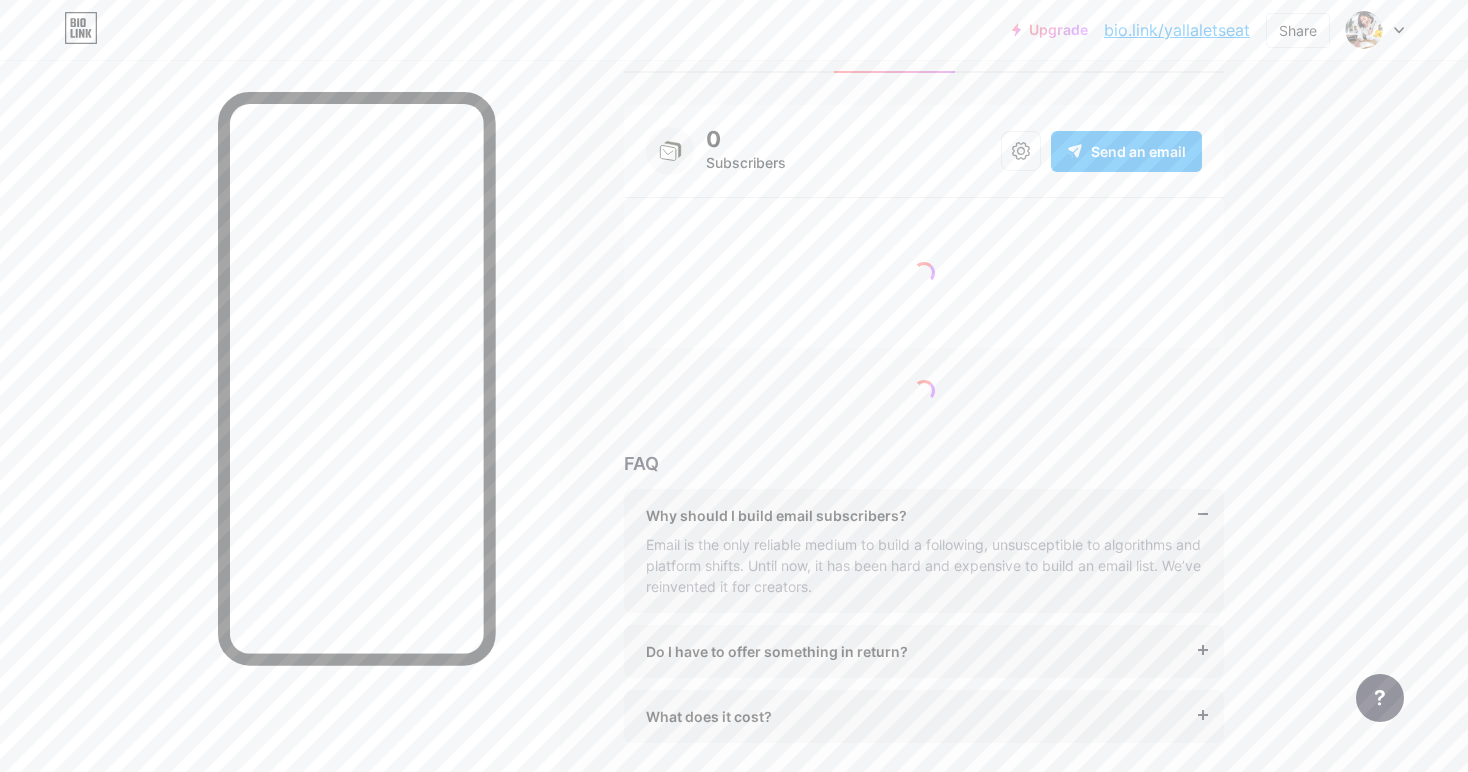 click on "Do I have to offer something in return?   It’s better if you do, but most creators start off by asking their visitors to subscribe for future updates." at bounding box center (924, 651) 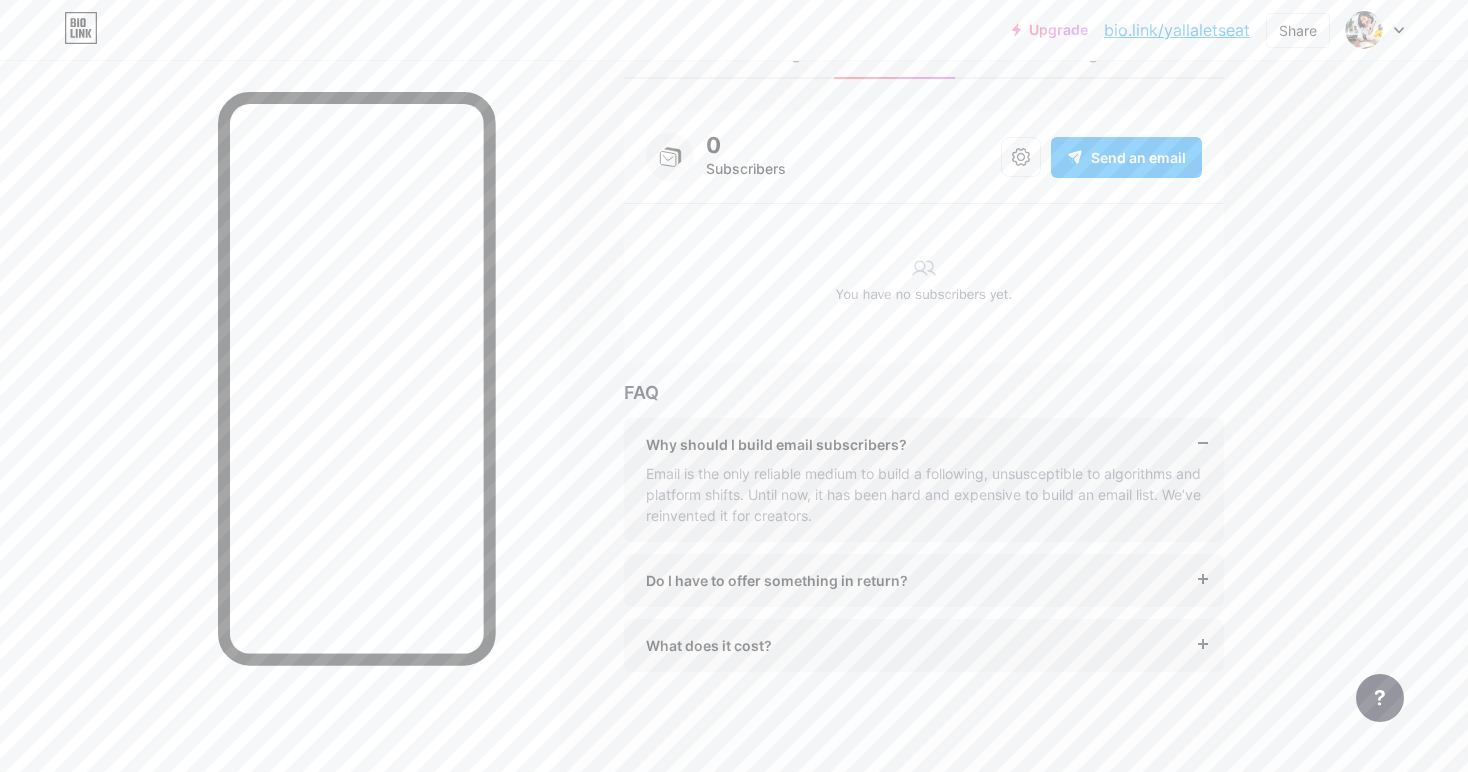 click on "Do I have to offer something in return?" at bounding box center (777, 580) 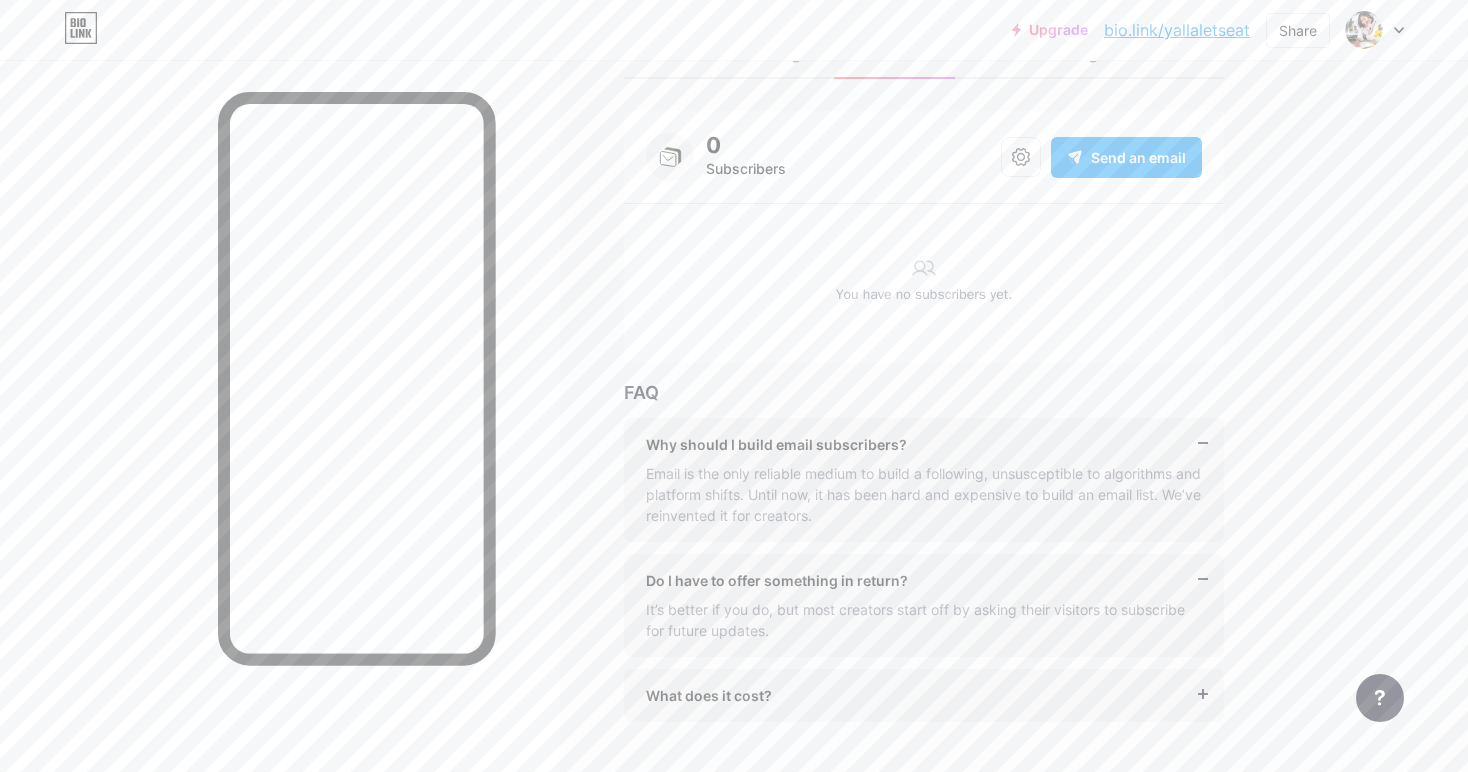 scroll, scrollTop: 81, scrollLeft: 0, axis: vertical 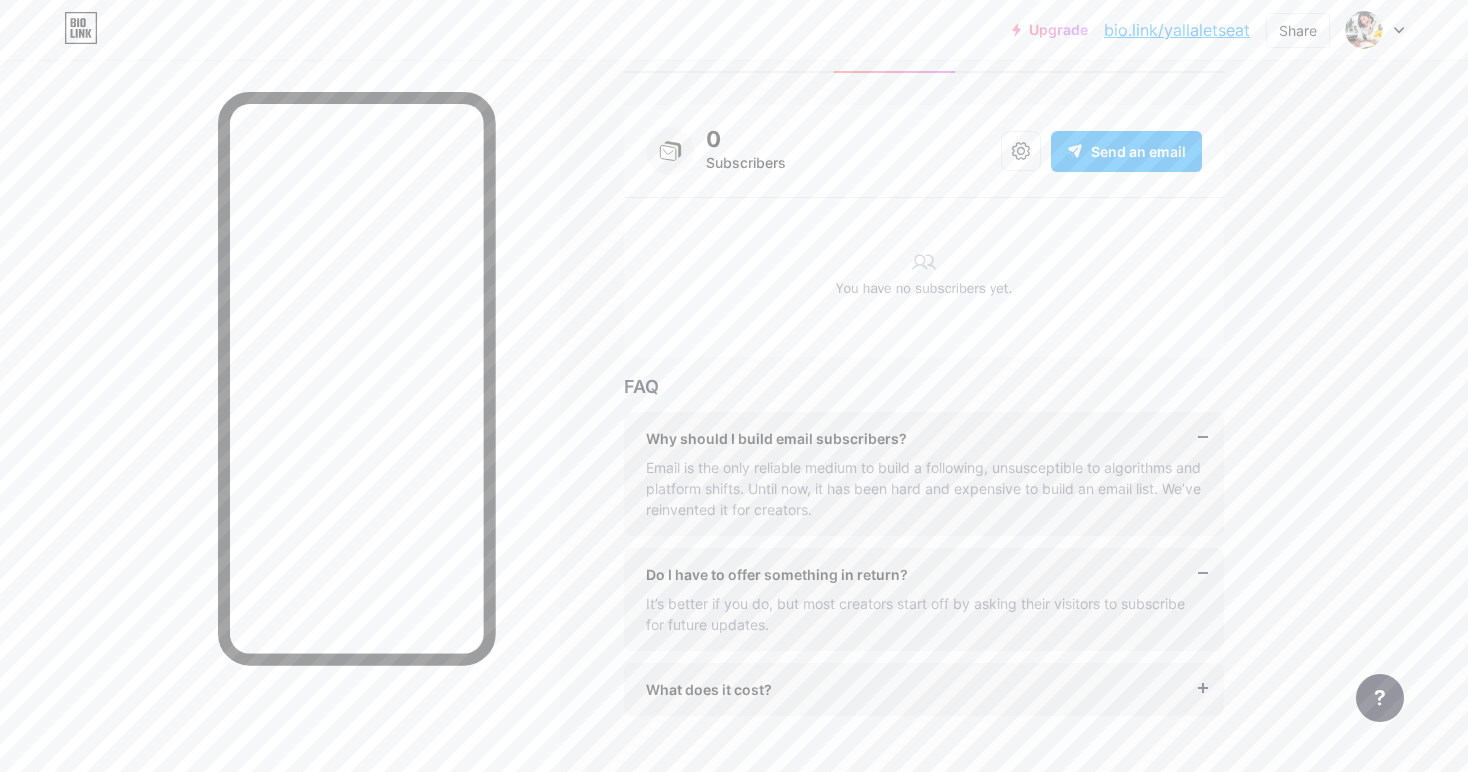 click on "What does it cost?" at bounding box center (924, 689) 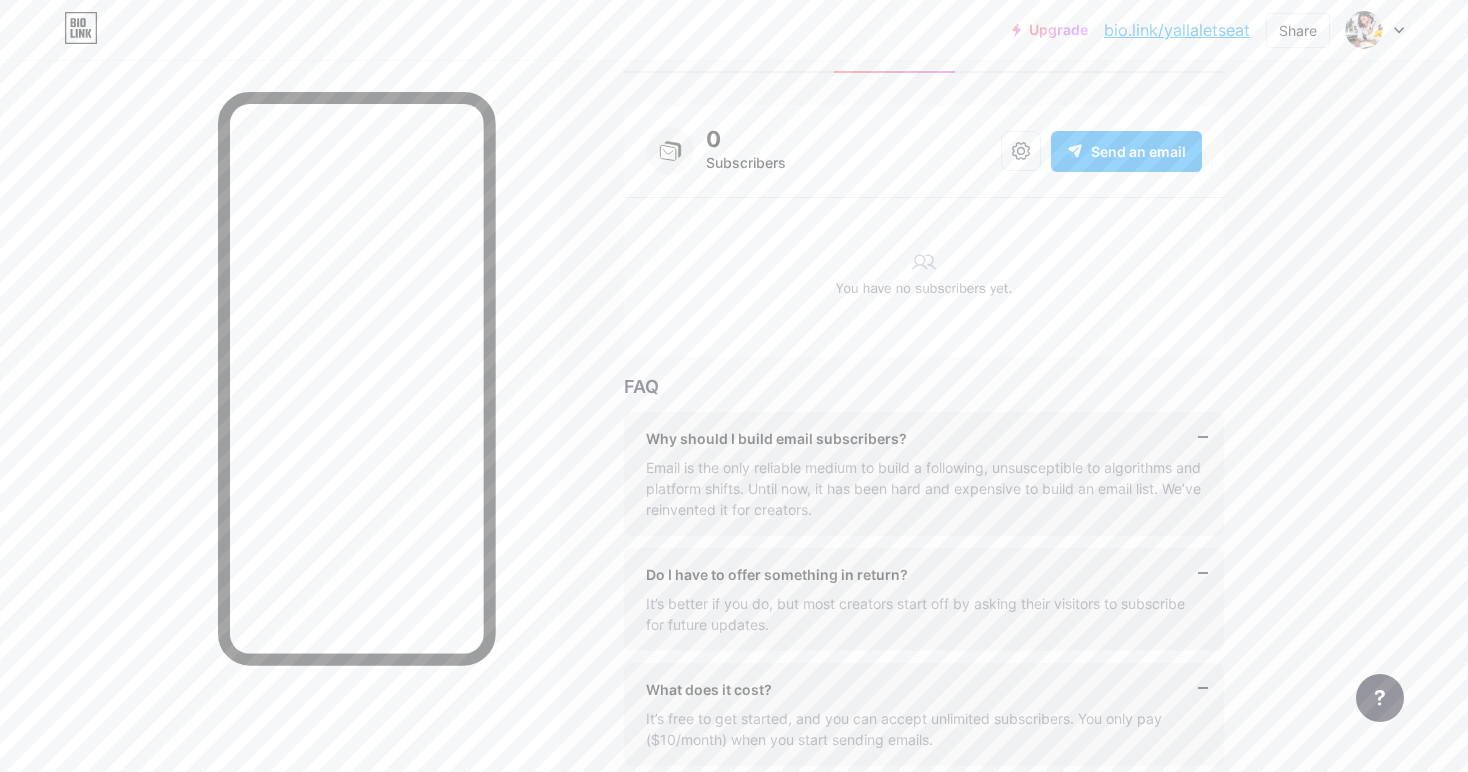 scroll, scrollTop: 175, scrollLeft: 0, axis: vertical 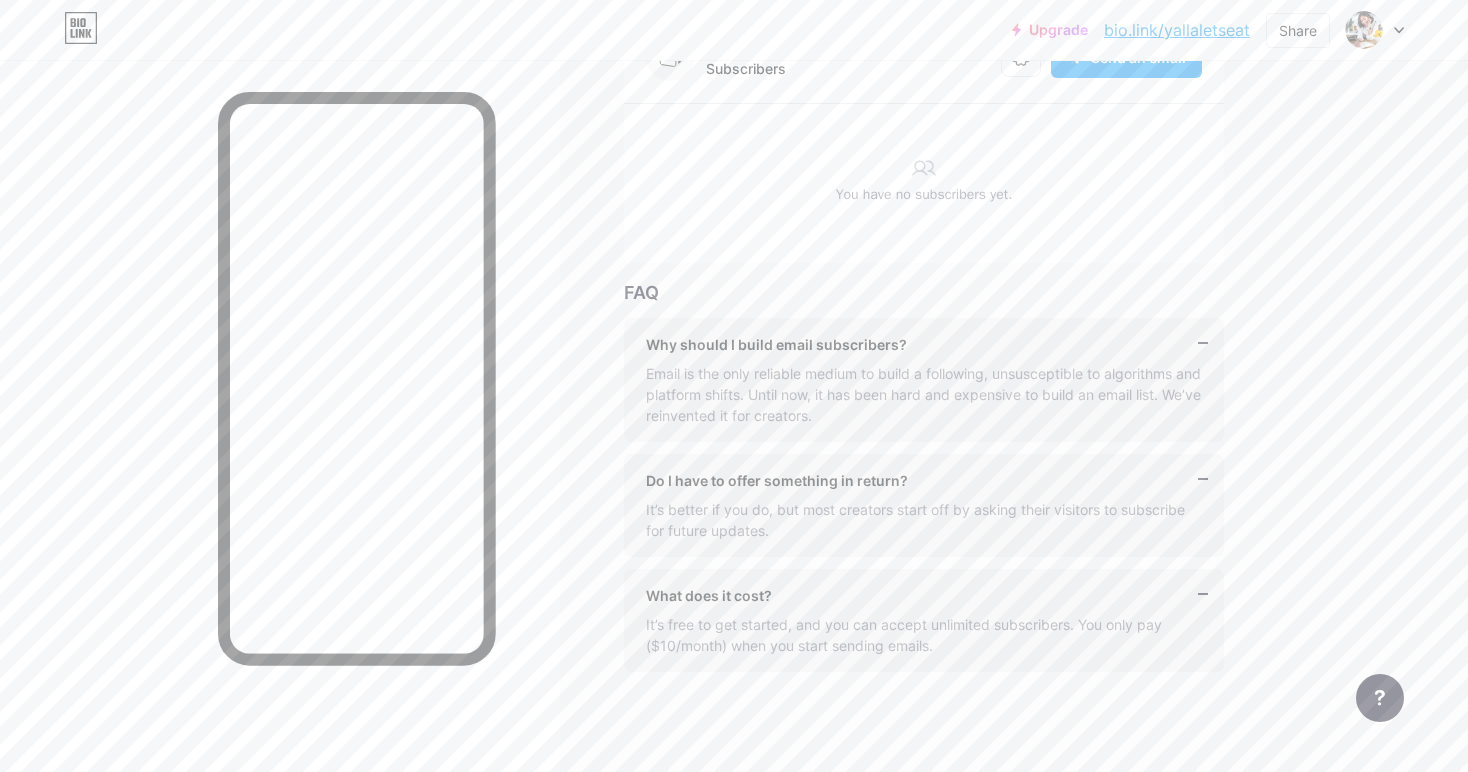 click on "It’s free to get started, and you can accept unlimited subscribers. You only pay ($10/month) when you start sending emails." at bounding box center [924, 635] 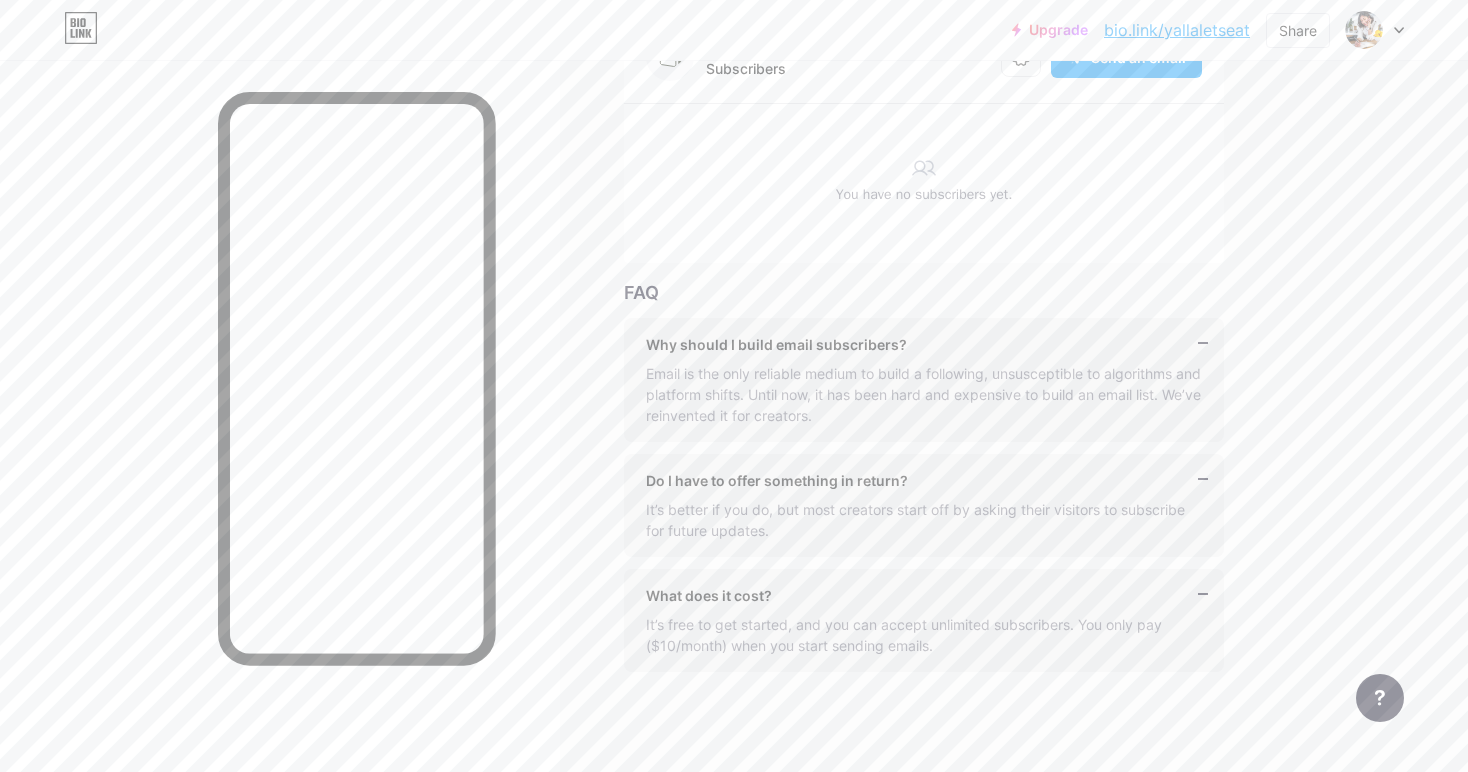 scroll, scrollTop: 0, scrollLeft: 0, axis: both 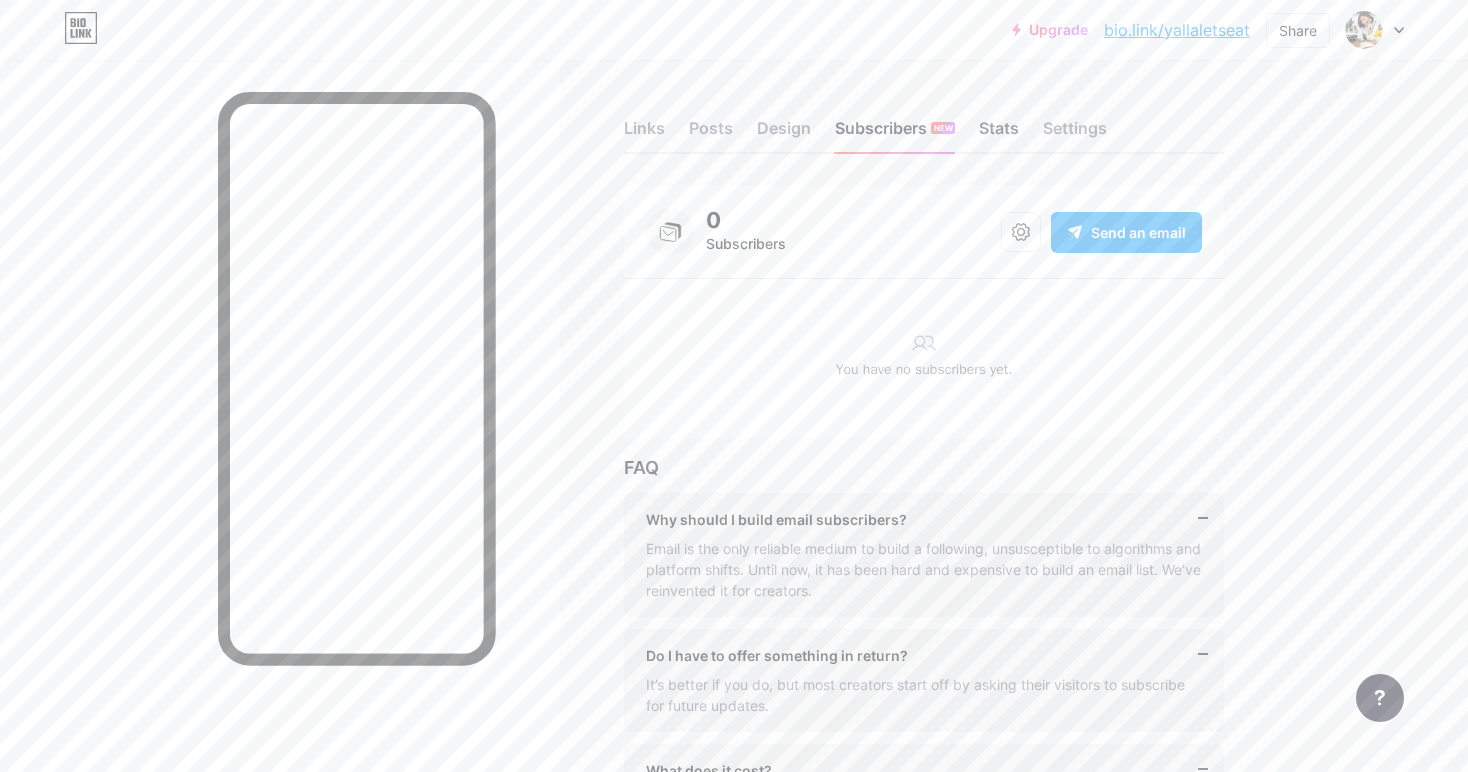 click on "Stats" at bounding box center [999, 134] 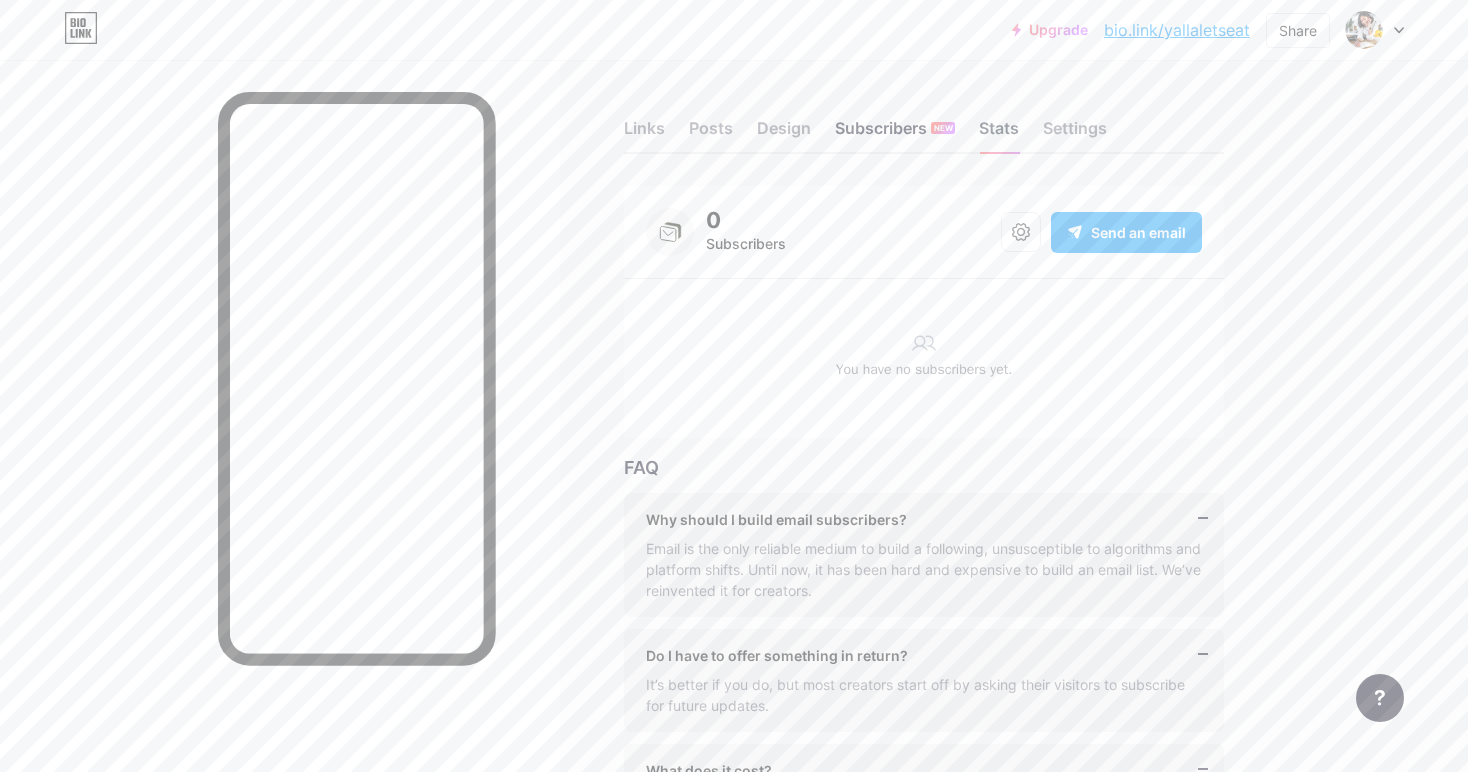 click on "Stats" at bounding box center (999, 134) 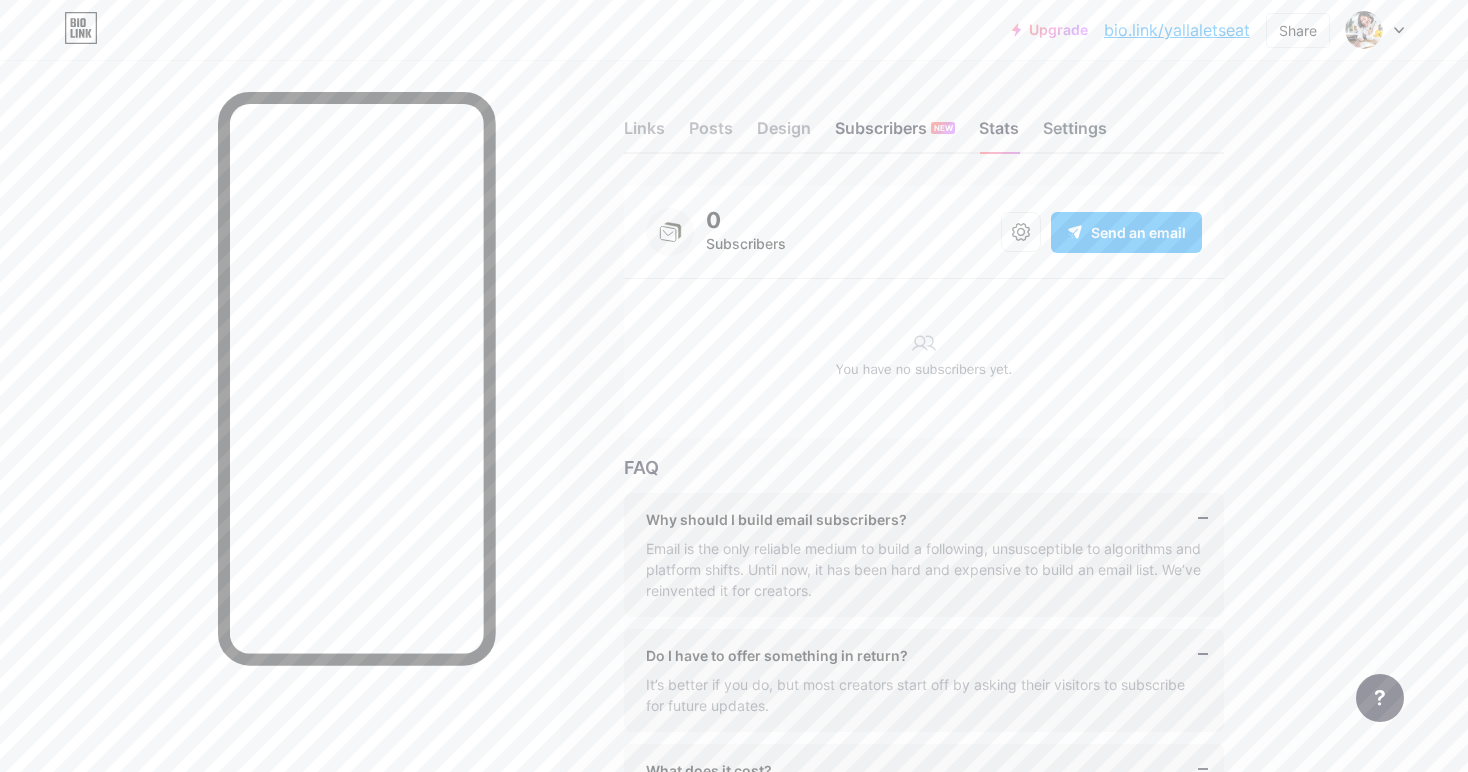 click on "Settings" at bounding box center [1075, 134] 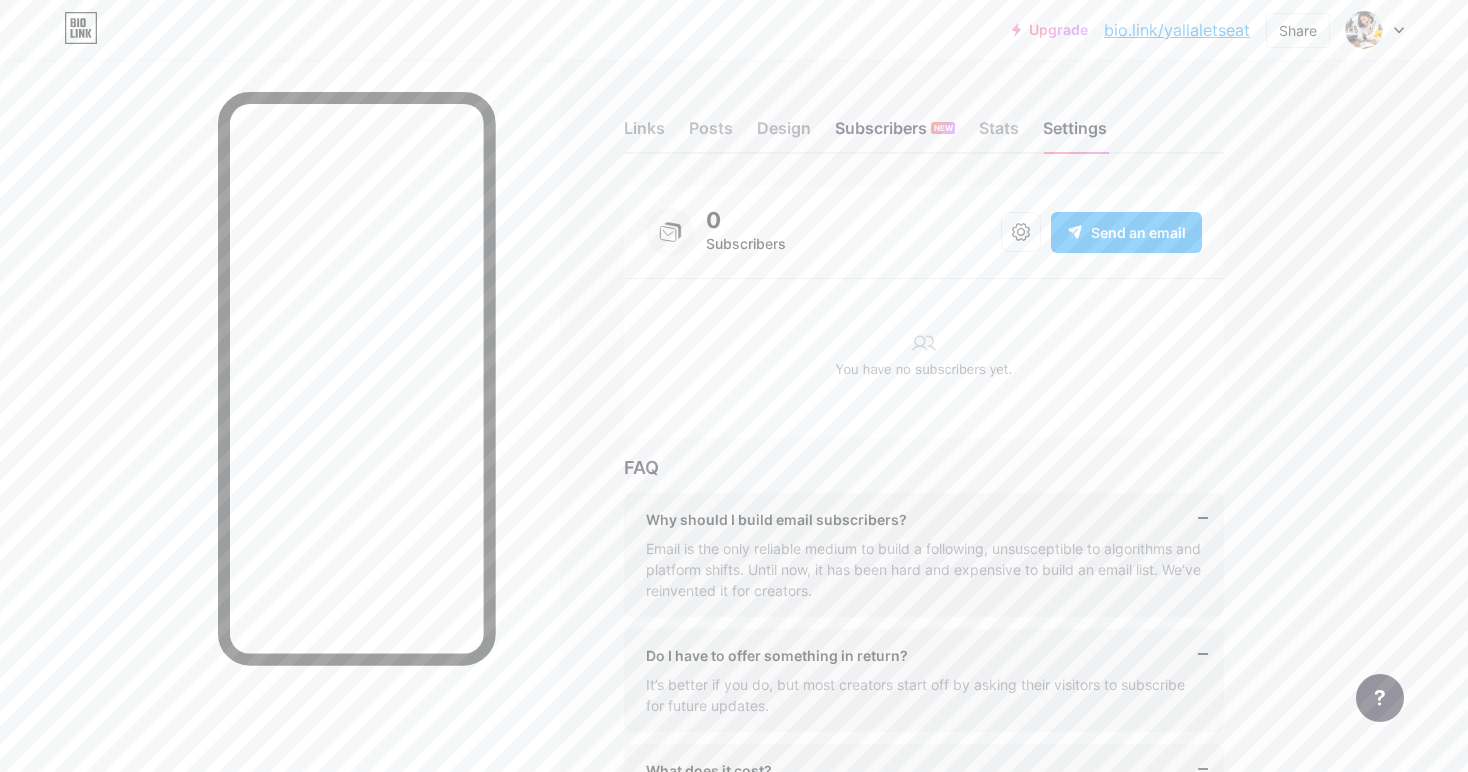 click on "Links
Posts
Design
Subscribers
NEW
Stats
Settings" at bounding box center [924, 119] 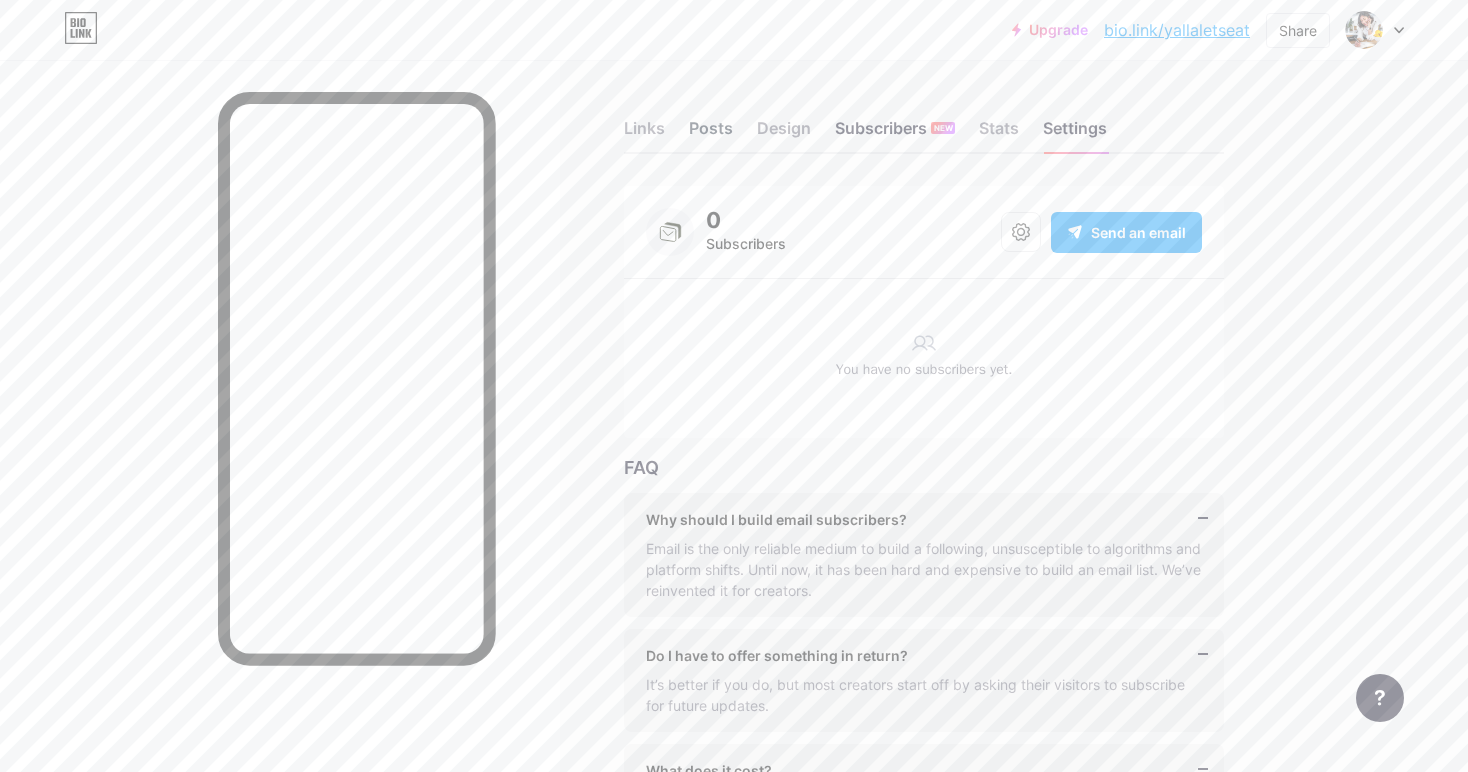 click on "Posts" at bounding box center [711, 134] 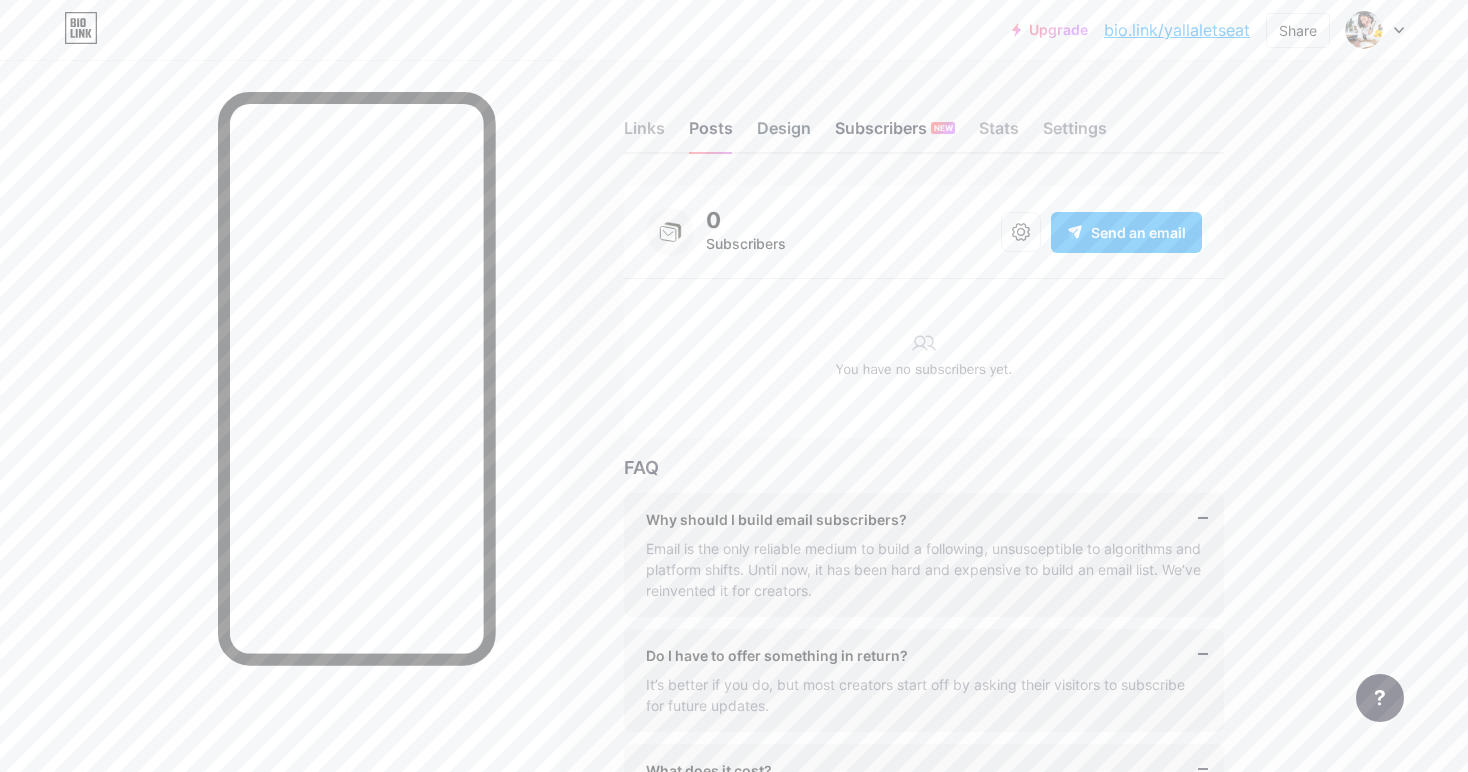 click on "Design" at bounding box center (784, 134) 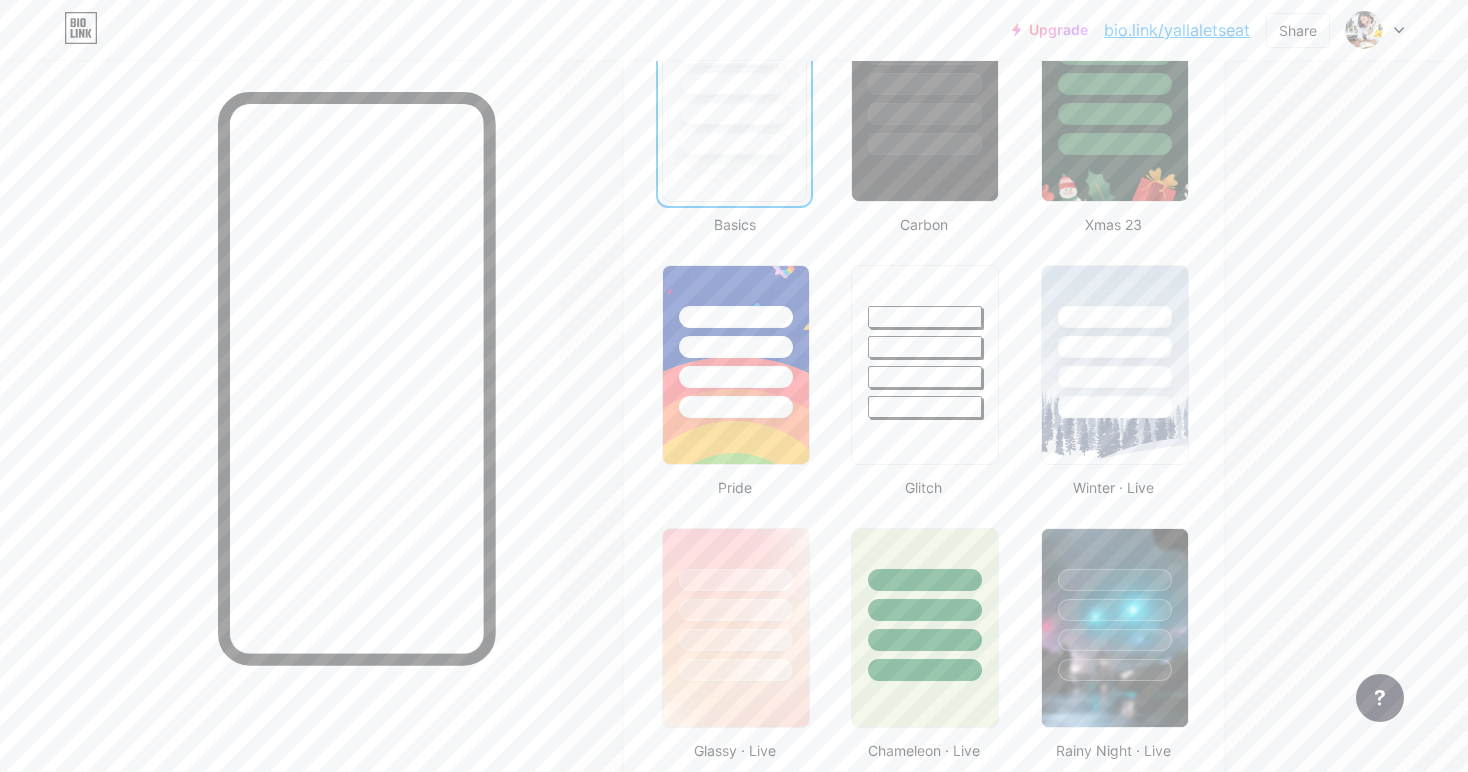 scroll, scrollTop: 650, scrollLeft: 0, axis: vertical 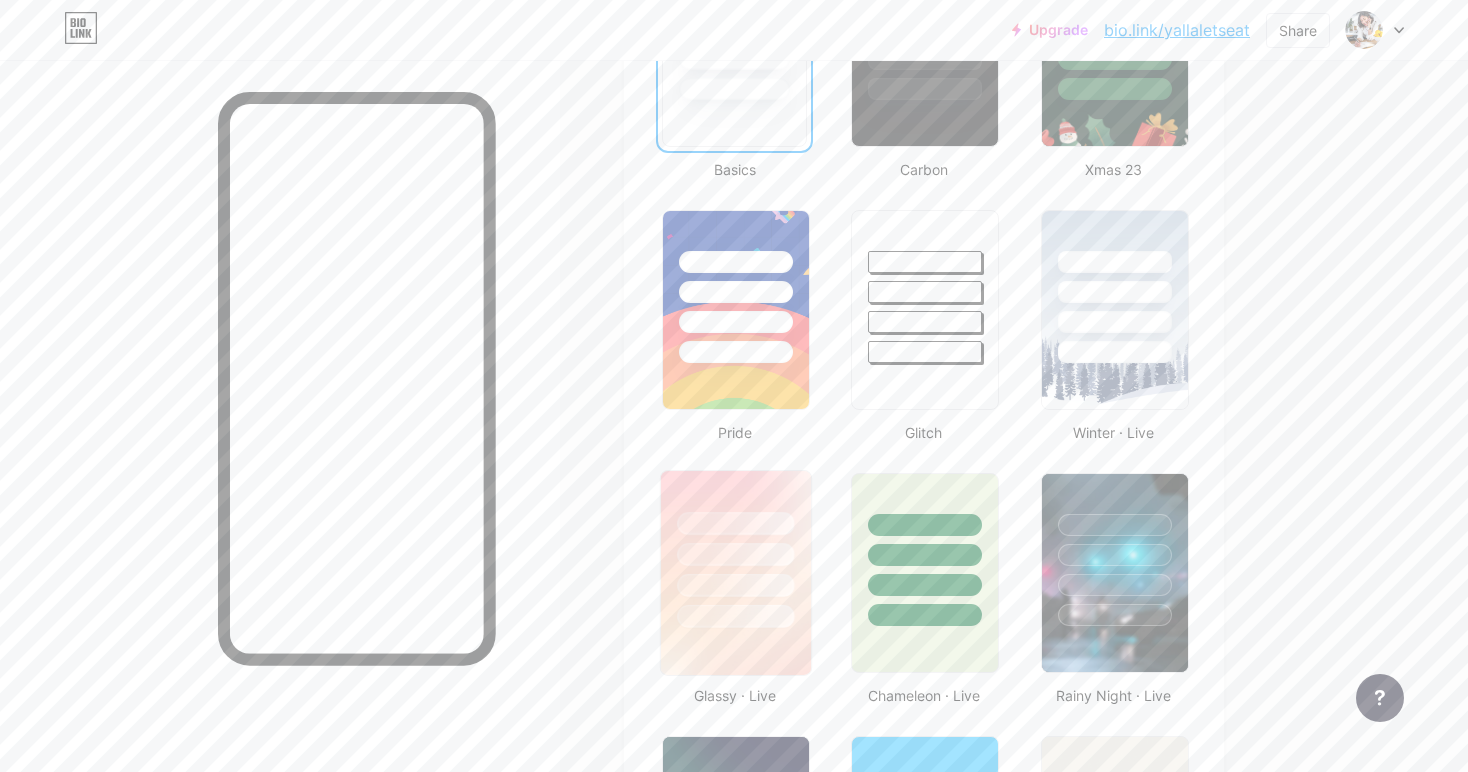 click at bounding box center (735, 585) 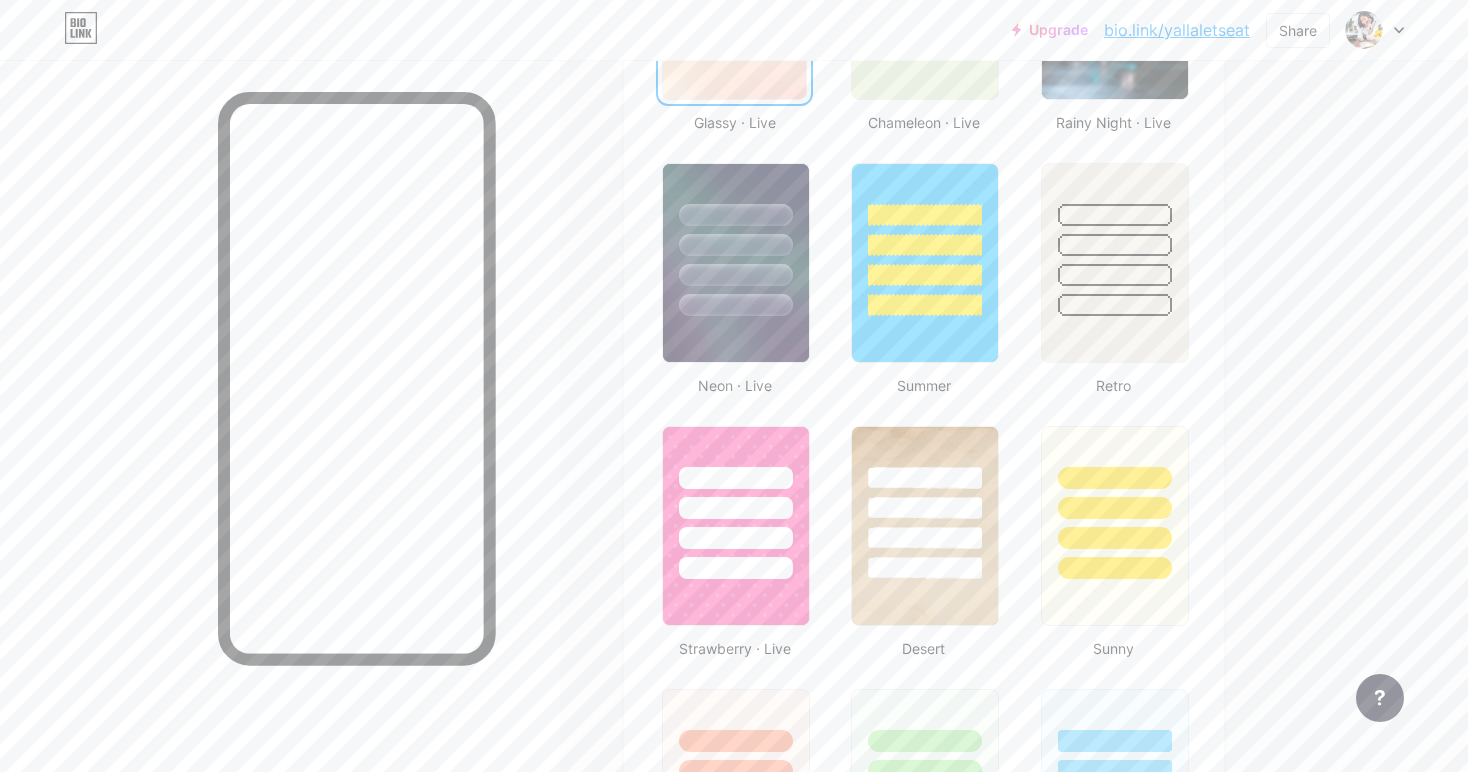 scroll, scrollTop: 1295, scrollLeft: 0, axis: vertical 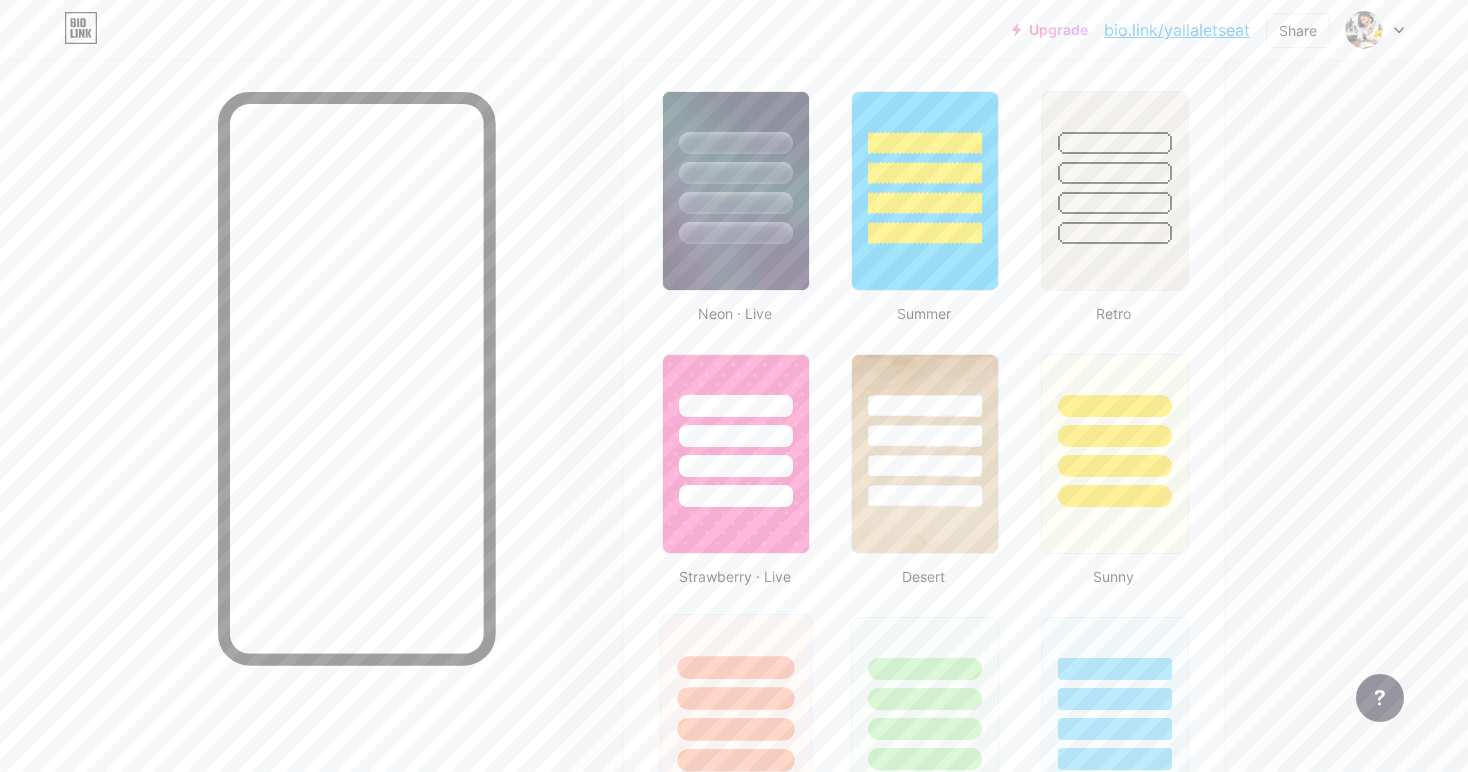 click at bounding box center (735, 698) 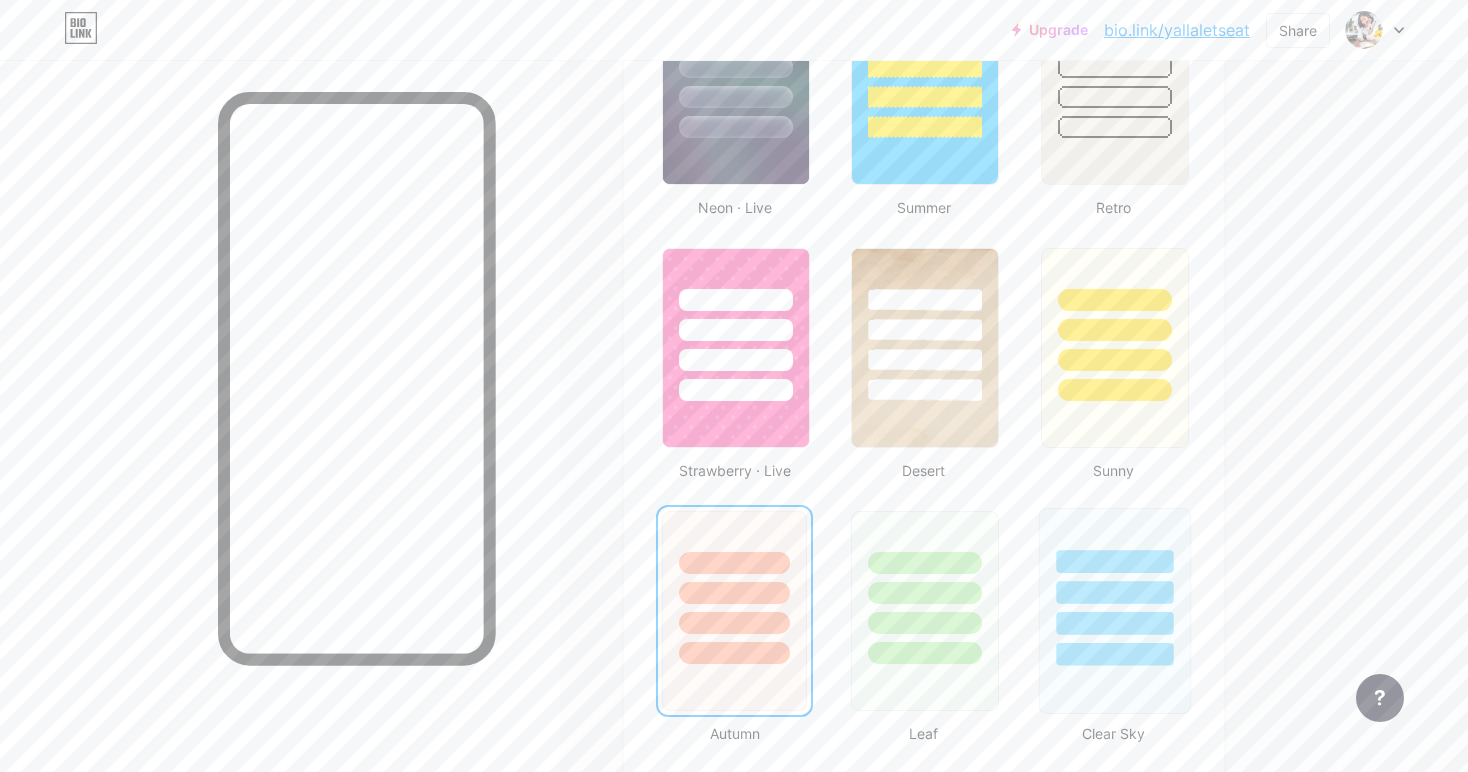 scroll, scrollTop: 1323, scrollLeft: 0, axis: vertical 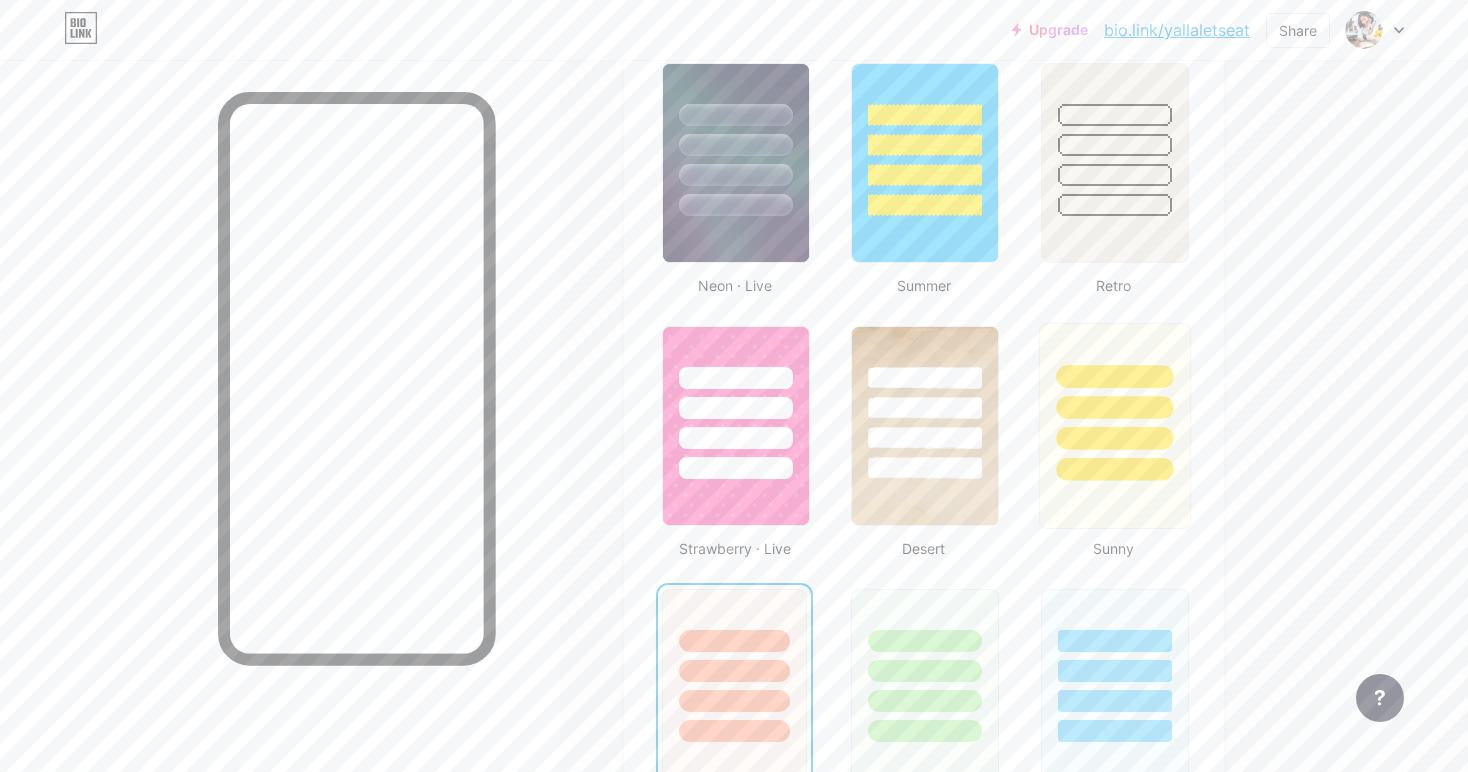 click at bounding box center [1114, 376] 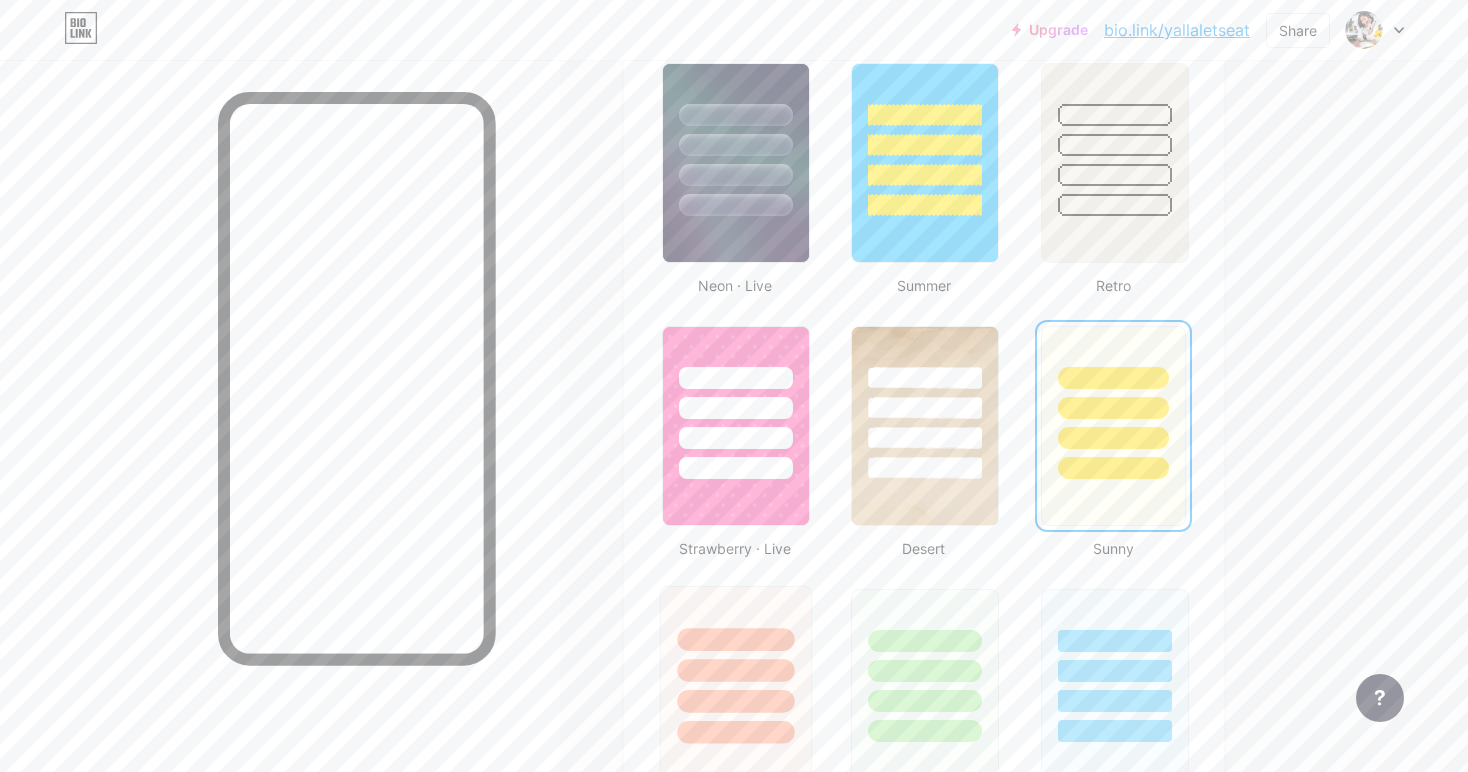 click at bounding box center [735, 639] 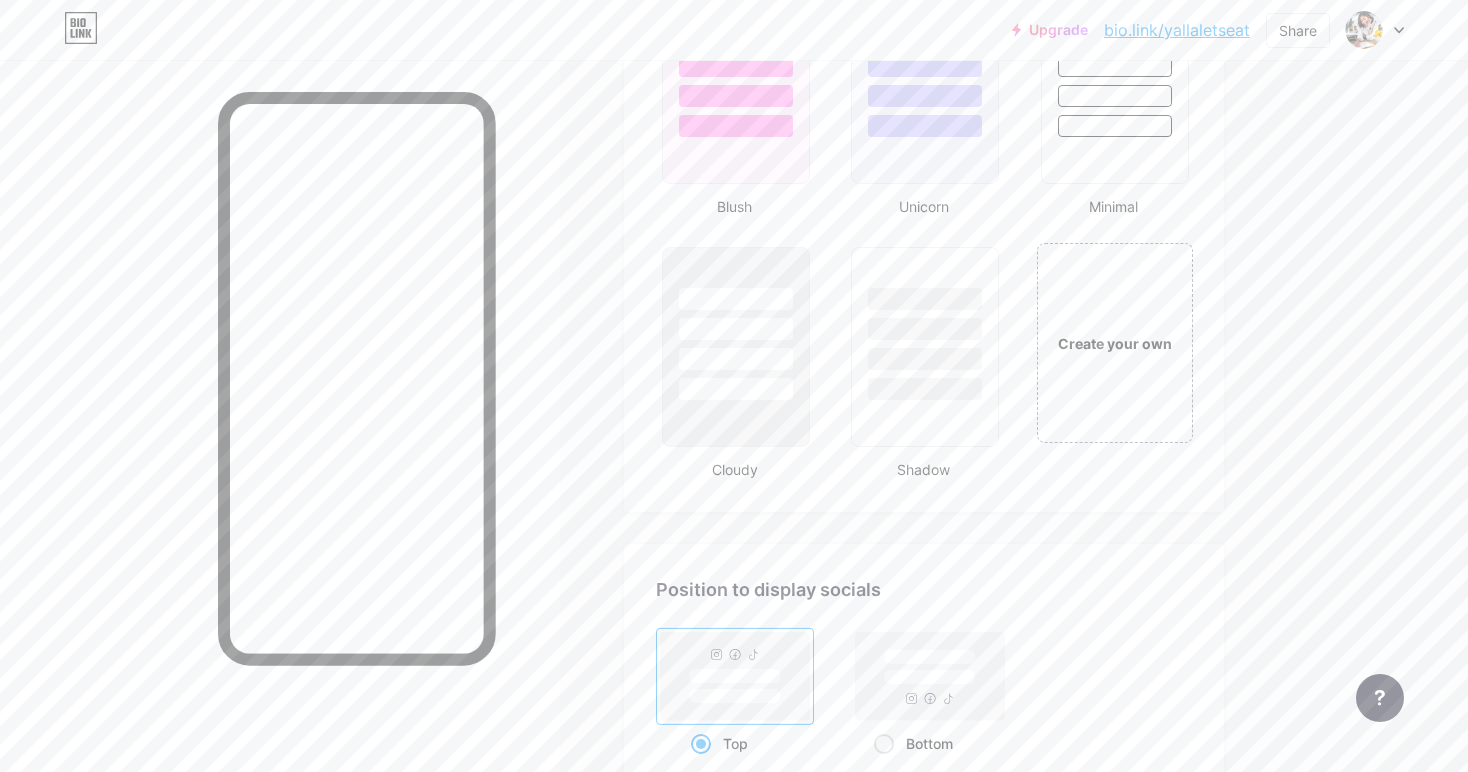 scroll, scrollTop: 2625, scrollLeft: 0, axis: vertical 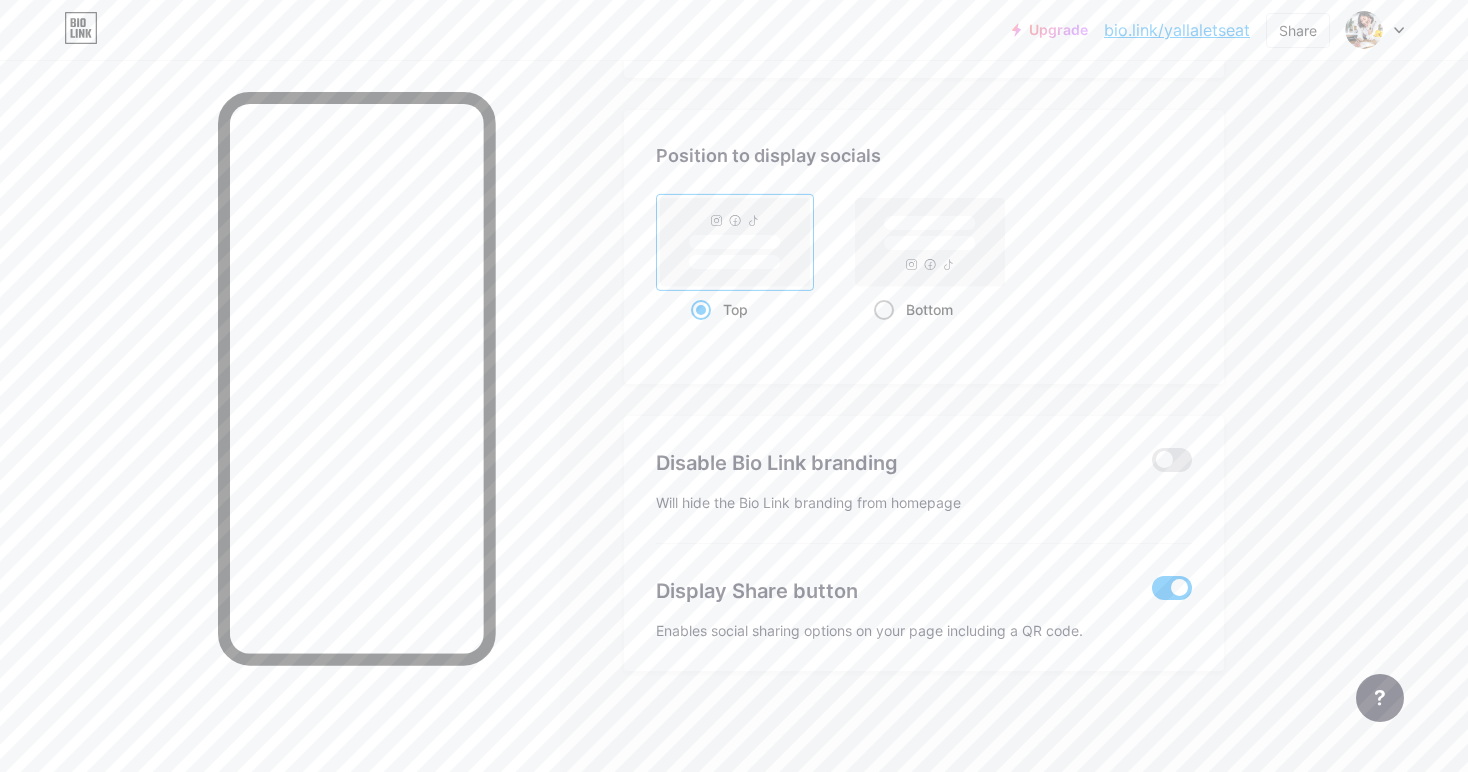 click on "Bottom" at bounding box center [929, 309] 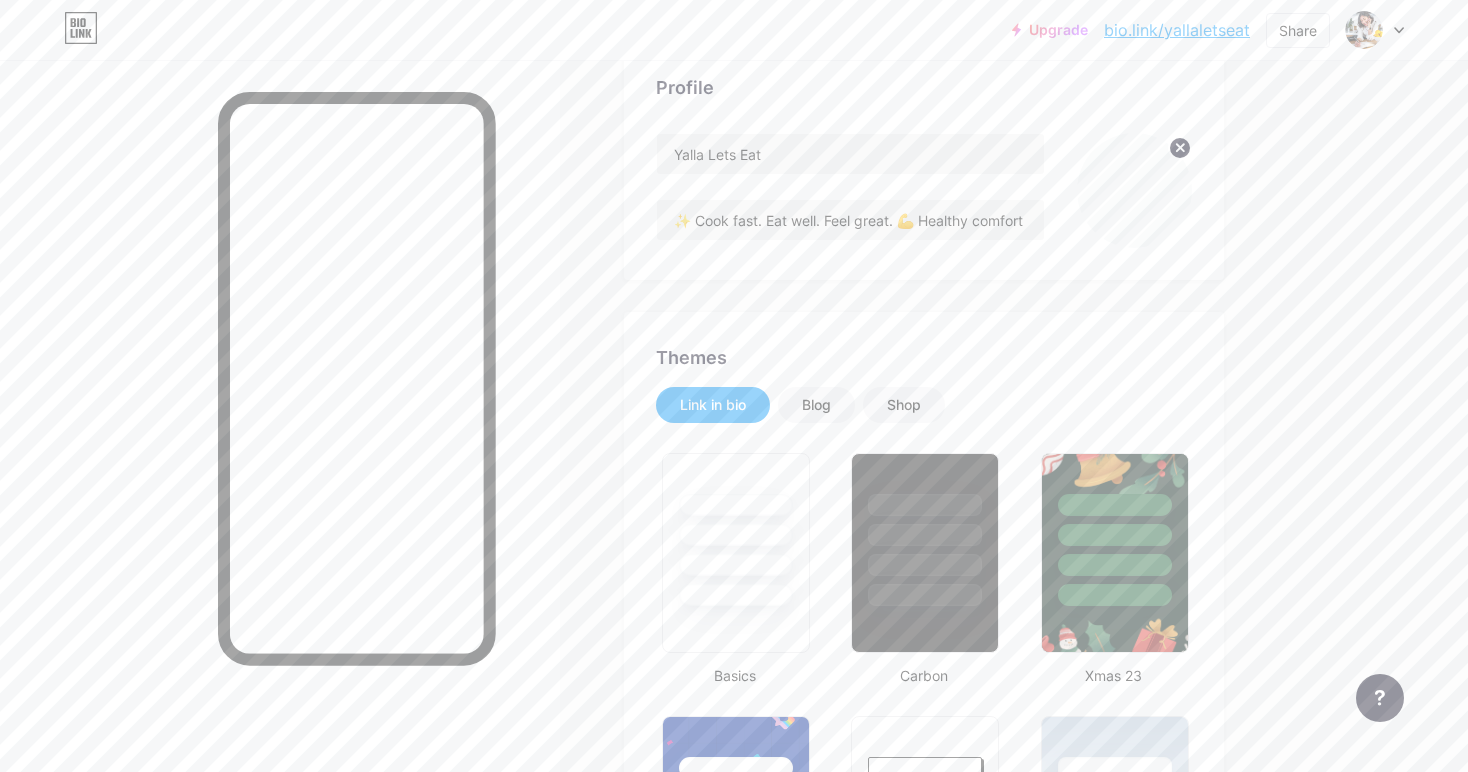 scroll, scrollTop: 0, scrollLeft: 0, axis: both 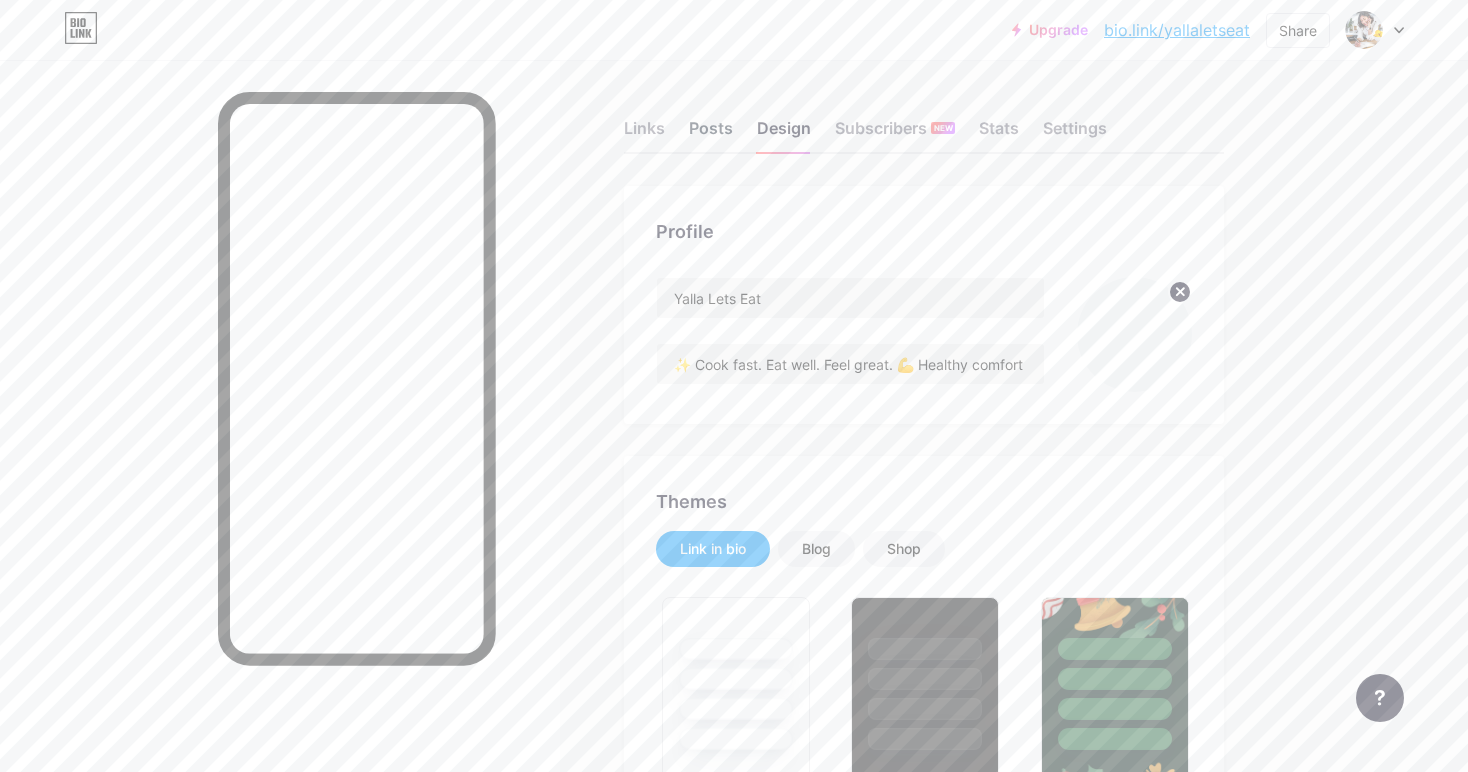 click on "Posts" at bounding box center [711, 134] 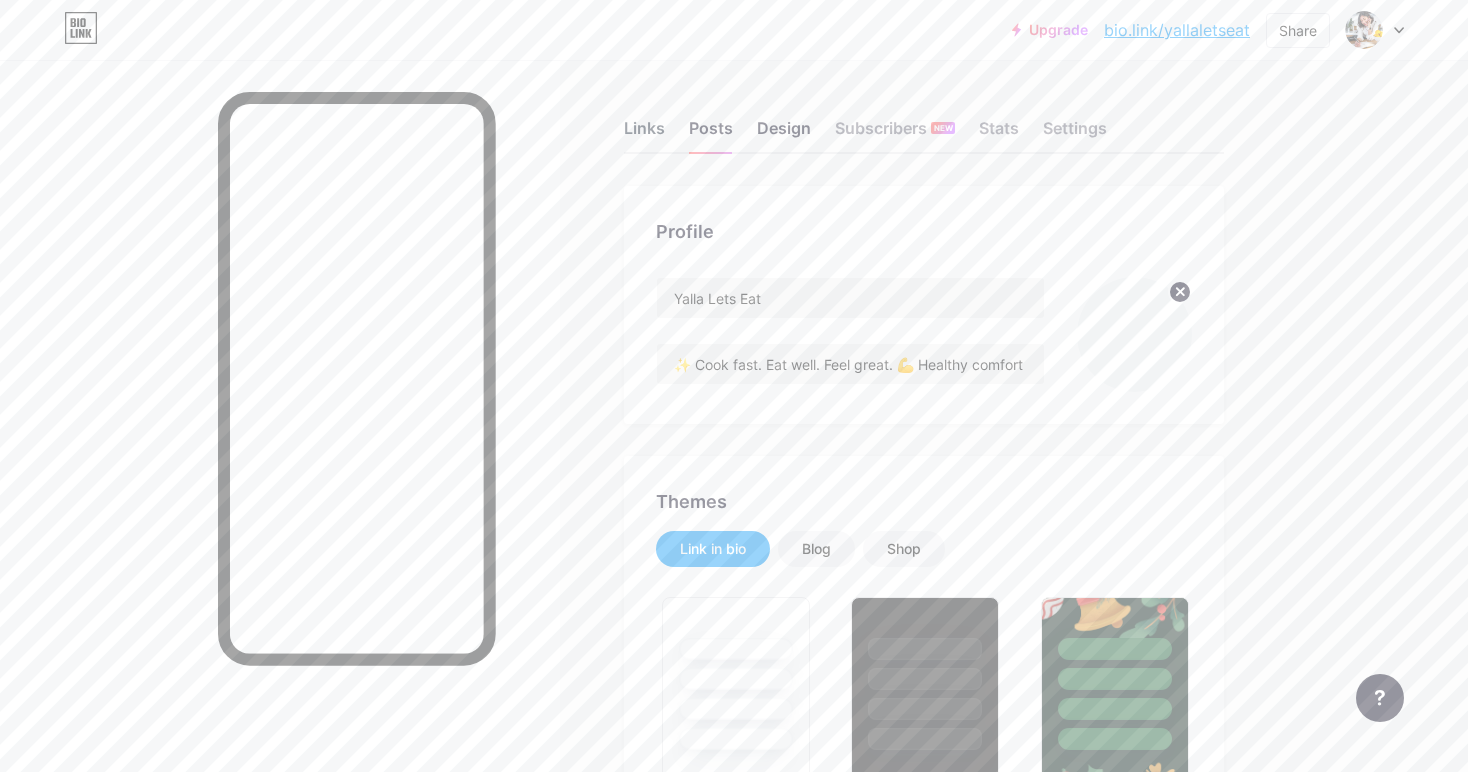 click on "Links" at bounding box center [644, 134] 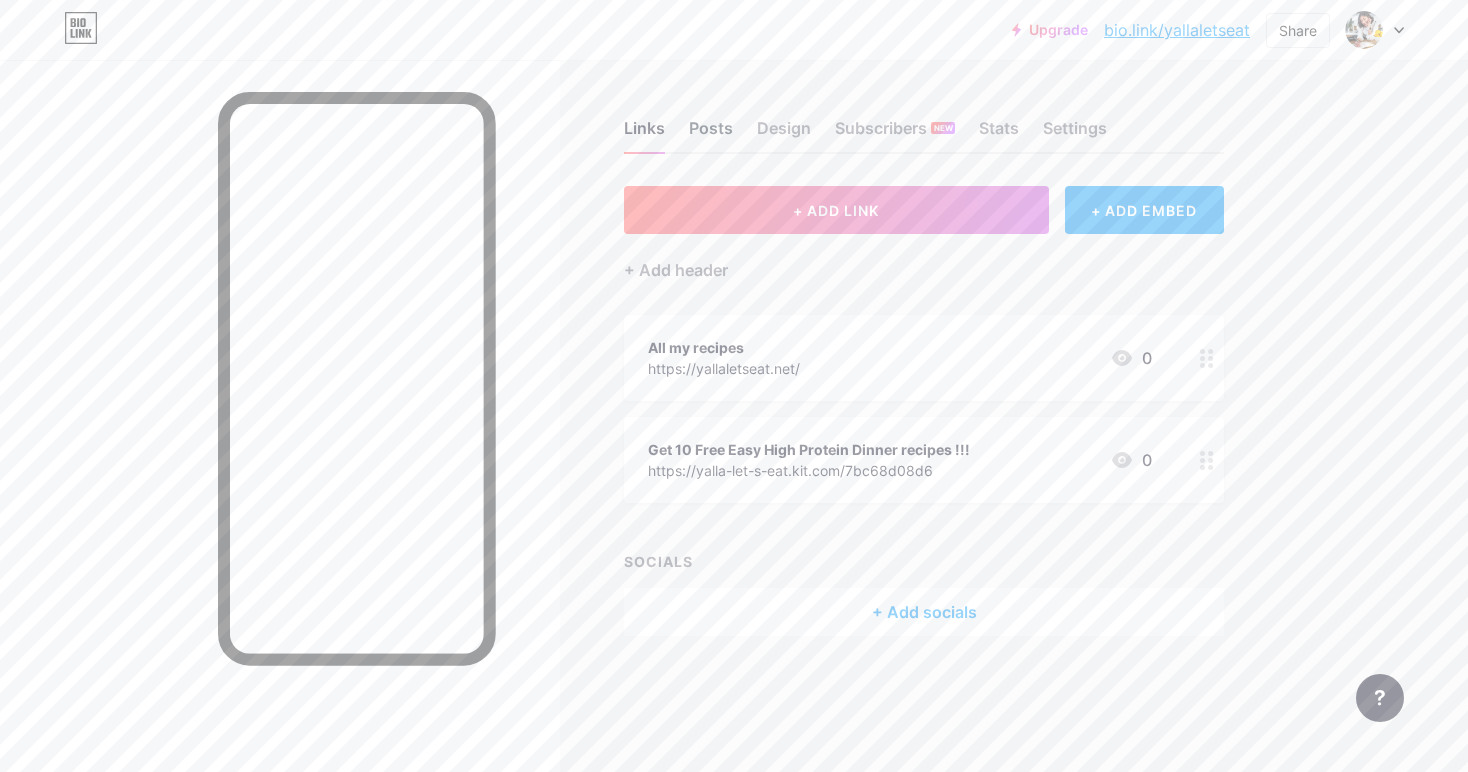 click on "Posts" at bounding box center [711, 134] 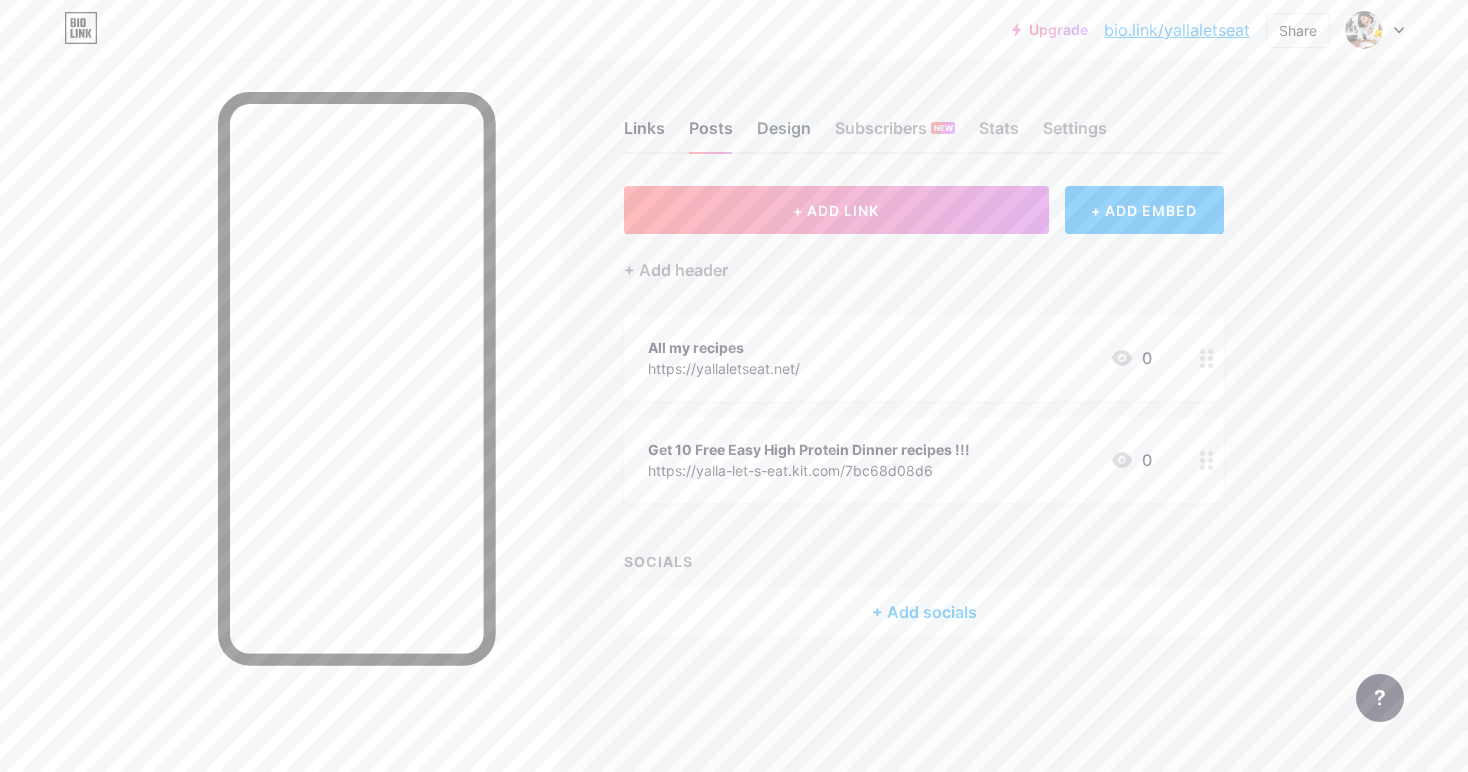 click on "Design" at bounding box center [784, 134] 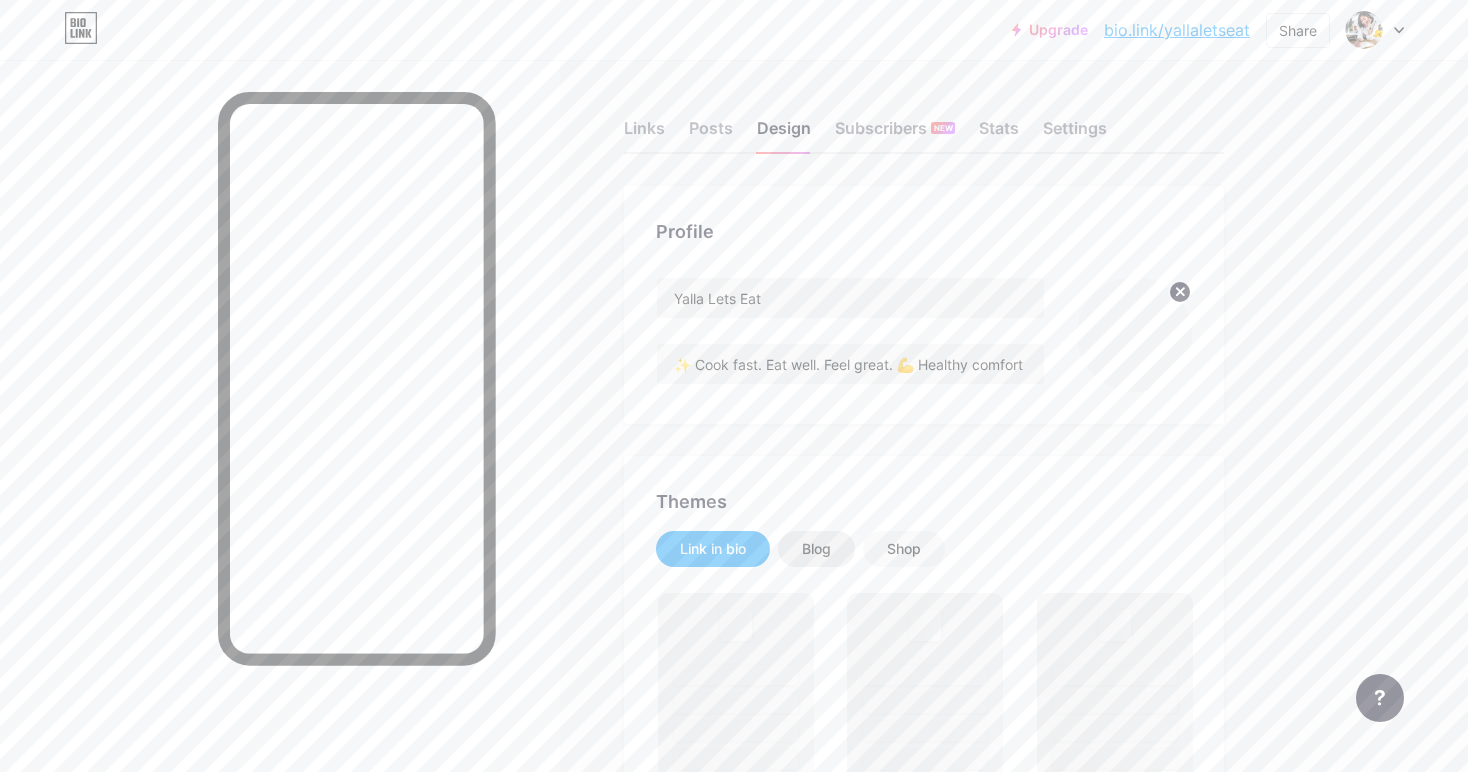 click on "Blog" at bounding box center [816, 549] 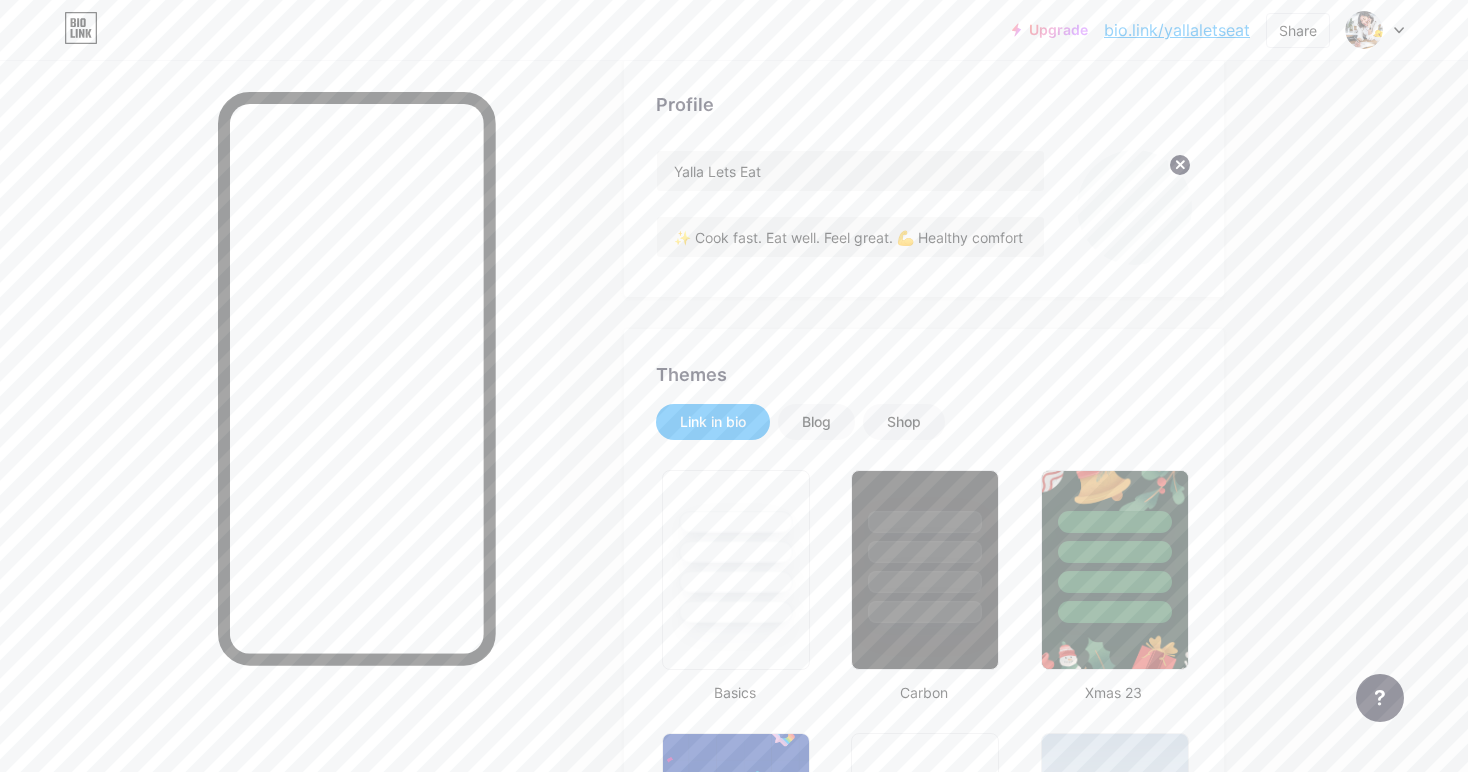 scroll, scrollTop: 184, scrollLeft: 0, axis: vertical 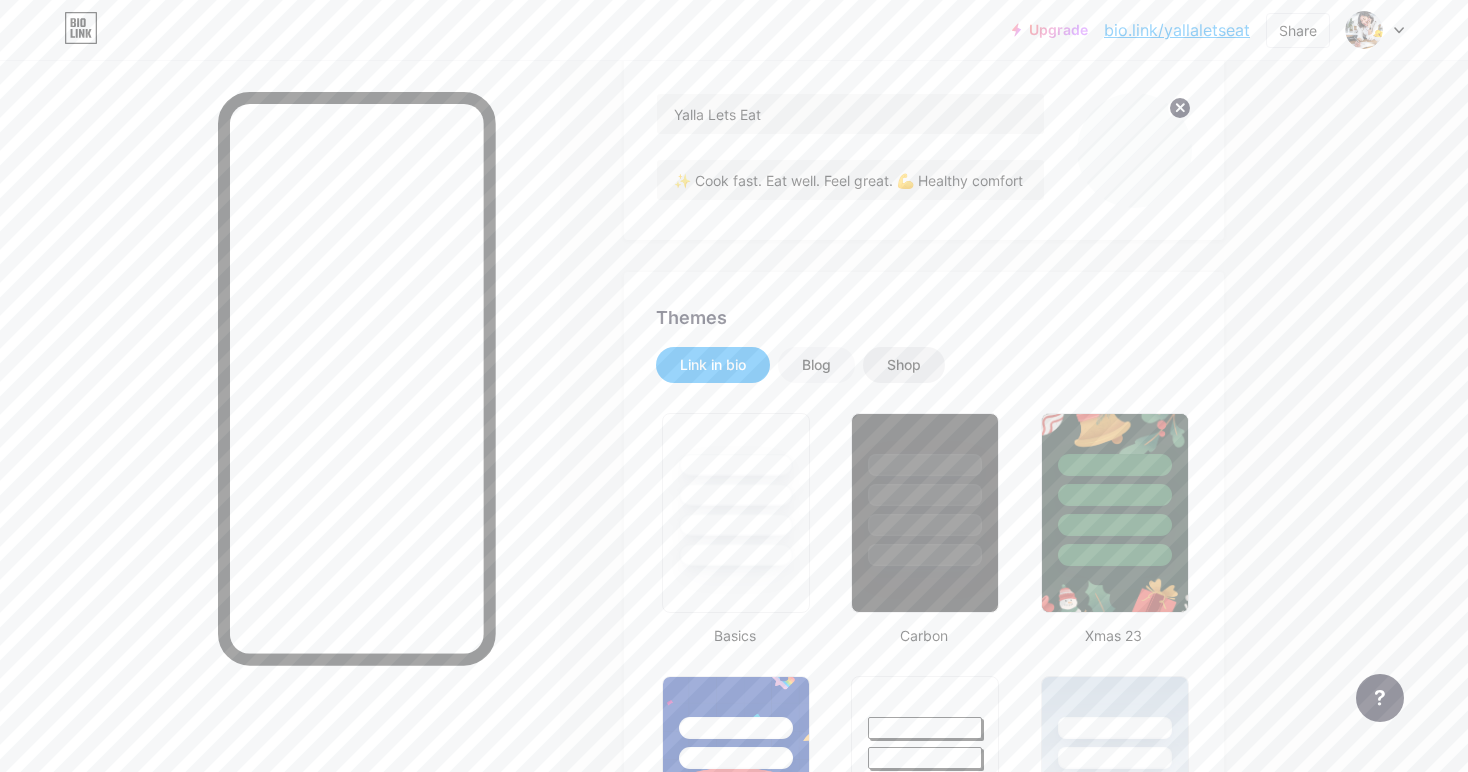 click on "Shop" at bounding box center (904, 365) 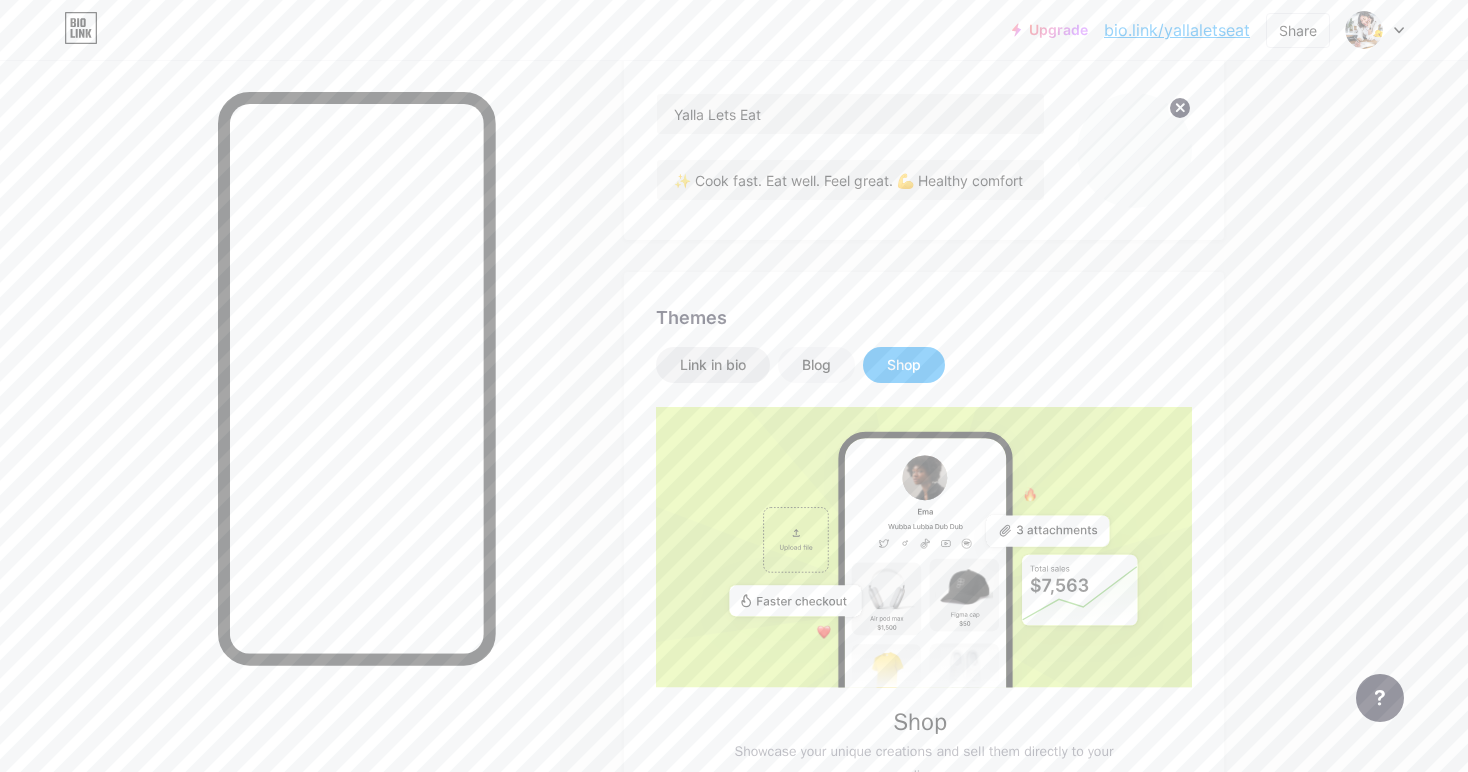 click on "Link in bio" at bounding box center (713, 365) 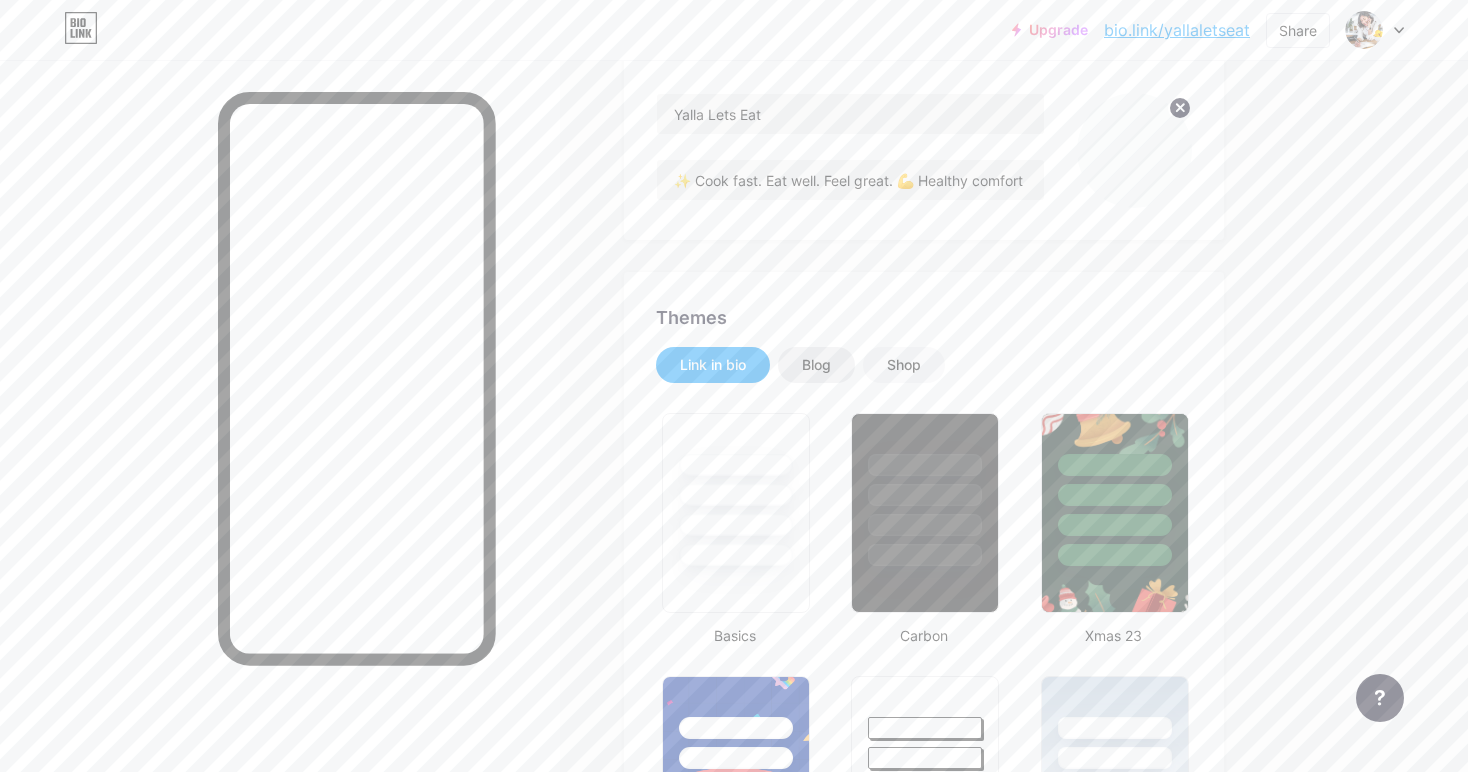 click on "Blog" at bounding box center [816, 365] 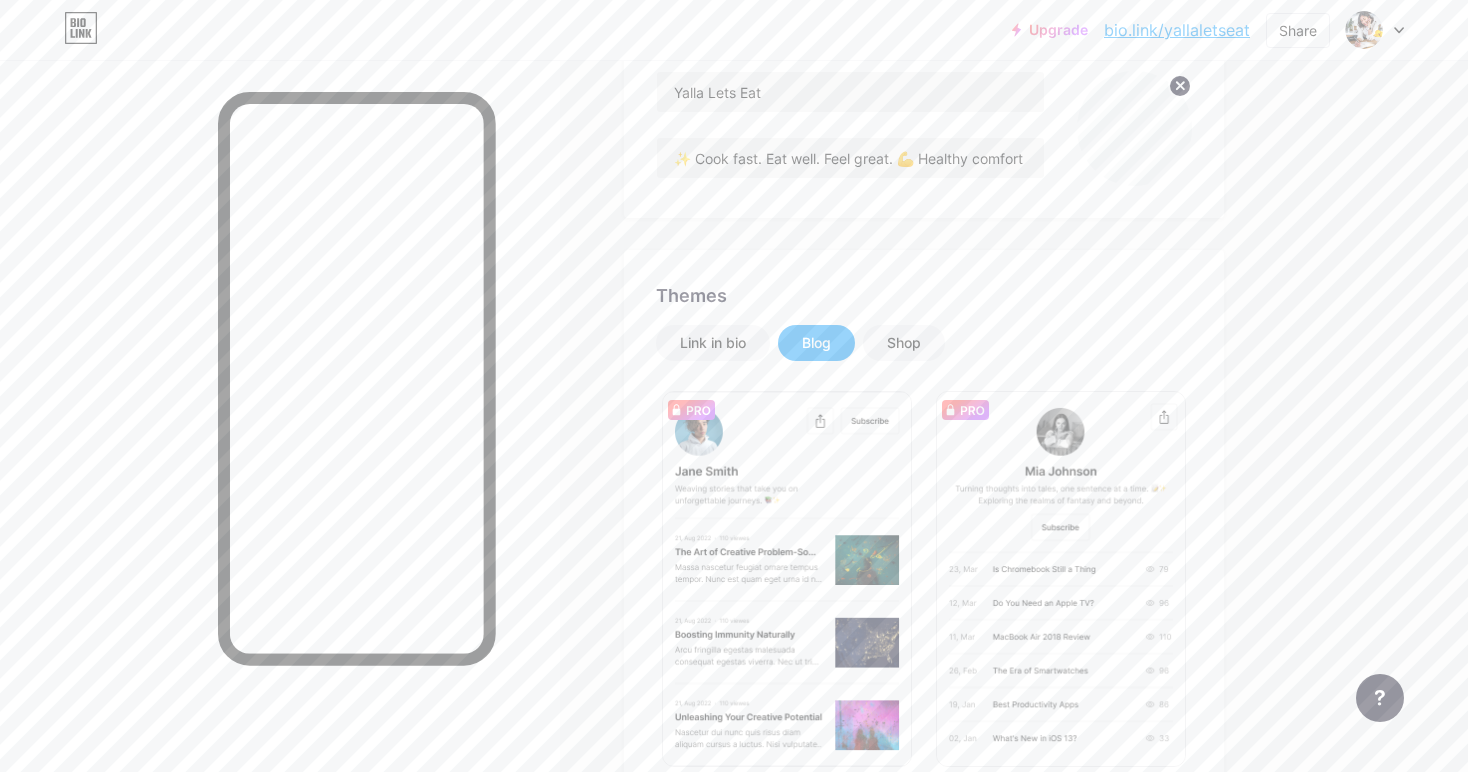 scroll, scrollTop: 149, scrollLeft: 0, axis: vertical 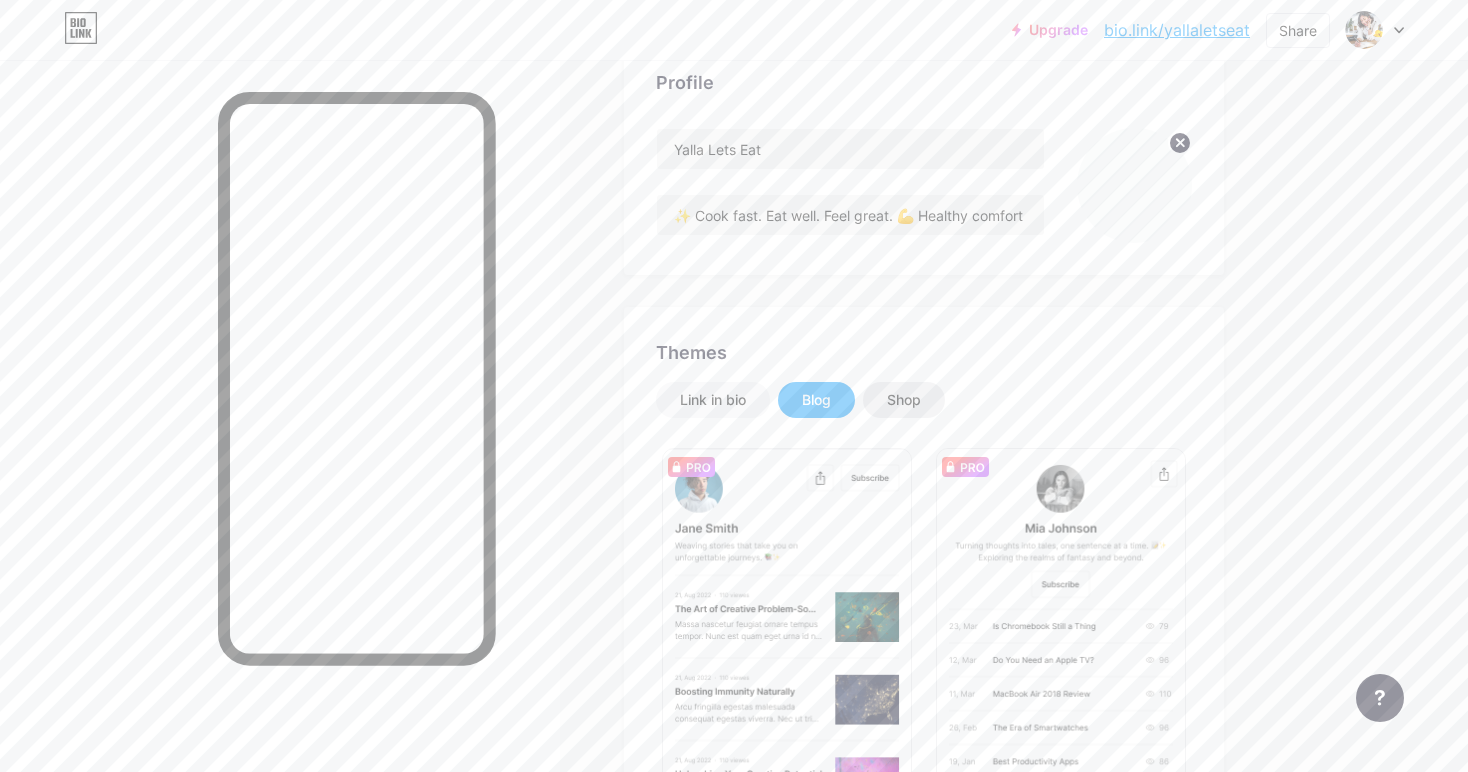 click on "Shop" at bounding box center [904, 400] 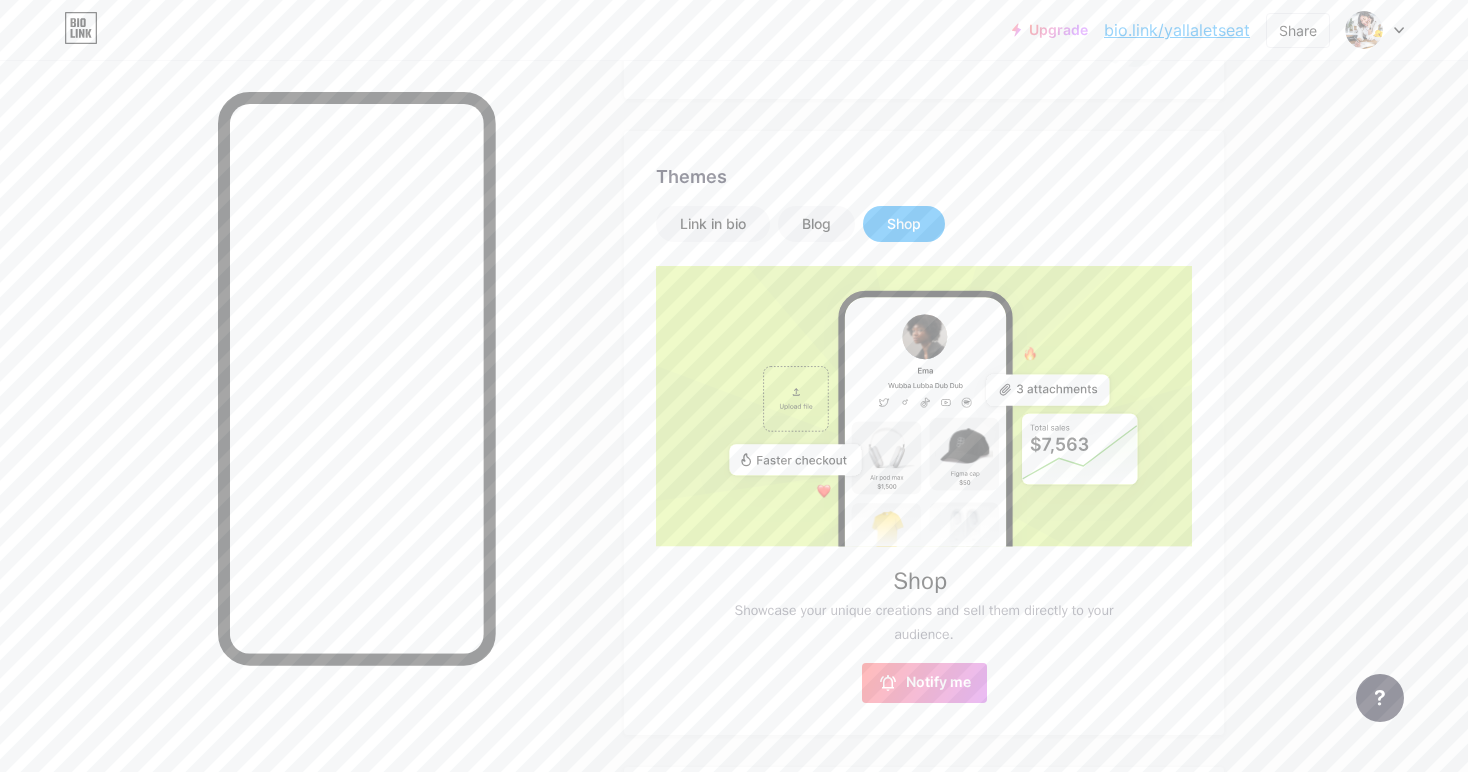 scroll, scrollTop: 334, scrollLeft: 0, axis: vertical 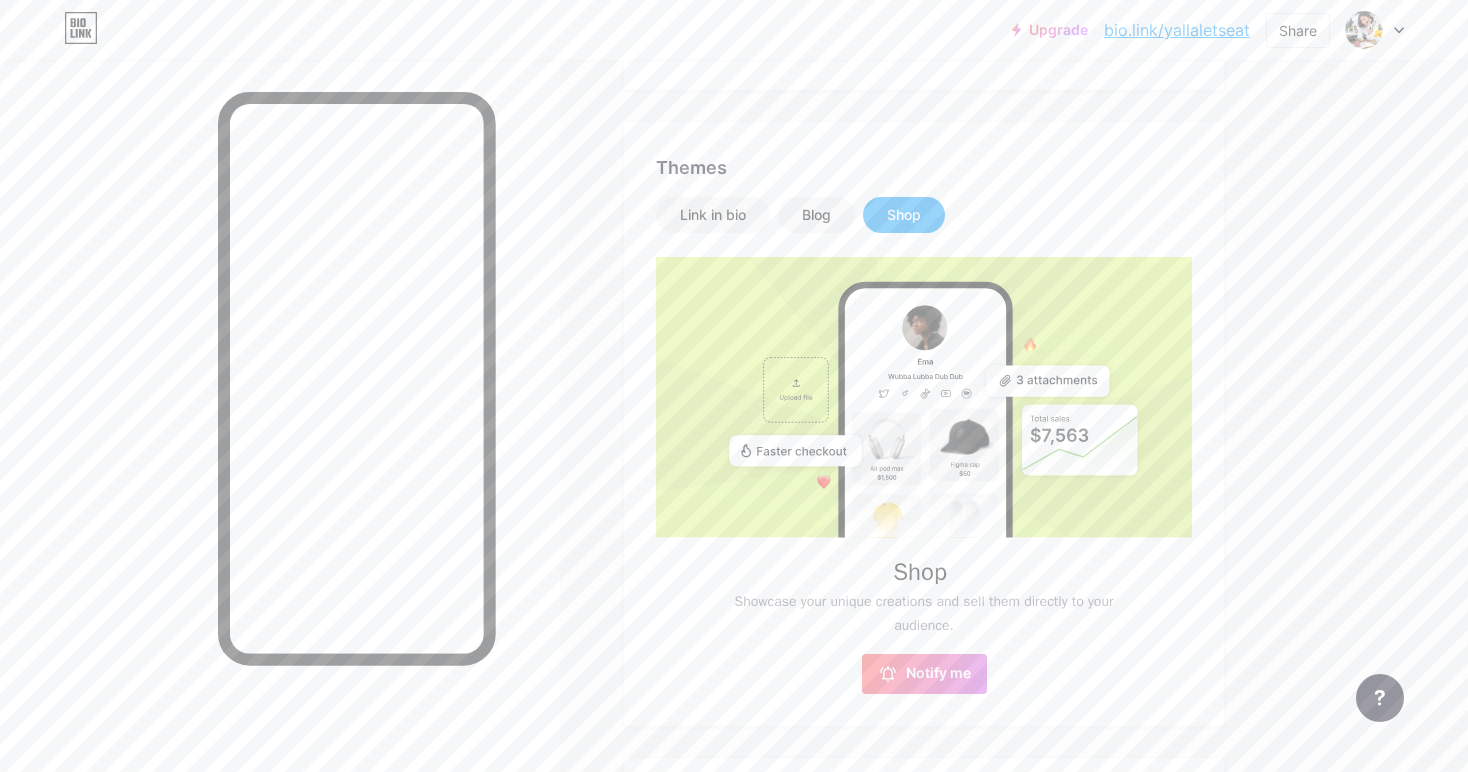 click 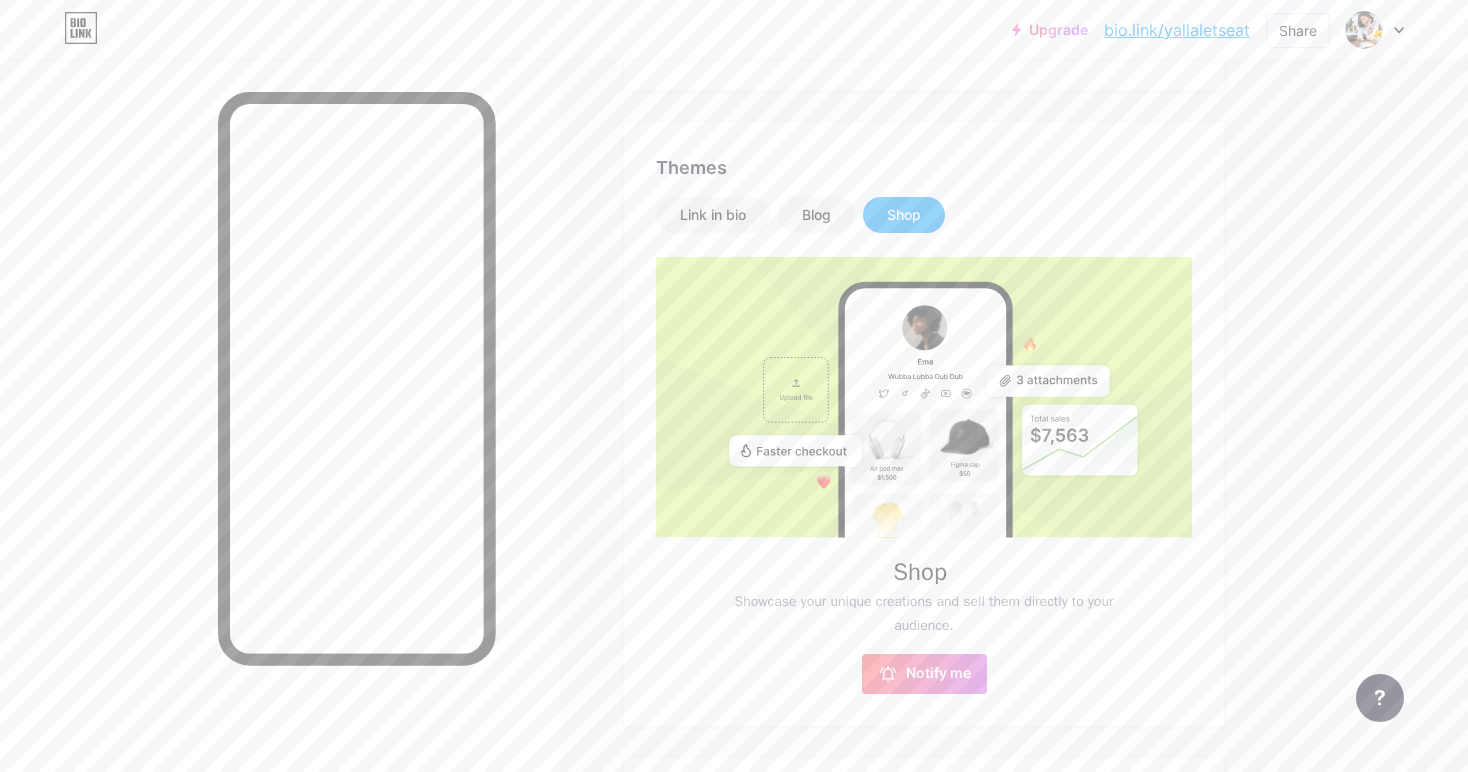 scroll, scrollTop: 643, scrollLeft: 0, axis: vertical 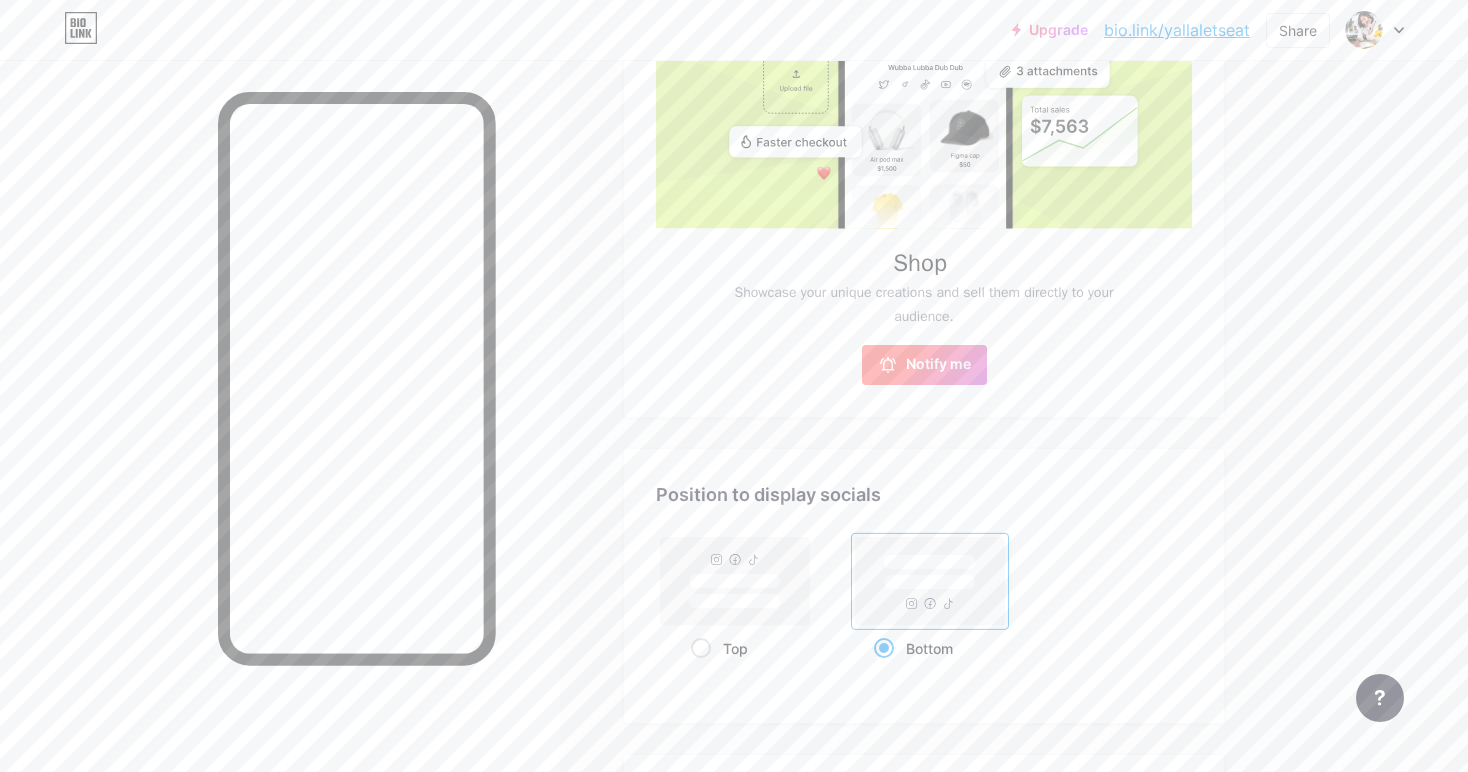 click on "Notify me" at bounding box center (938, 365) 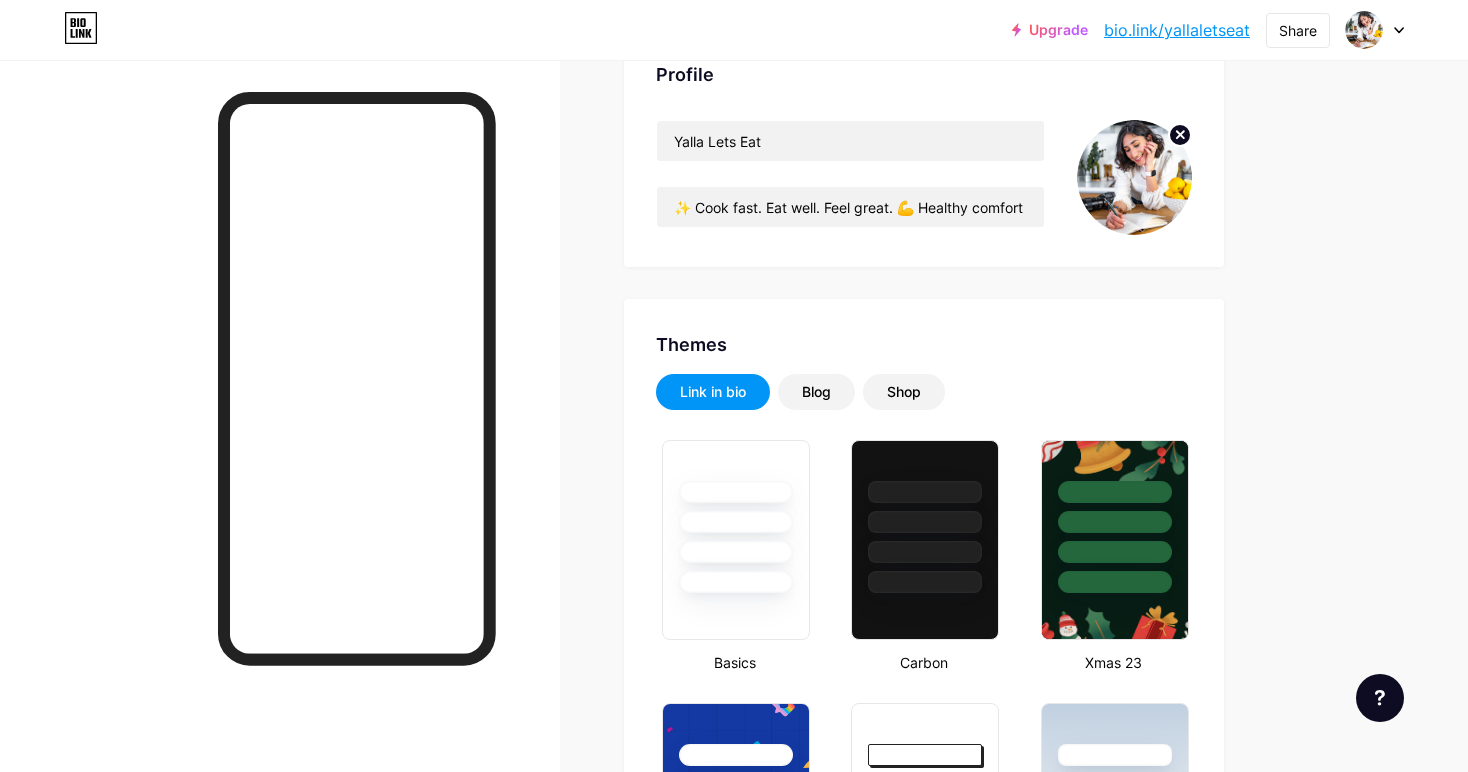 scroll, scrollTop: 0, scrollLeft: 0, axis: both 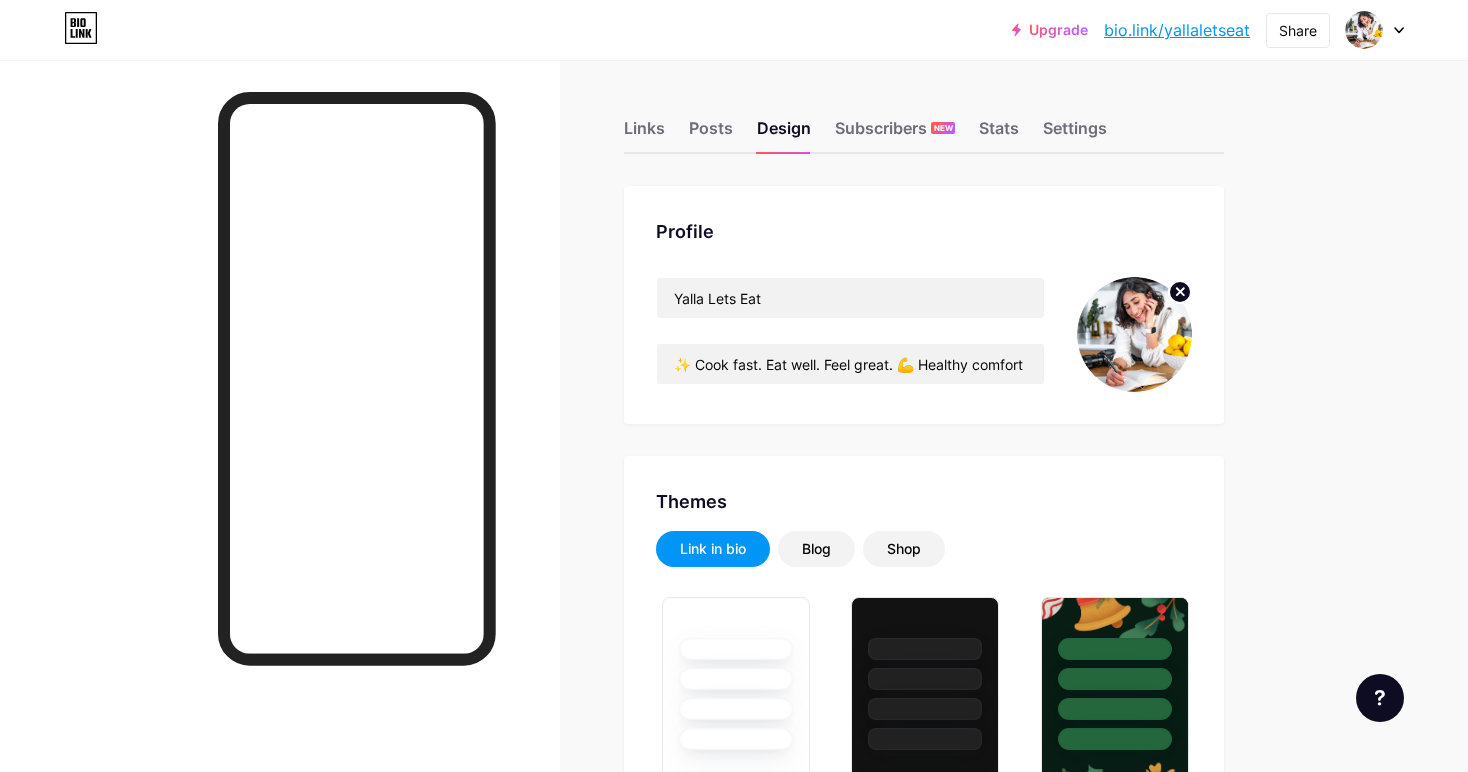 click on "Profile   Yalla Lets Eat     ✨ Cook fast. Eat well. Feel great. 💪 Healthy comfort food for busy people                   Themes   Link in bio   Blog   Shop       Basics       Carbon       Xmas 23       Pride       Glitch       Winter · Live       Glassy · Live       Chameleon · Live       Rainy Night · Live       Neon · Live       Summer       Retro       Strawberry · Live       Desert       Sunny       Autumn       Leaf       Clear Sky       Blush       Unicorn       Minimal       Cloudy       Shadow     Create your own           Changes saved       Position to display socials                 Top                     Bottom
Disable Bio Link branding
Will hide the Bio Link branding from homepage     Display Share button
Enables social sharing options on your page including a QR code.   Changes saved" at bounding box center [924, 1741] 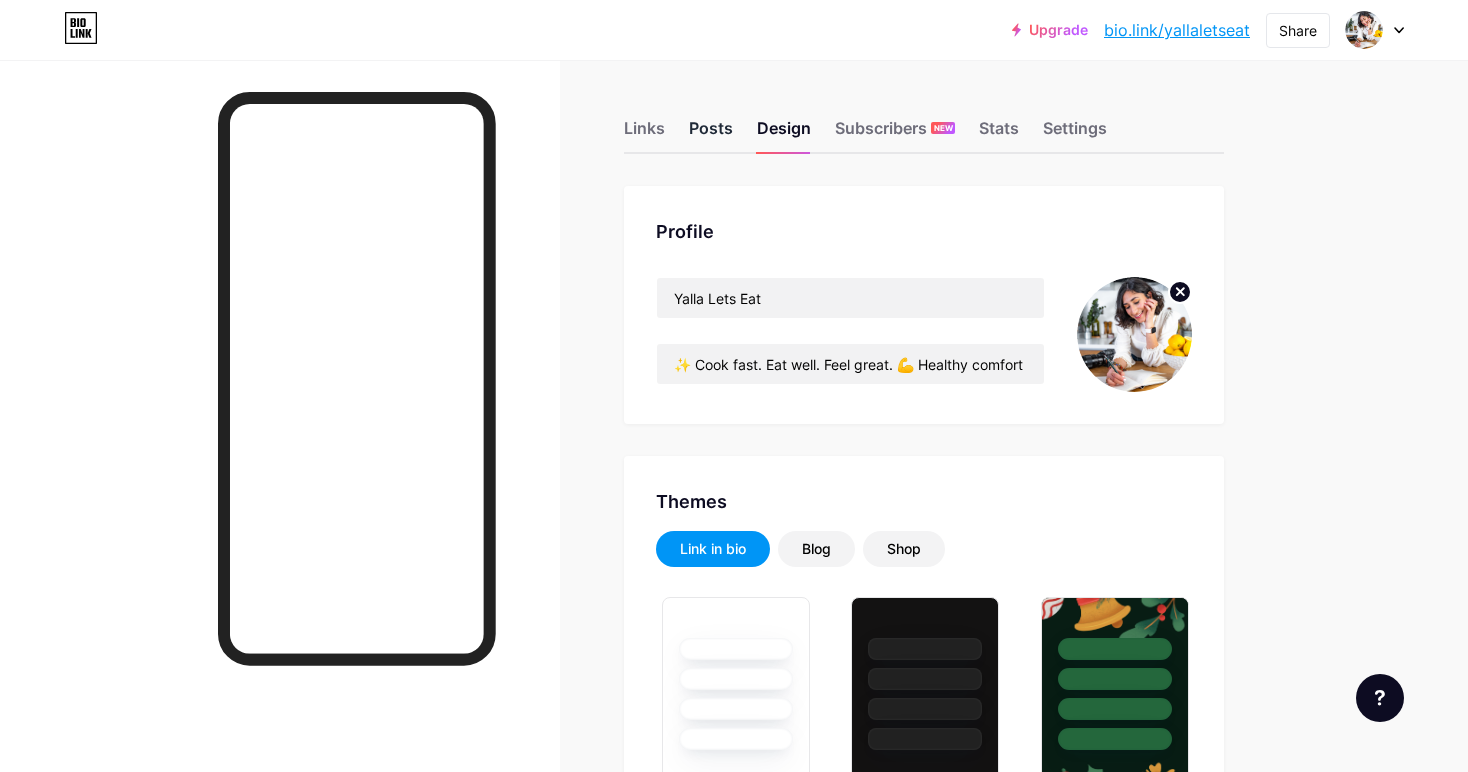 click on "Posts" at bounding box center [711, 134] 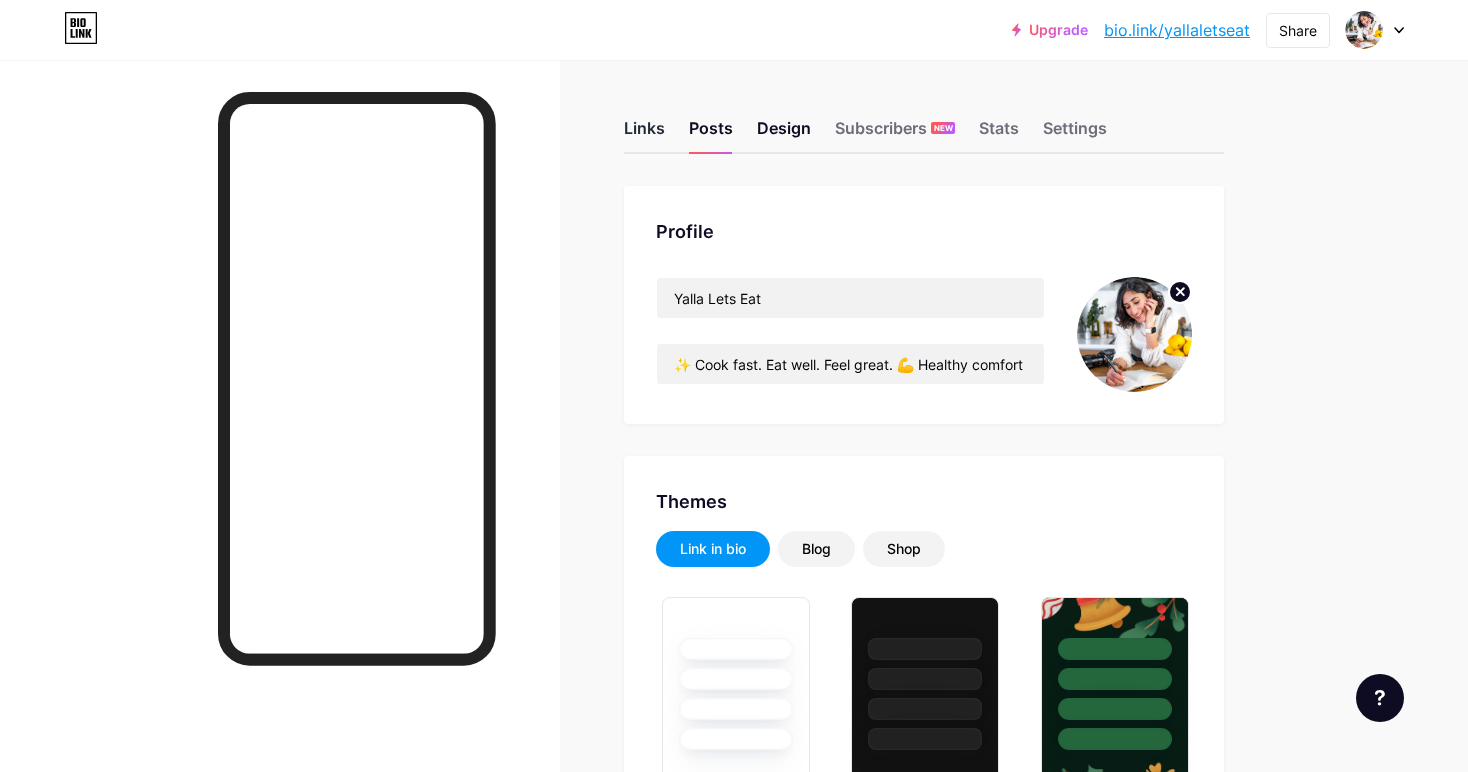 click on "Links" at bounding box center [644, 134] 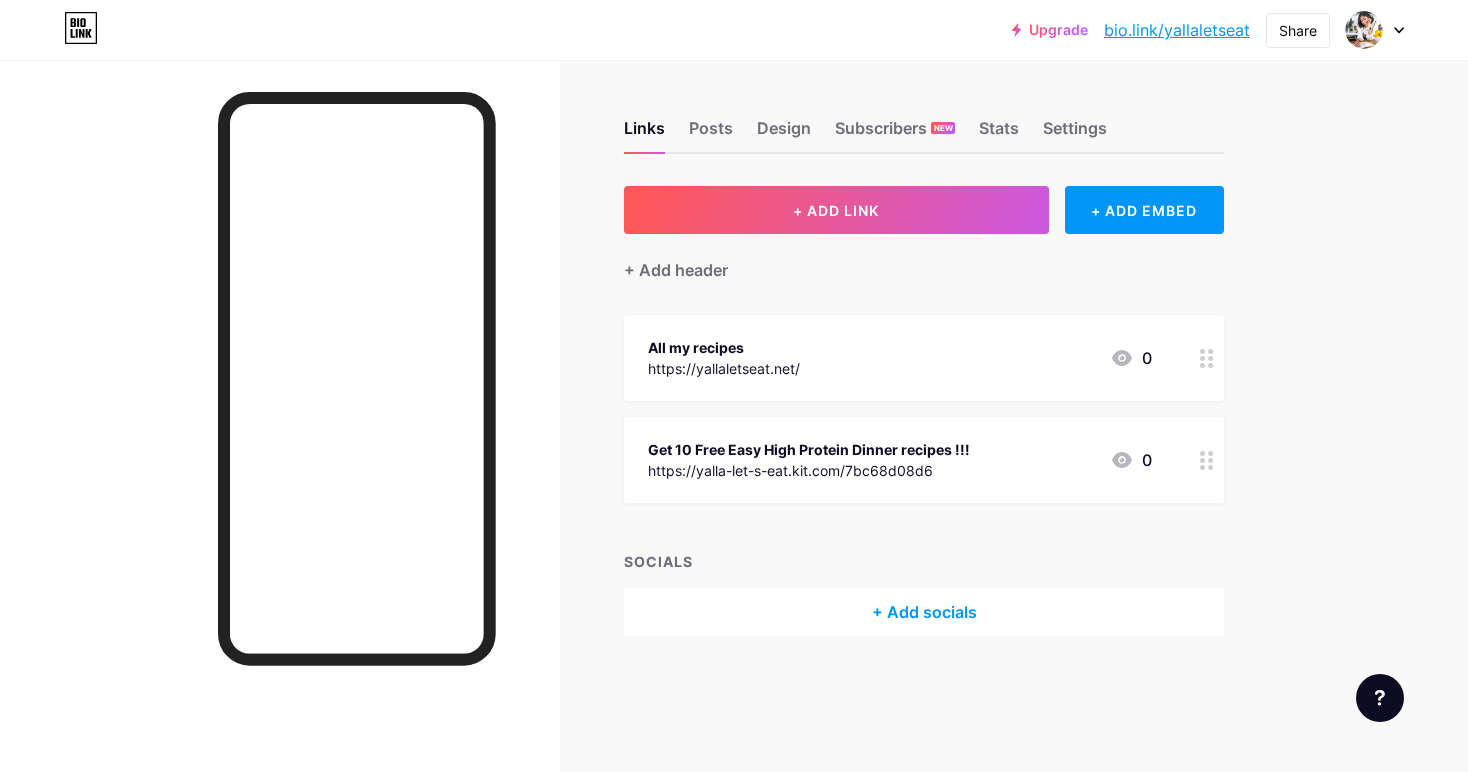click on "+ Add socials" at bounding box center (924, 612) 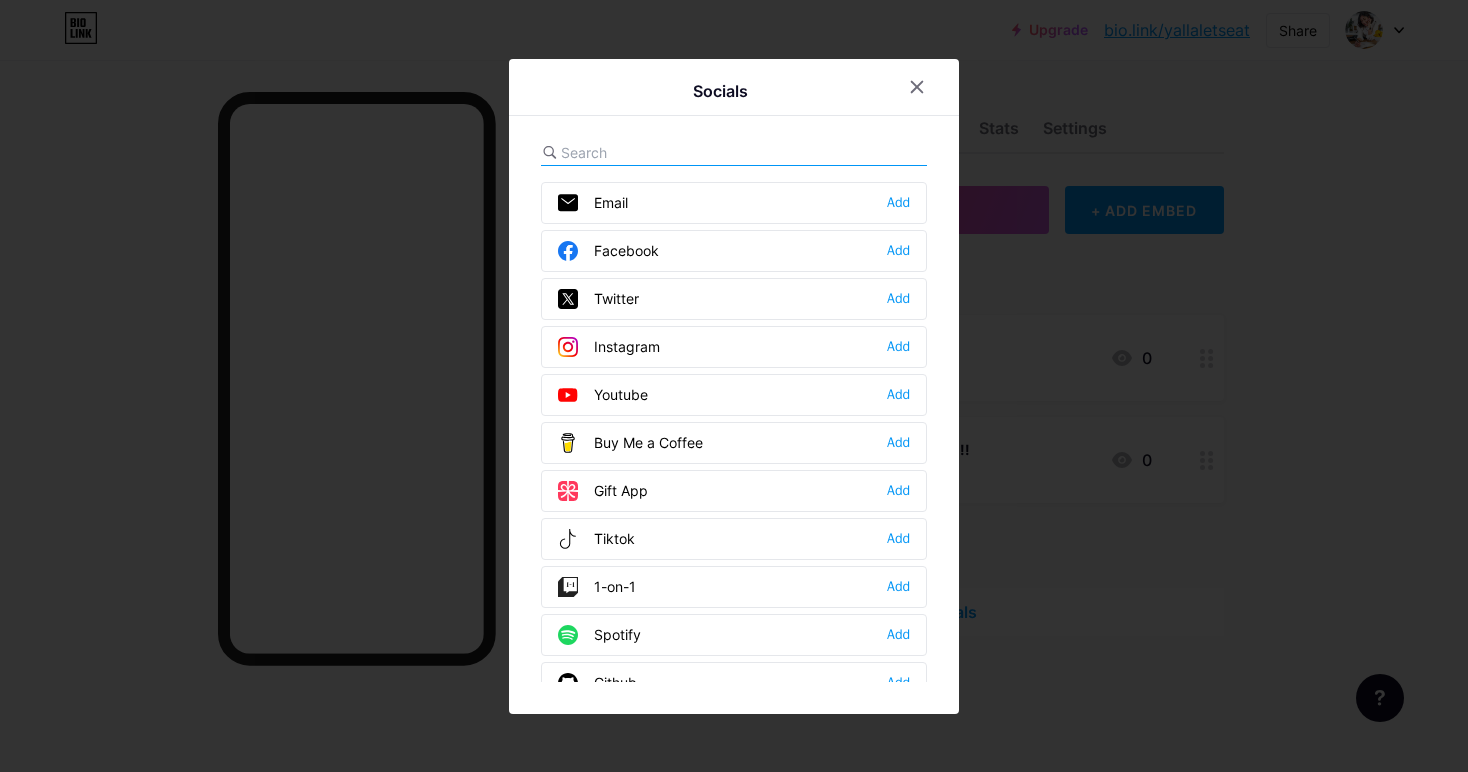 click on "Youtube
Add" at bounding box center (734, 395) 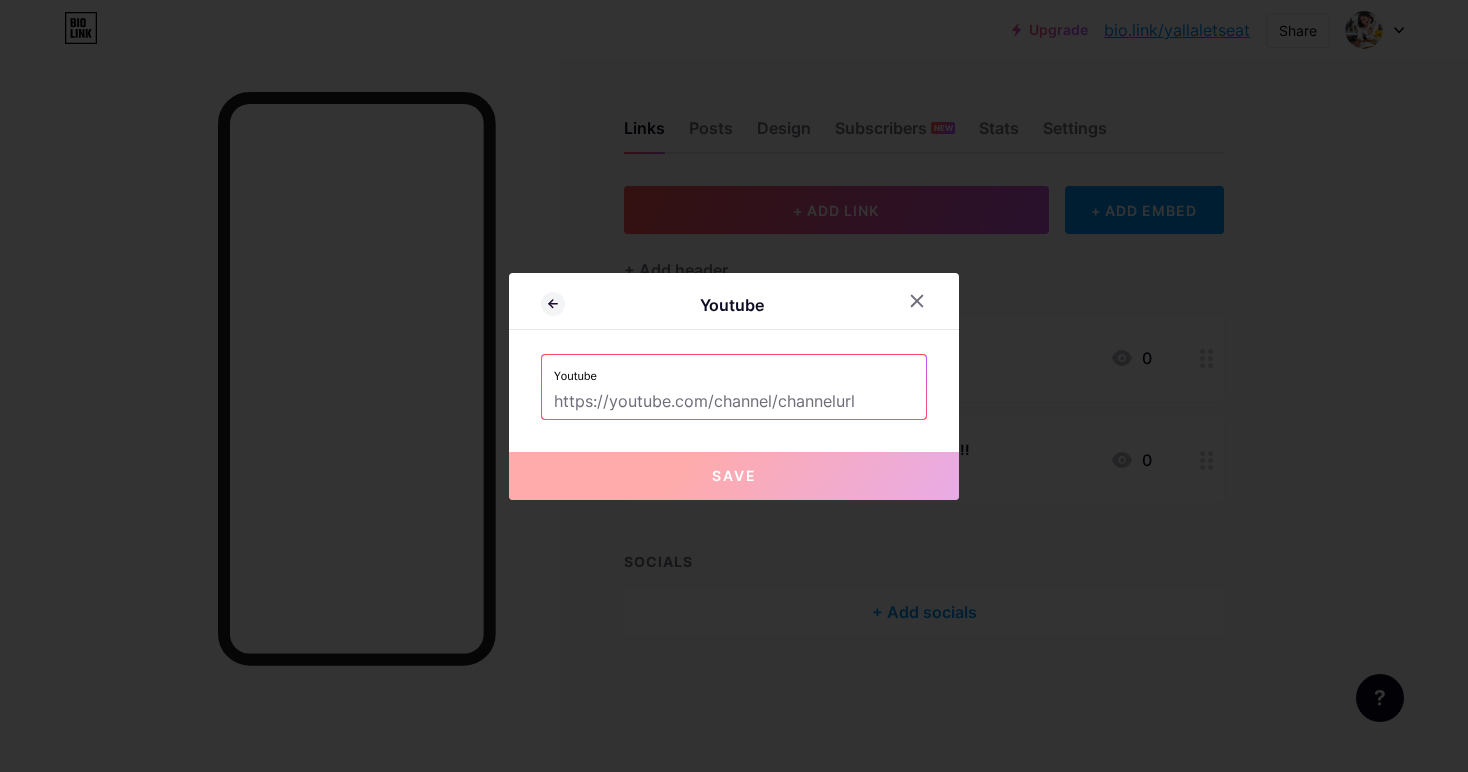 click at bounding box center (734, 402) 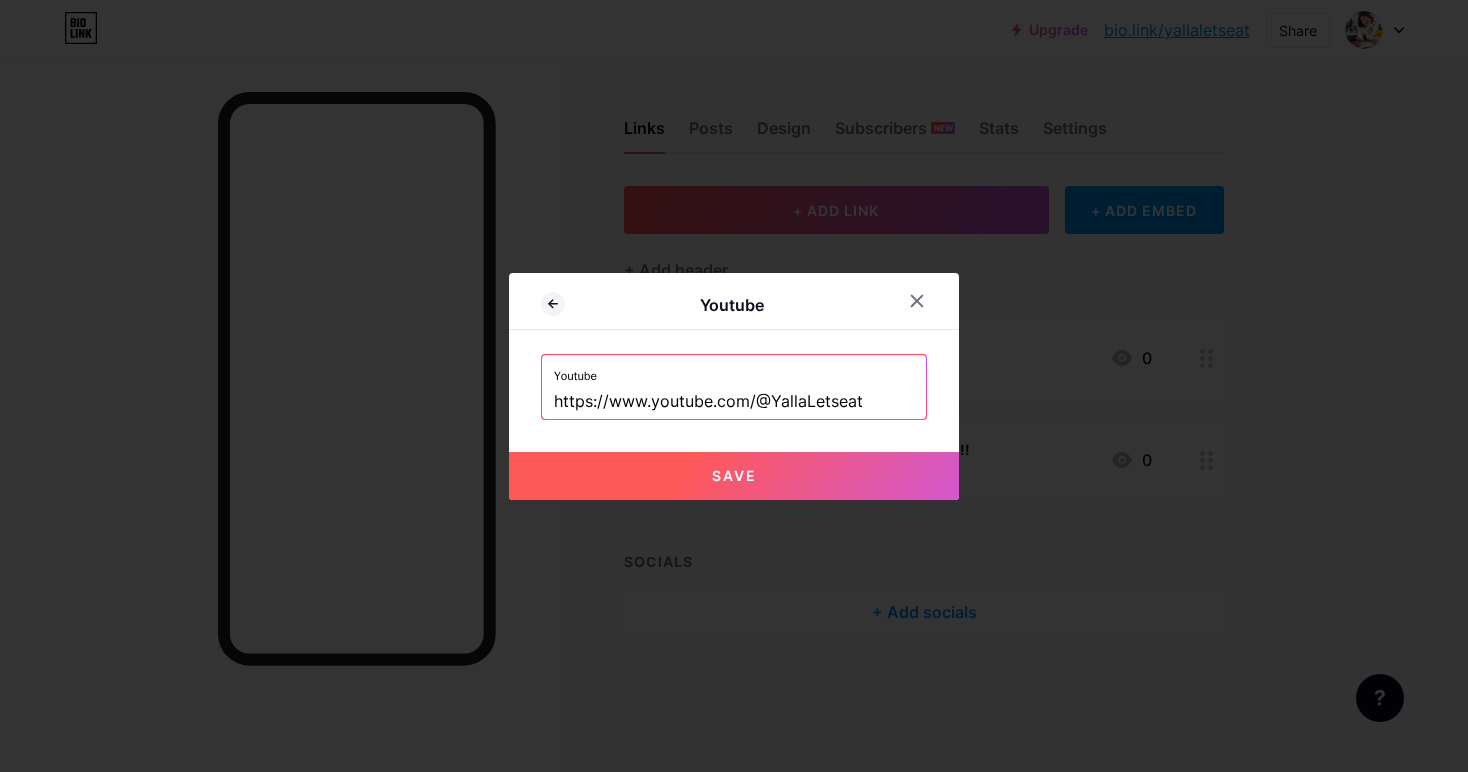 type on "https://www.youtube.com/@YallaLetseat" 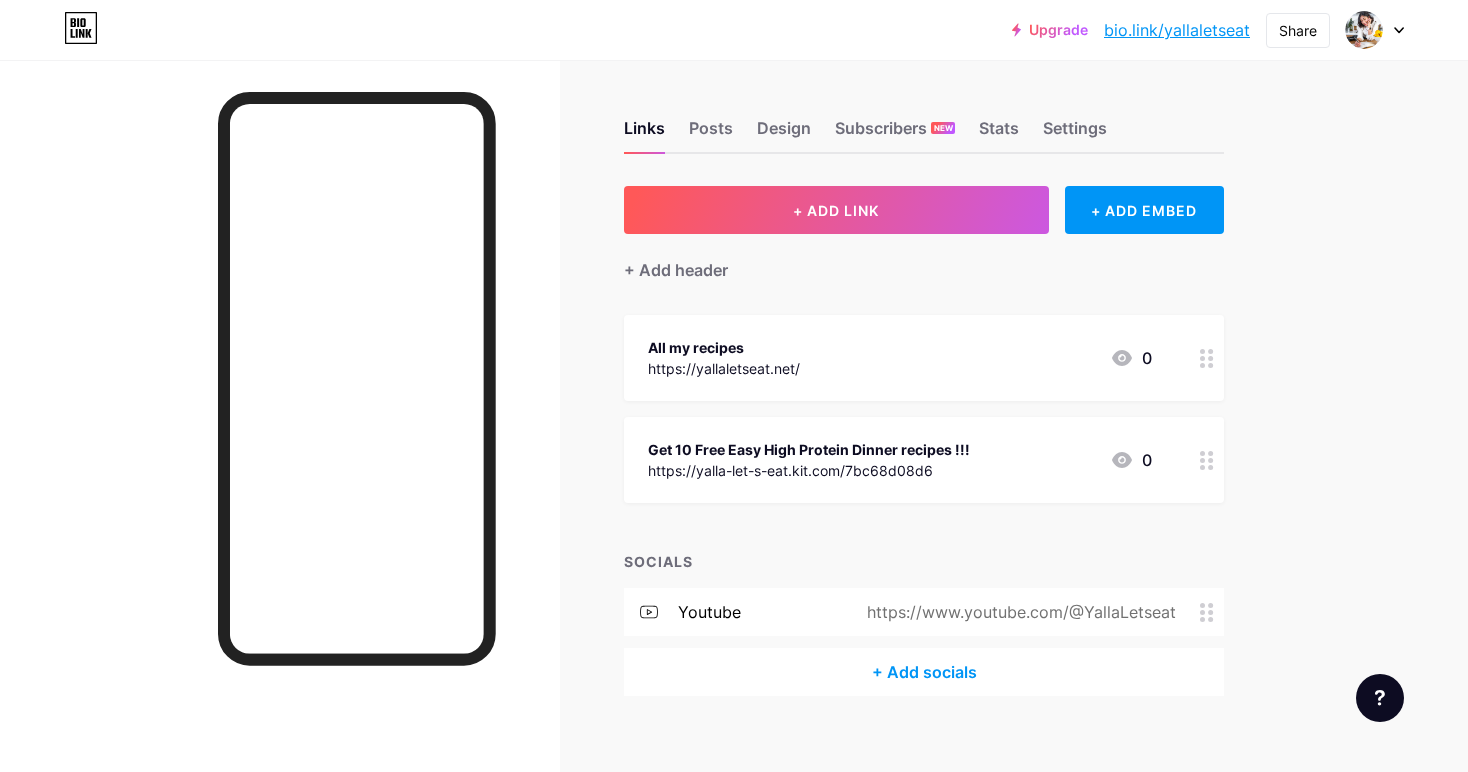 scroll, scrollTop: 23, scrollLeft: 0, axis: vertical 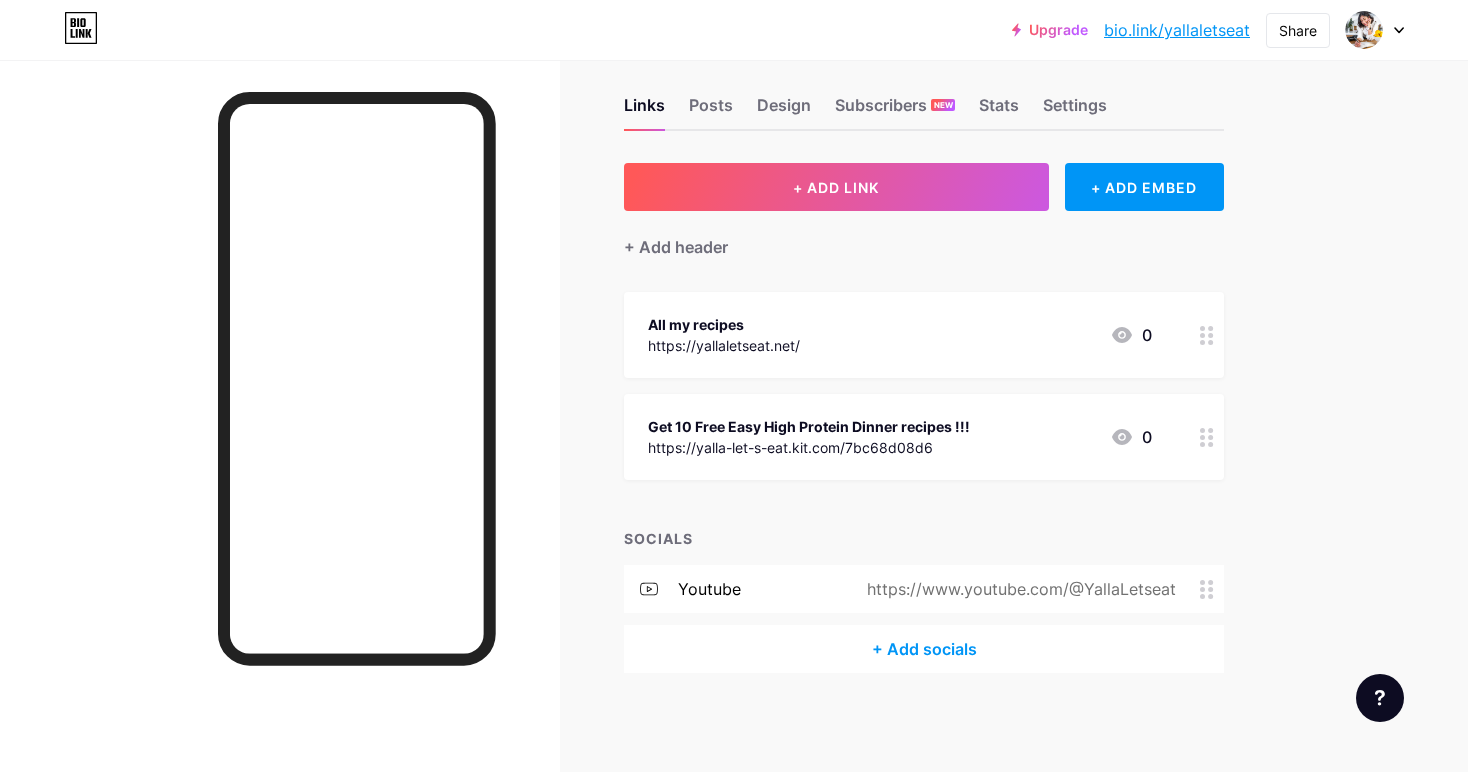 click on "+ Add socials" at bounding box center [924, 649] 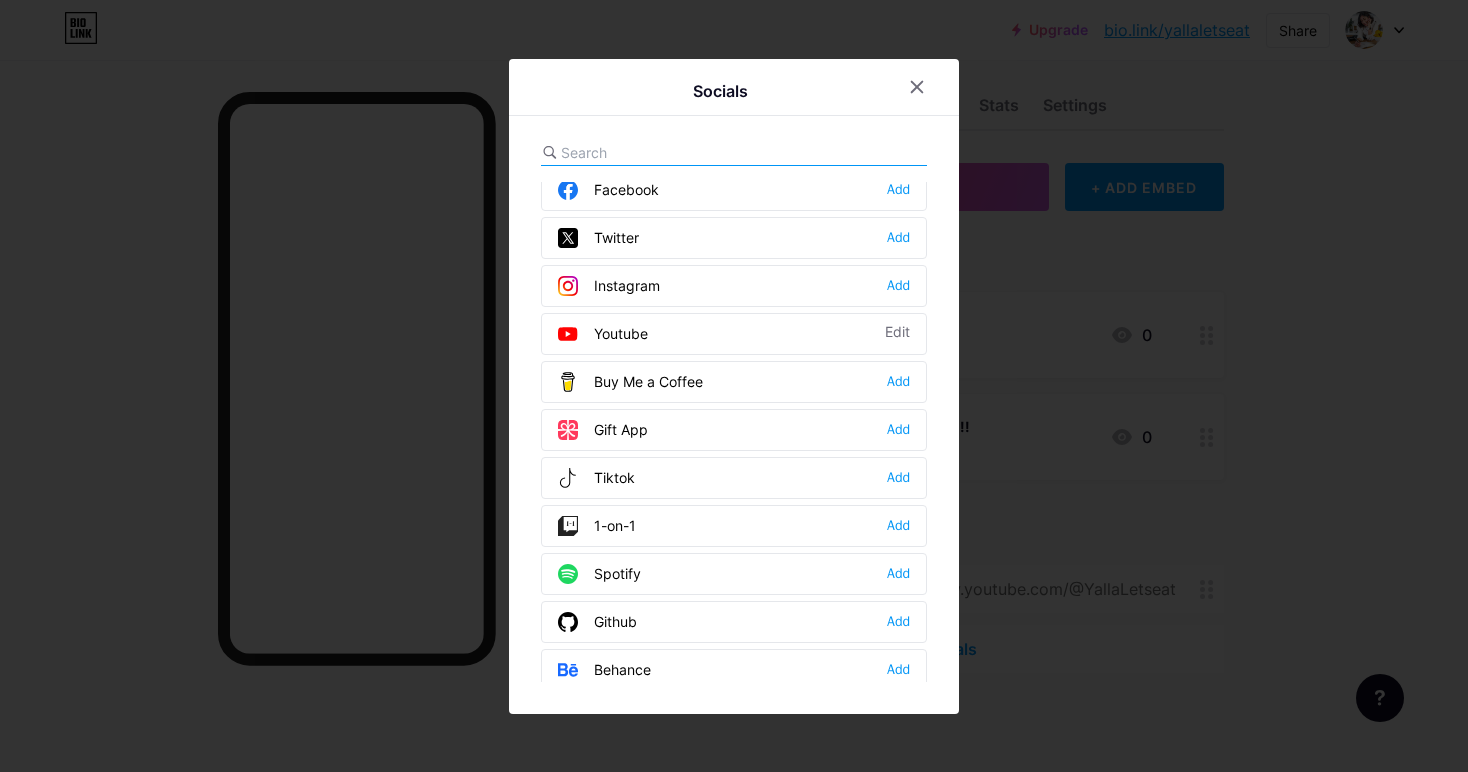scroll, scrollTop: 88, scrollLeft: 0, axis: vertical 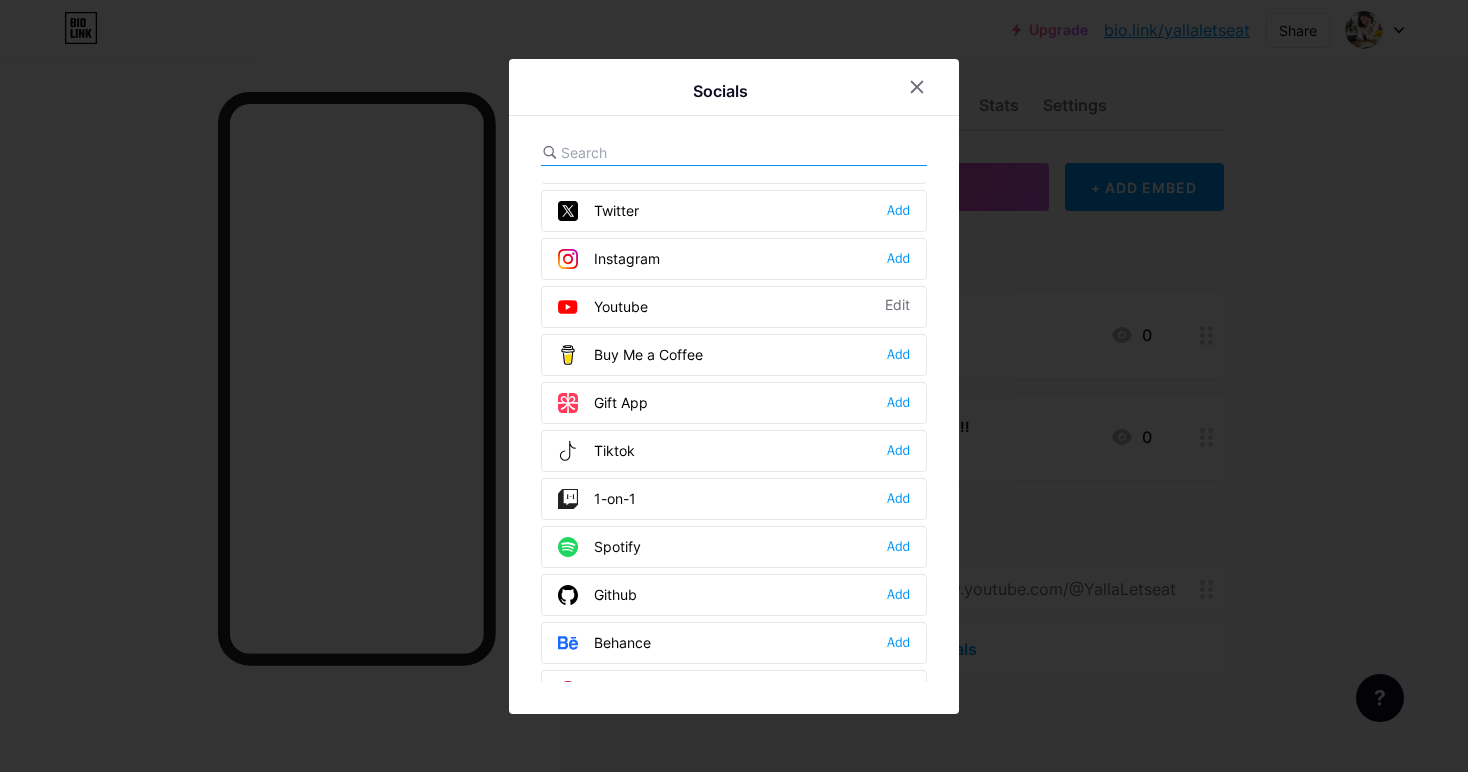 click on "Buy Me a Coffee
Add" at bounding box center (734, 355) 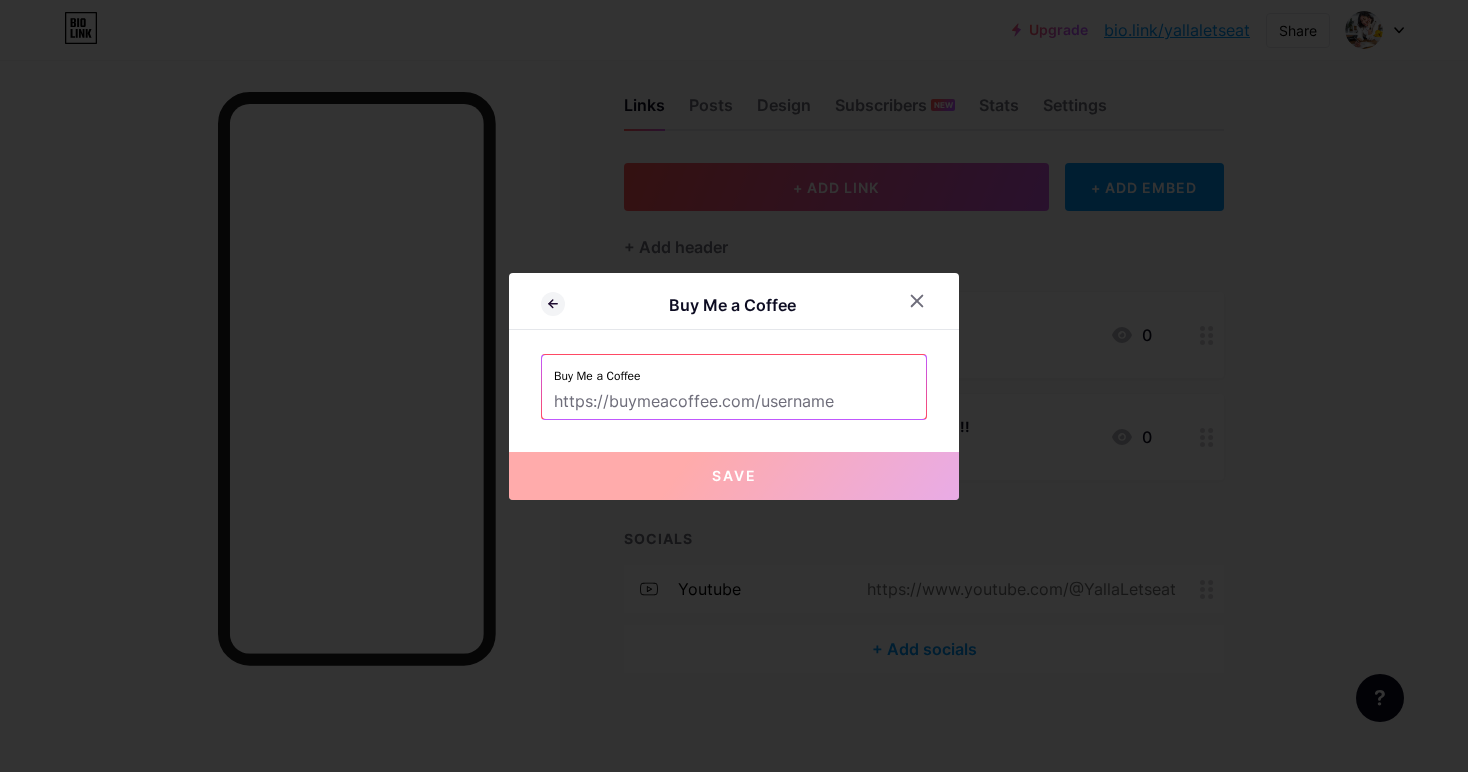 click at bounding box center [734, 402] 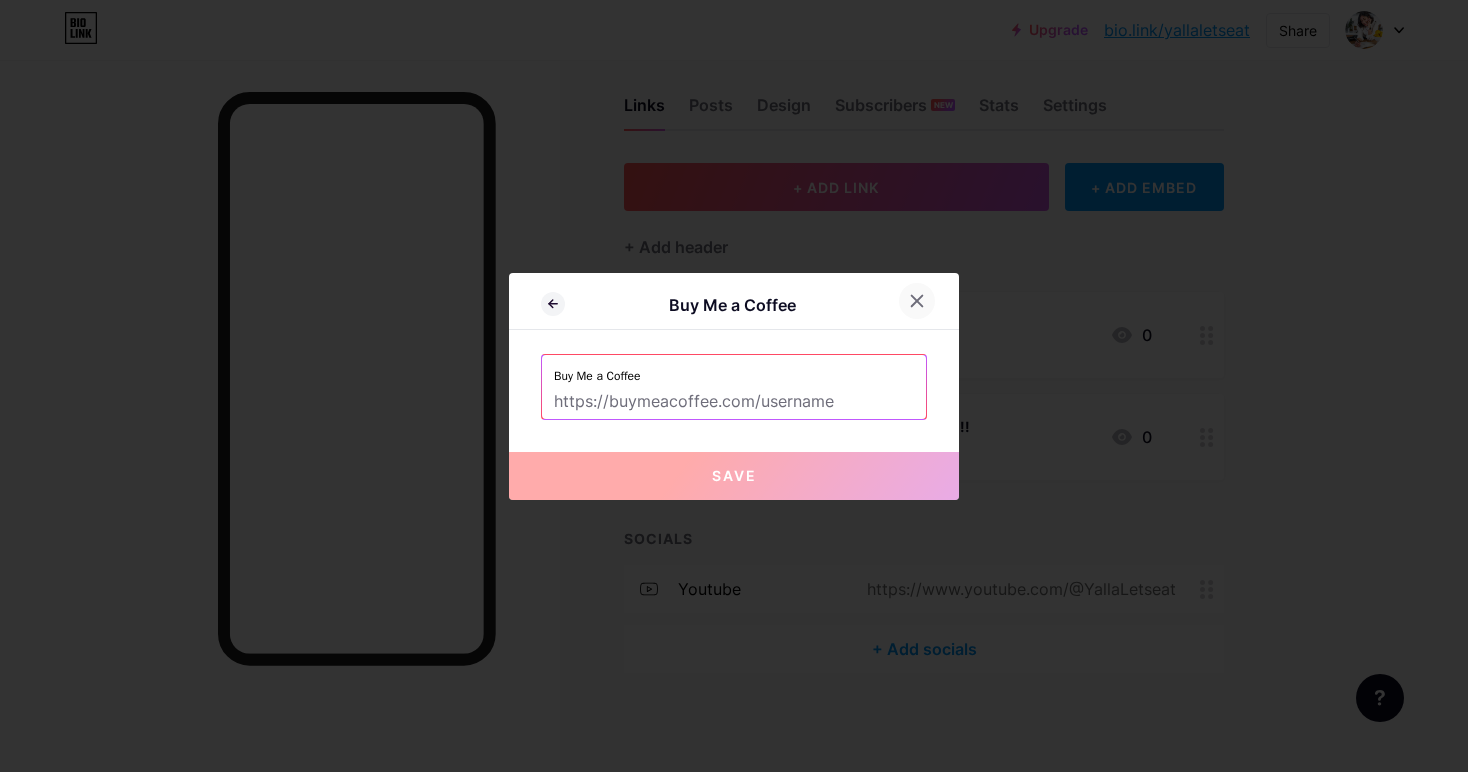click 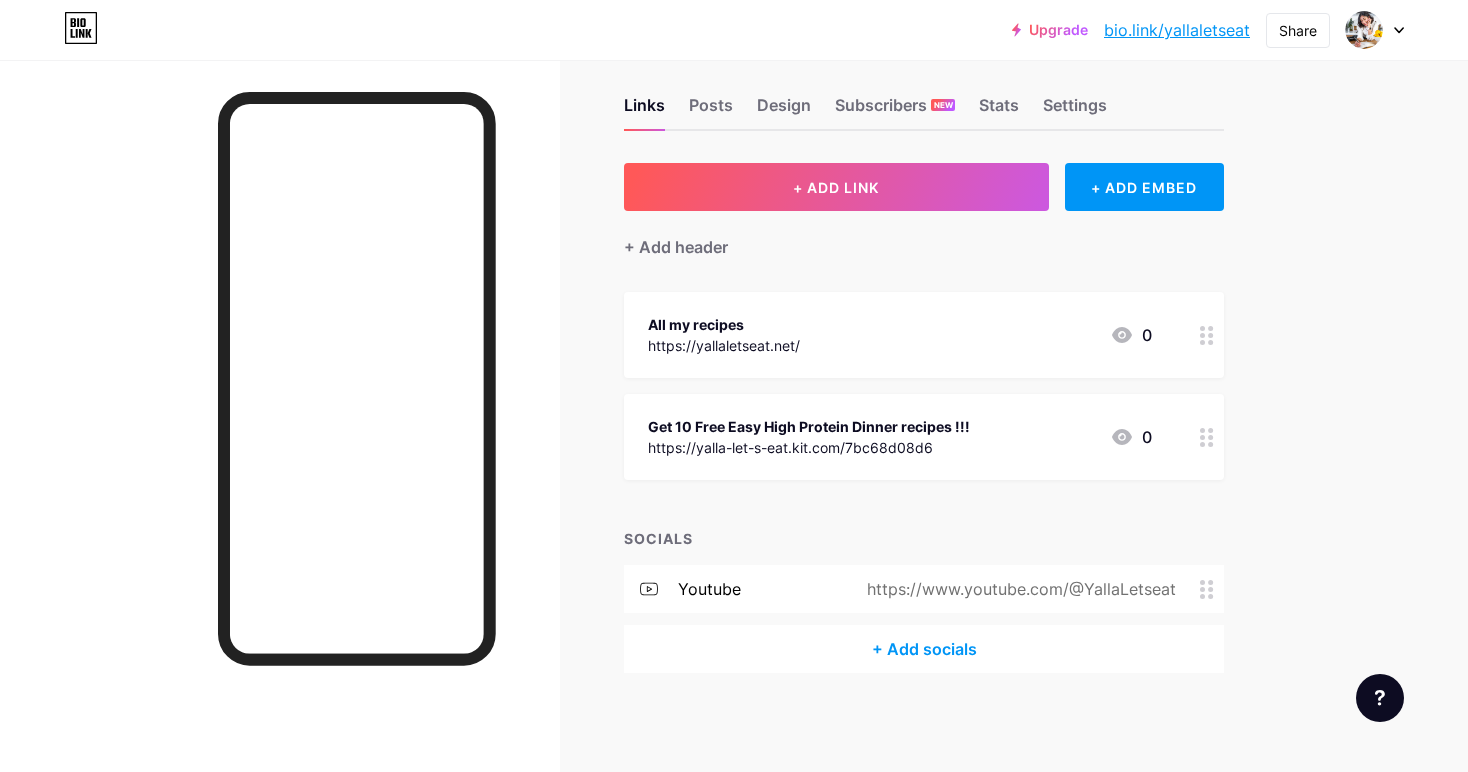 click on "+ Add socials" at bounding box center (924, 649) 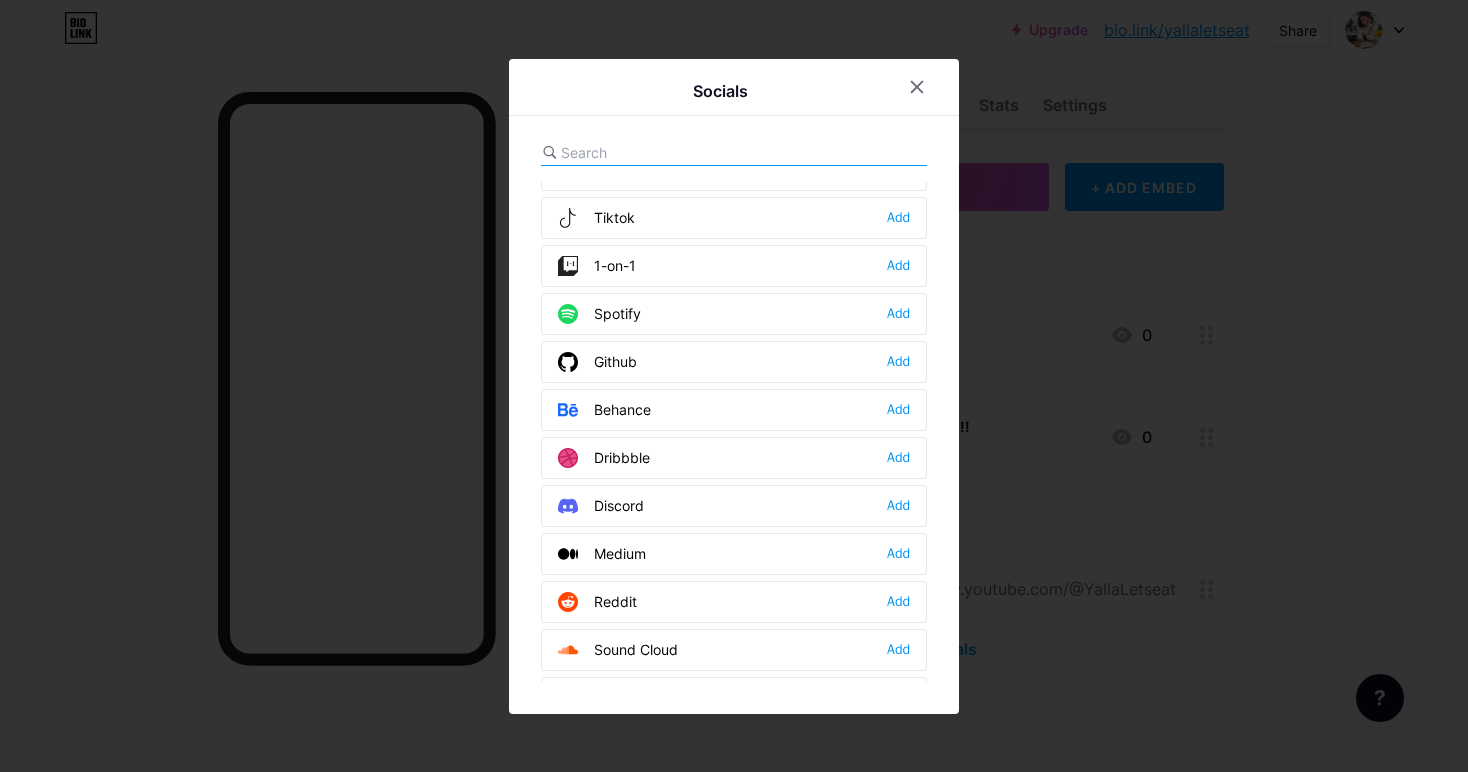 scroll, scrollTop: 294, scrollLeft: 0, axis: vertical 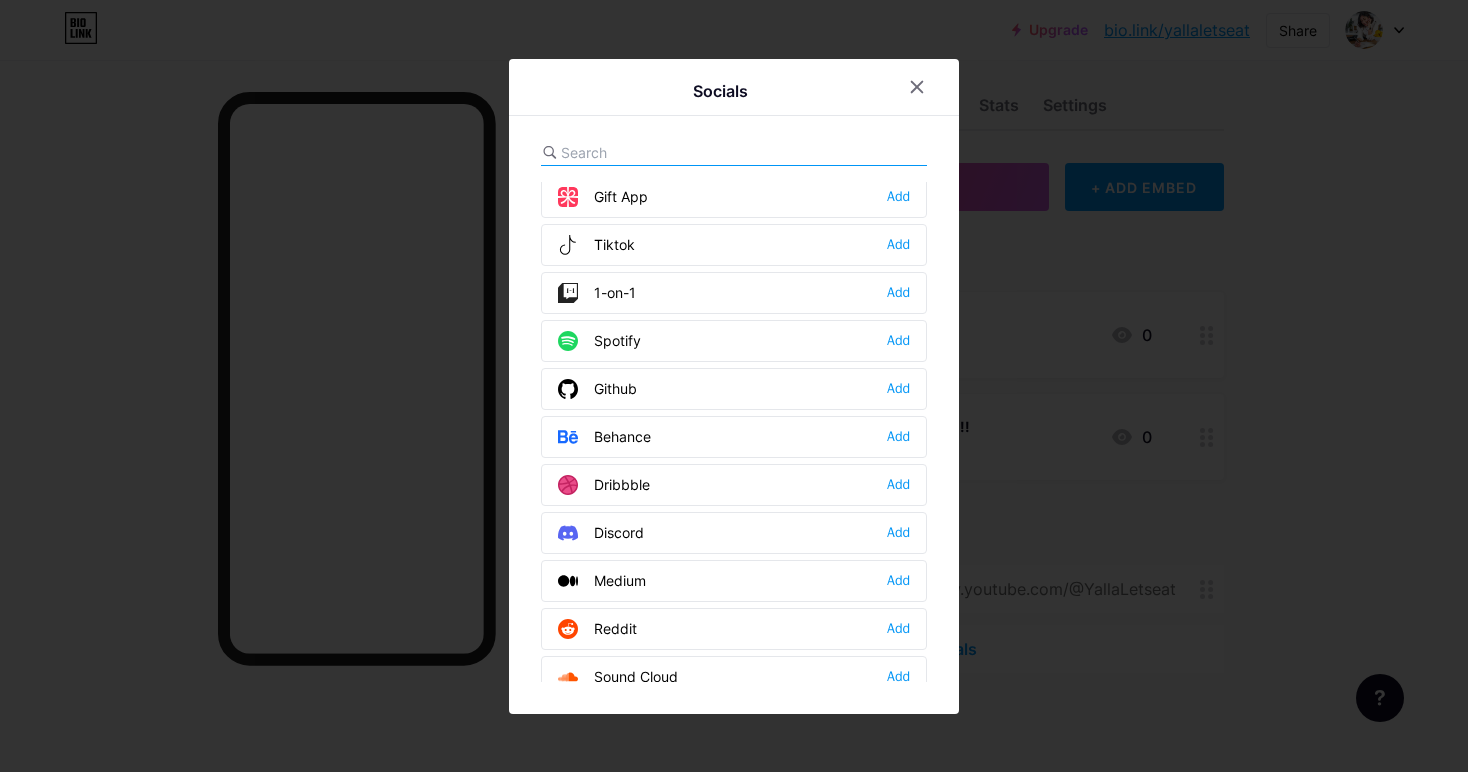 click on "1-on-1
Add" at bounding box center (734, 293) 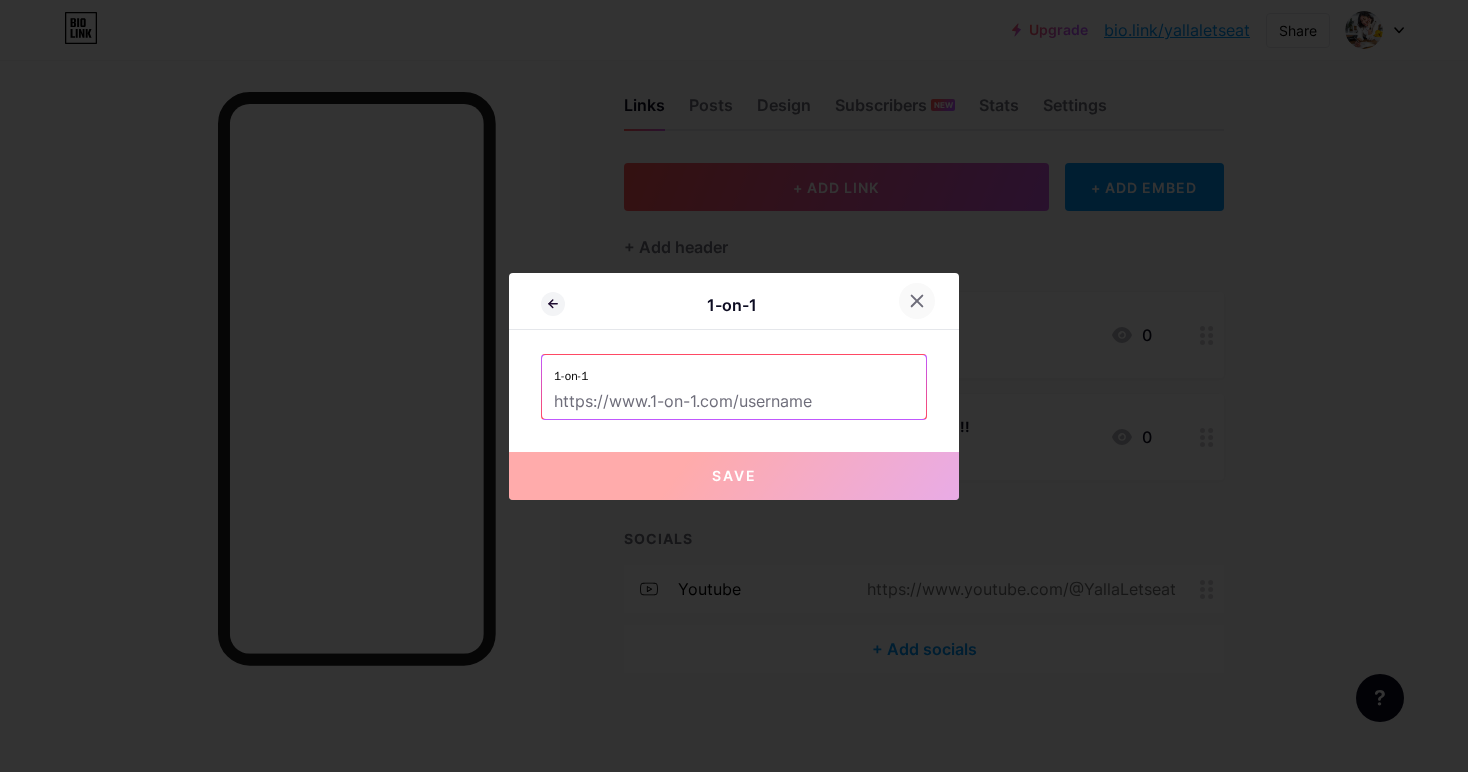 click at bounding box center (917, 301) 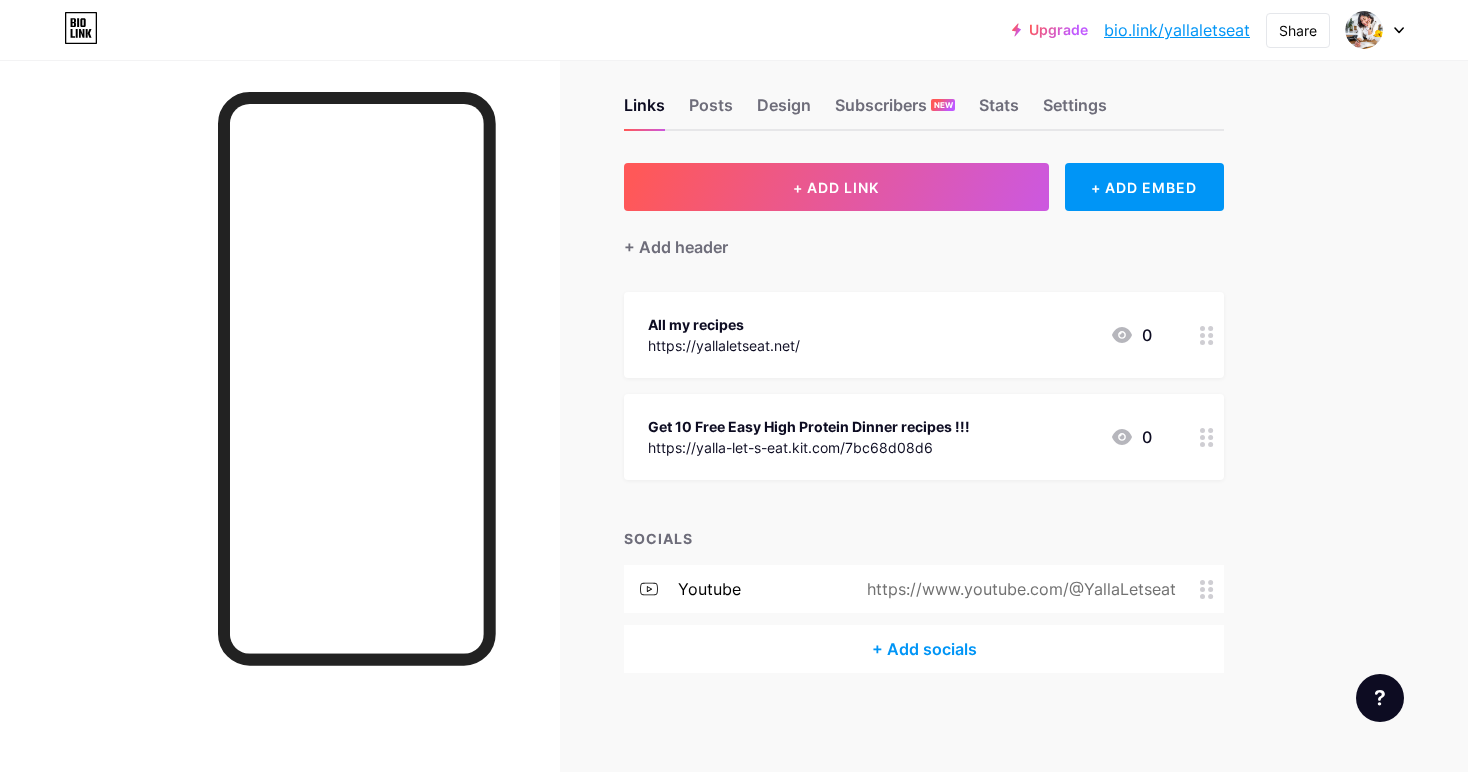 click on "+ Add socials" at bounding box center [924, 649] 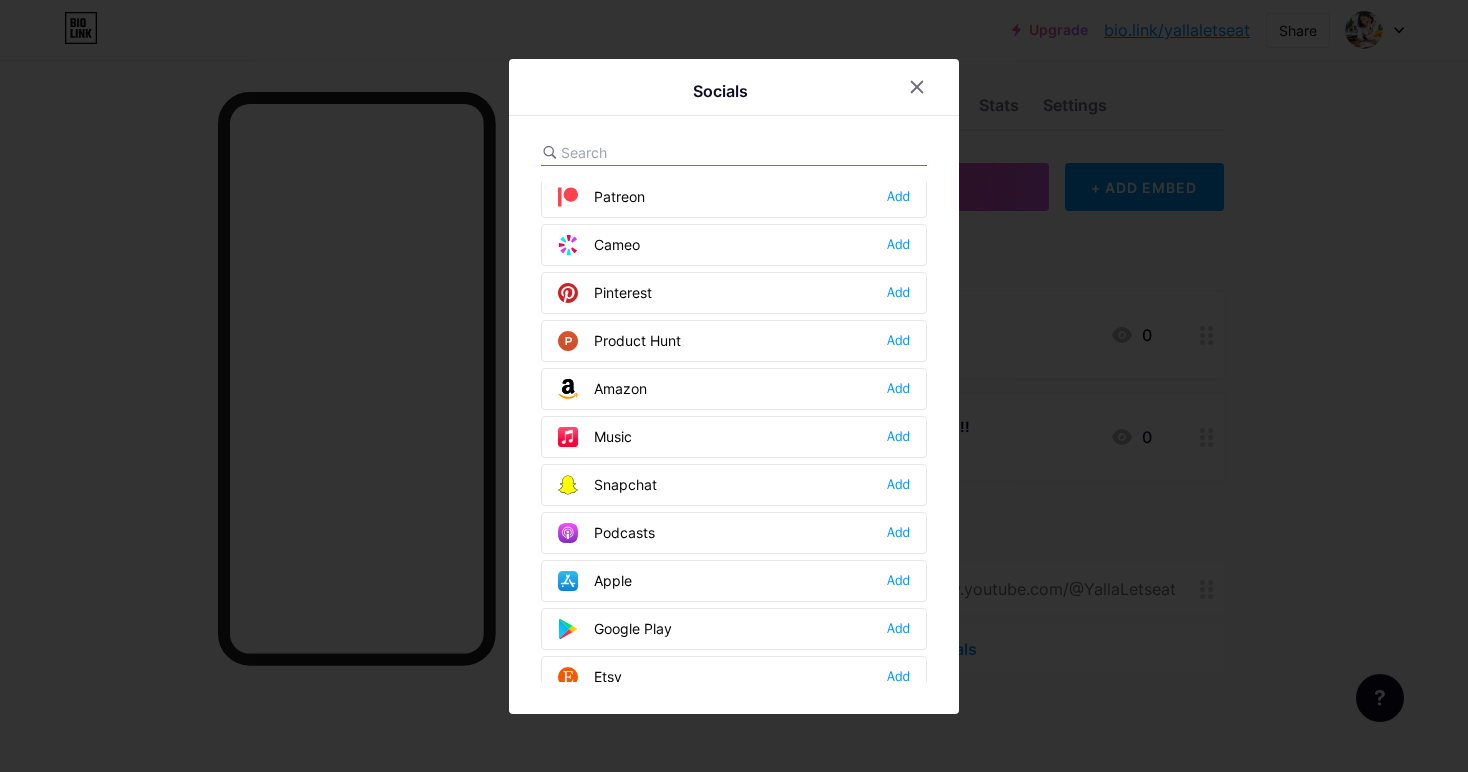 scroll, scrollTop: 1154, scrollLeft: 0, axis: vertical 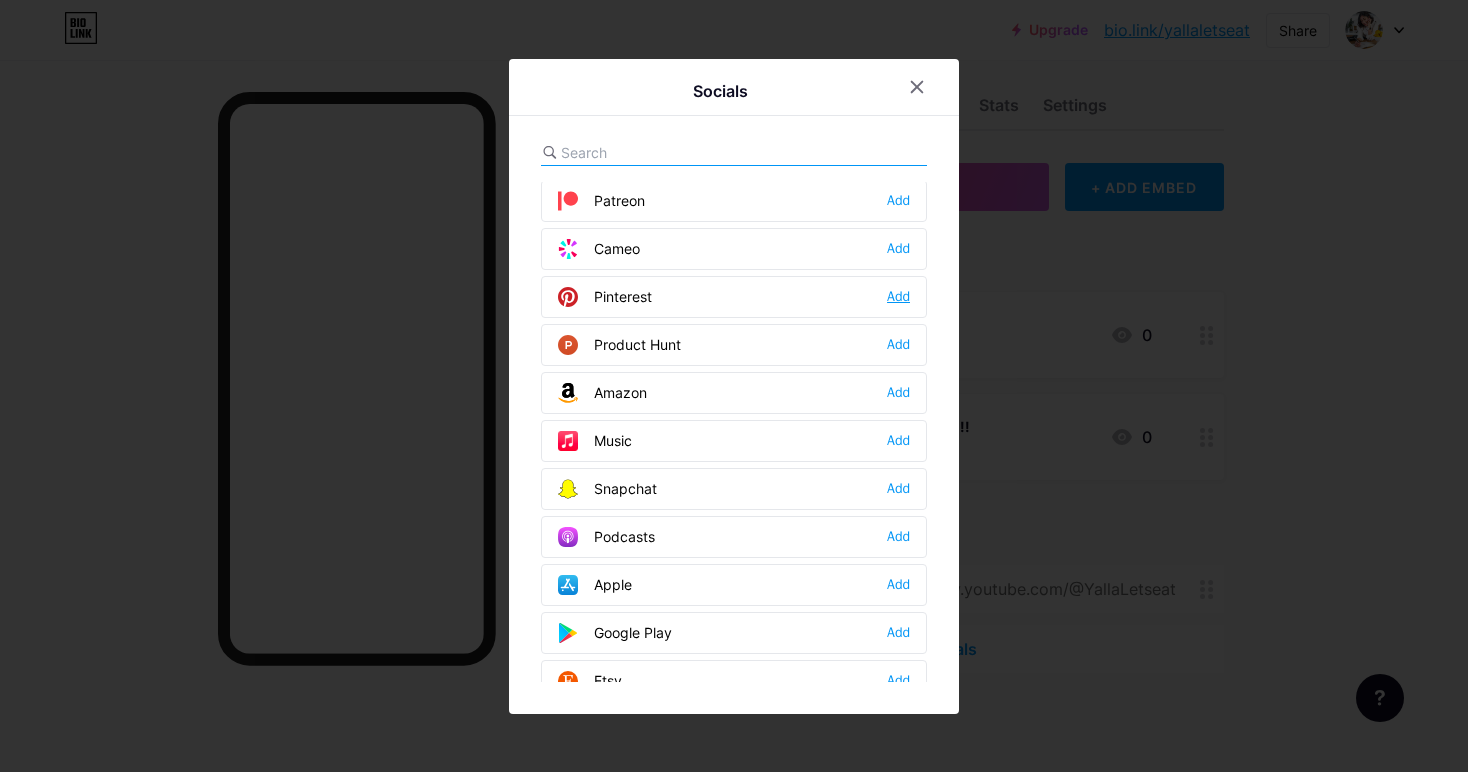 click on "Add" at bounding box center (898, 297) 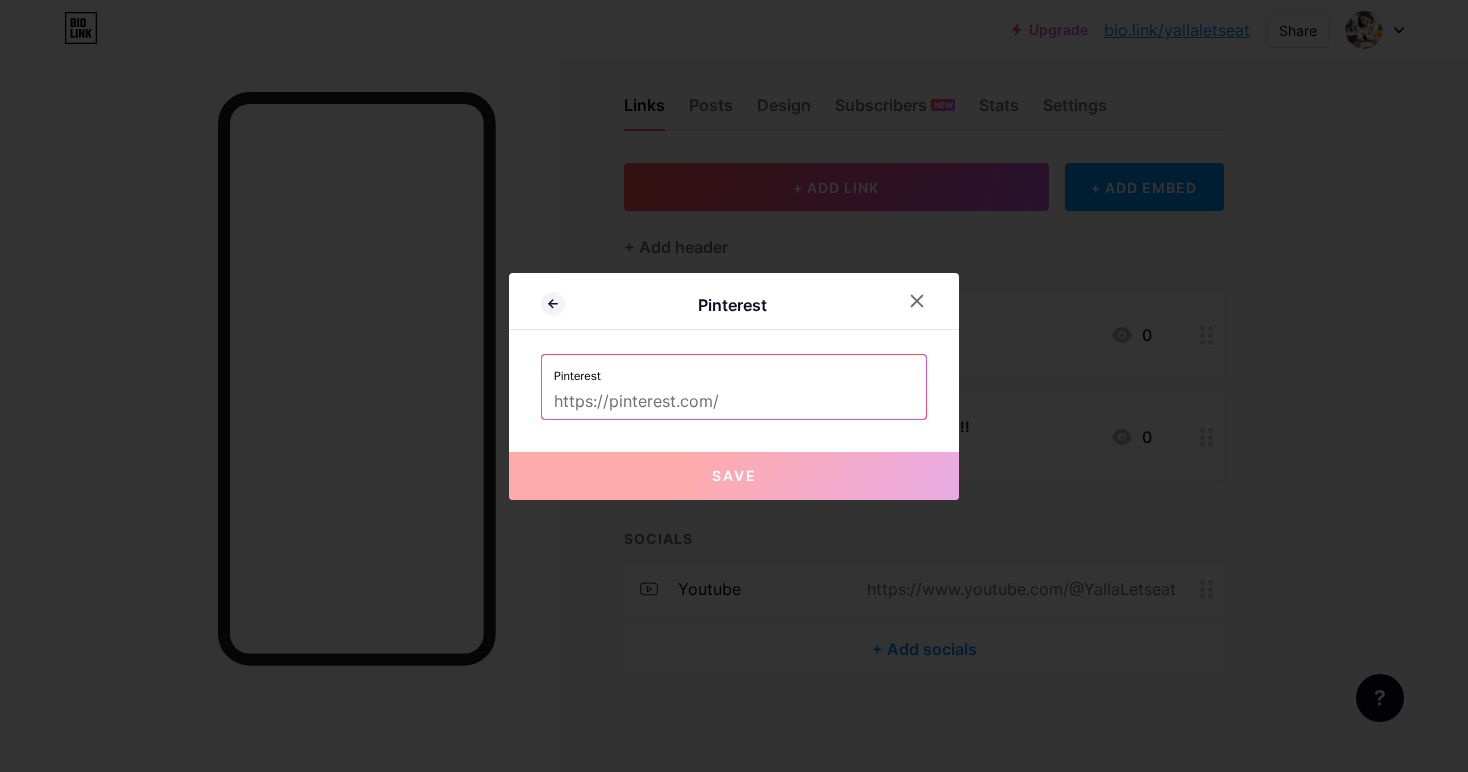 click at bounding box center (734, 402) 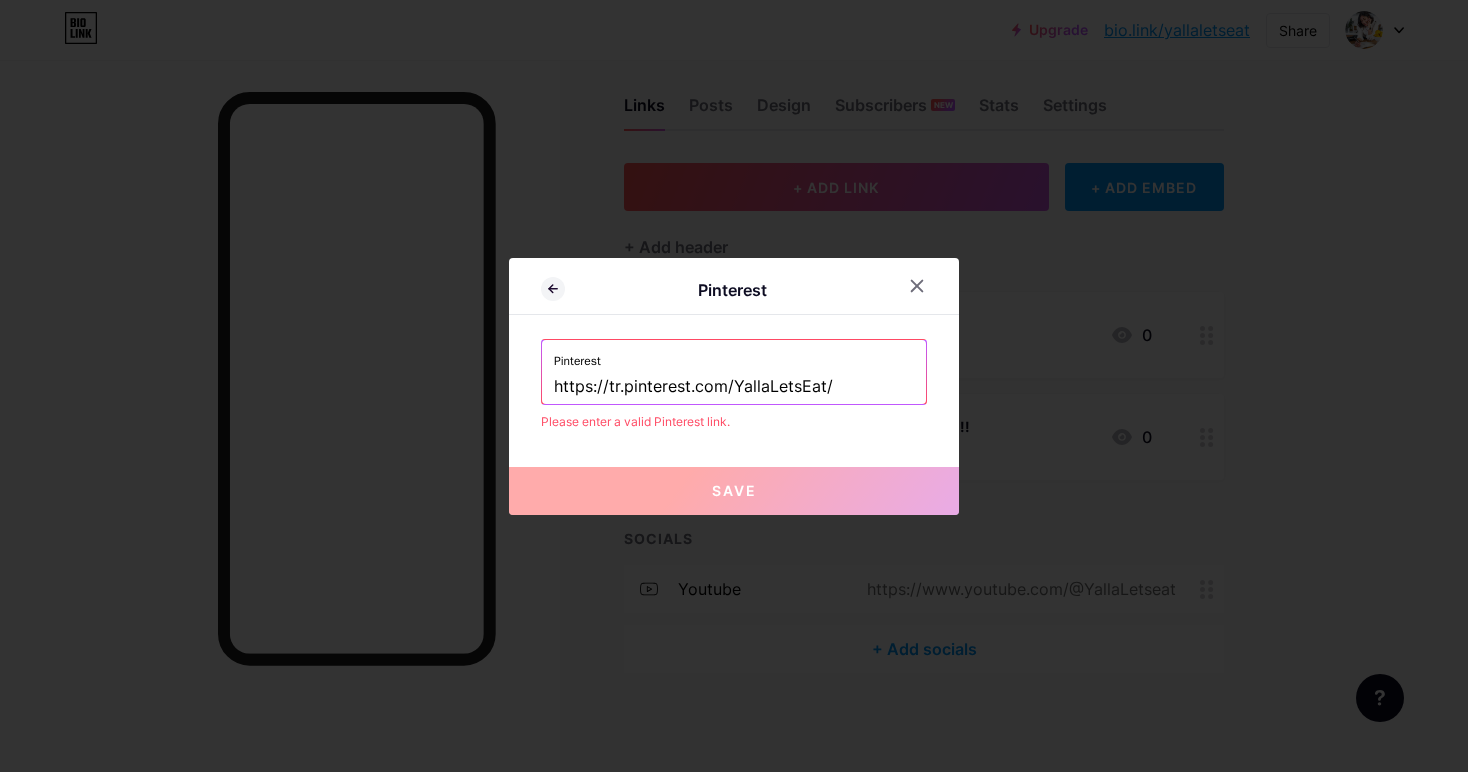 click on "https://tr.pinterest.com/YallaLetsEat/" at bounding box center [734, 387] 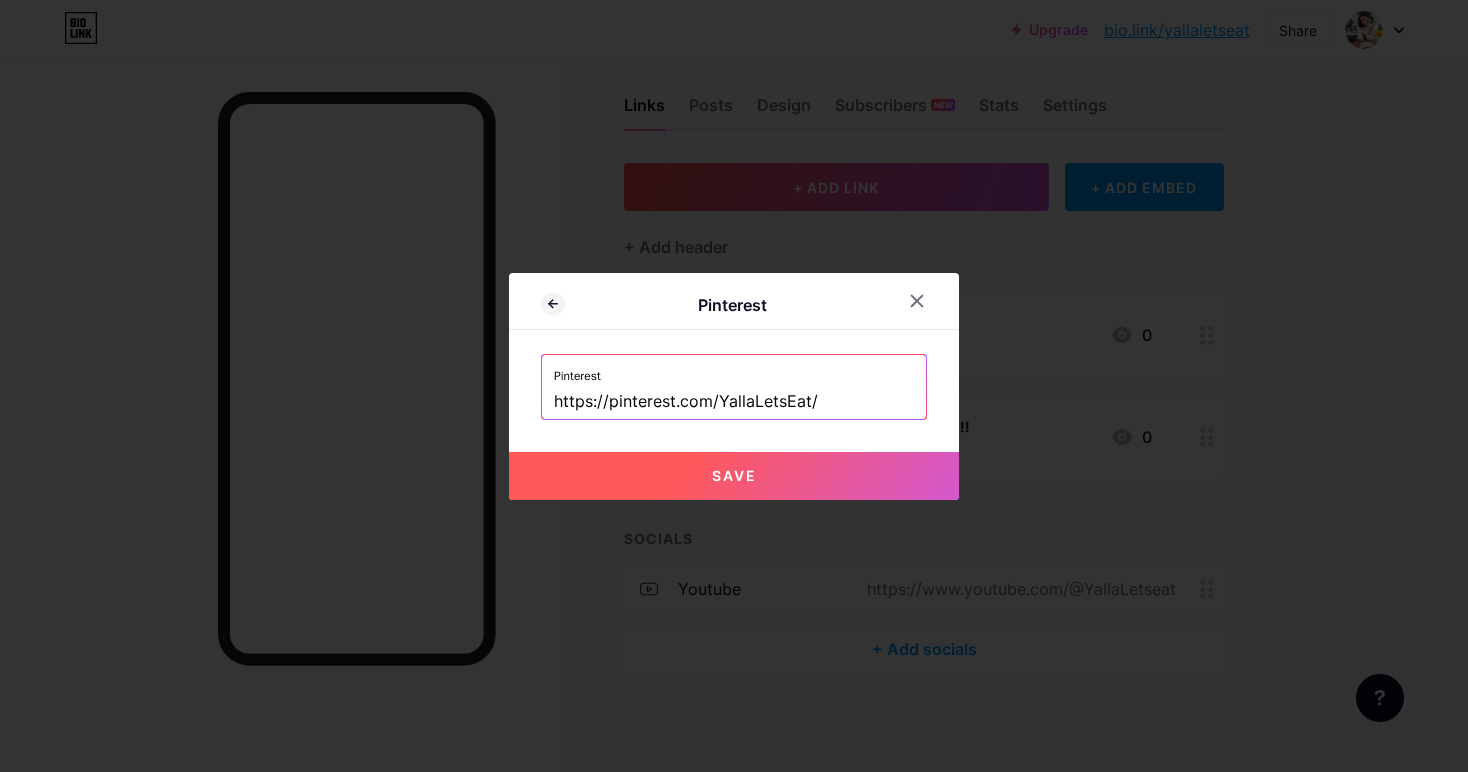 type on "https://pinterest.com/YallaLetsEat/" 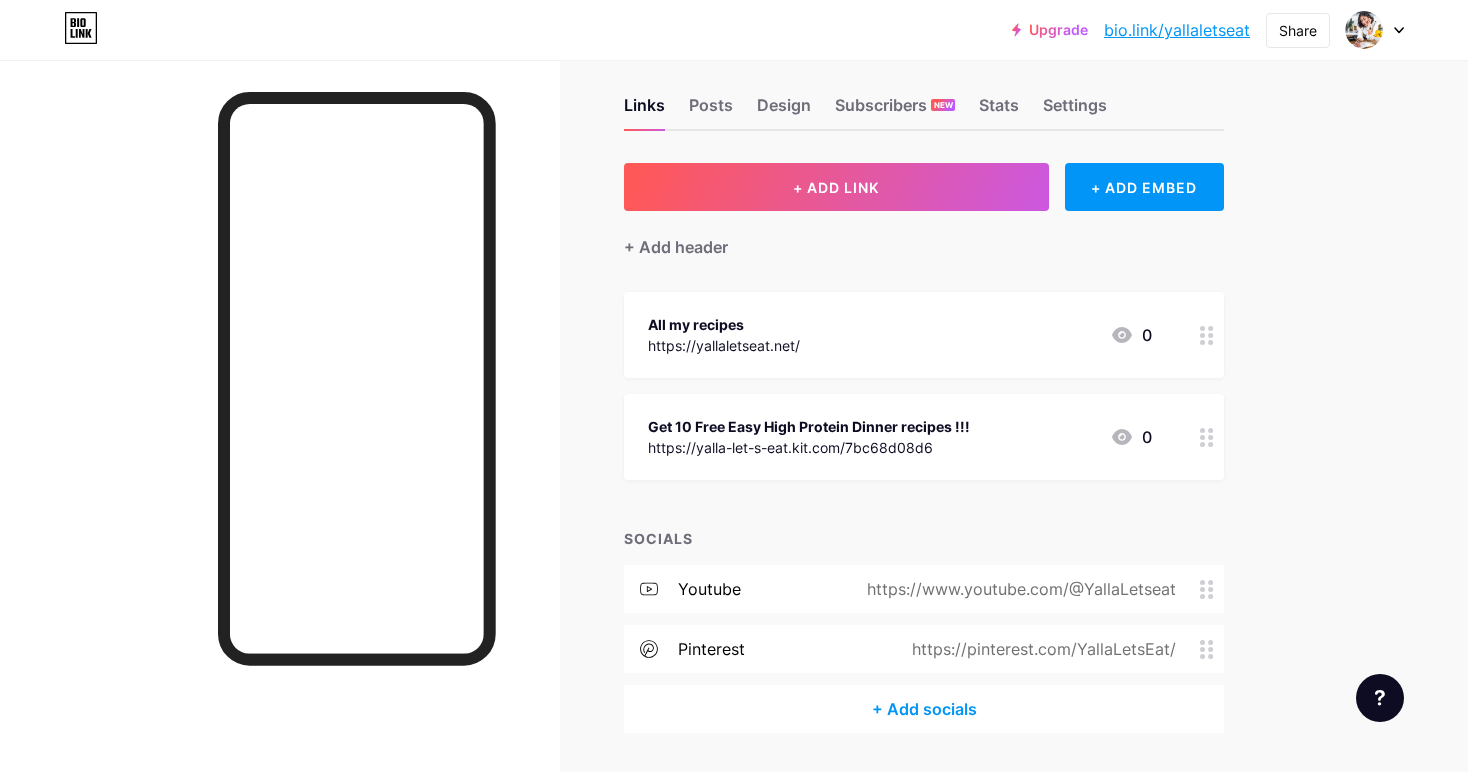 click on "+ Add socials" at bounding box center (924, 709) 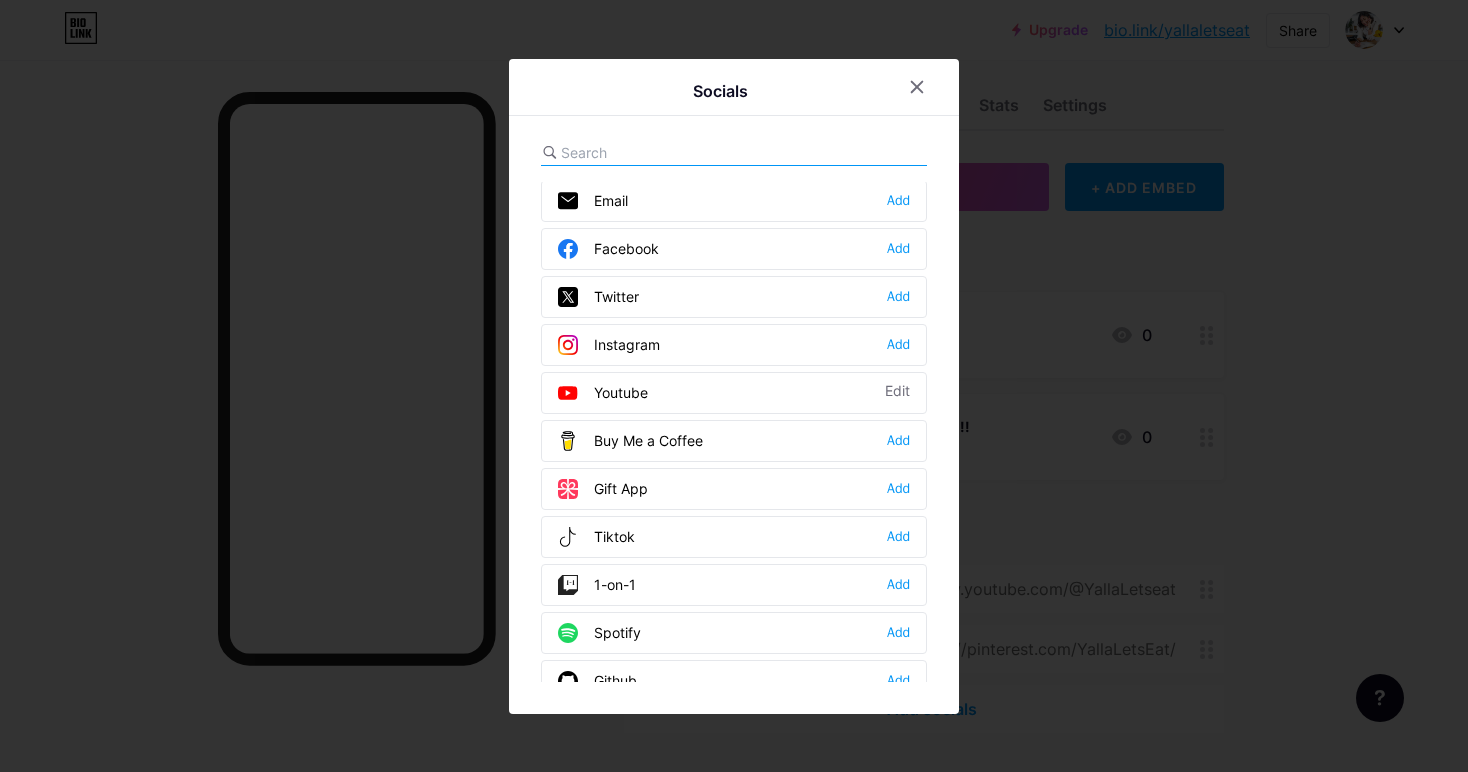 scroll, scrollTop: 0, scrollLeft: 0, axis: both 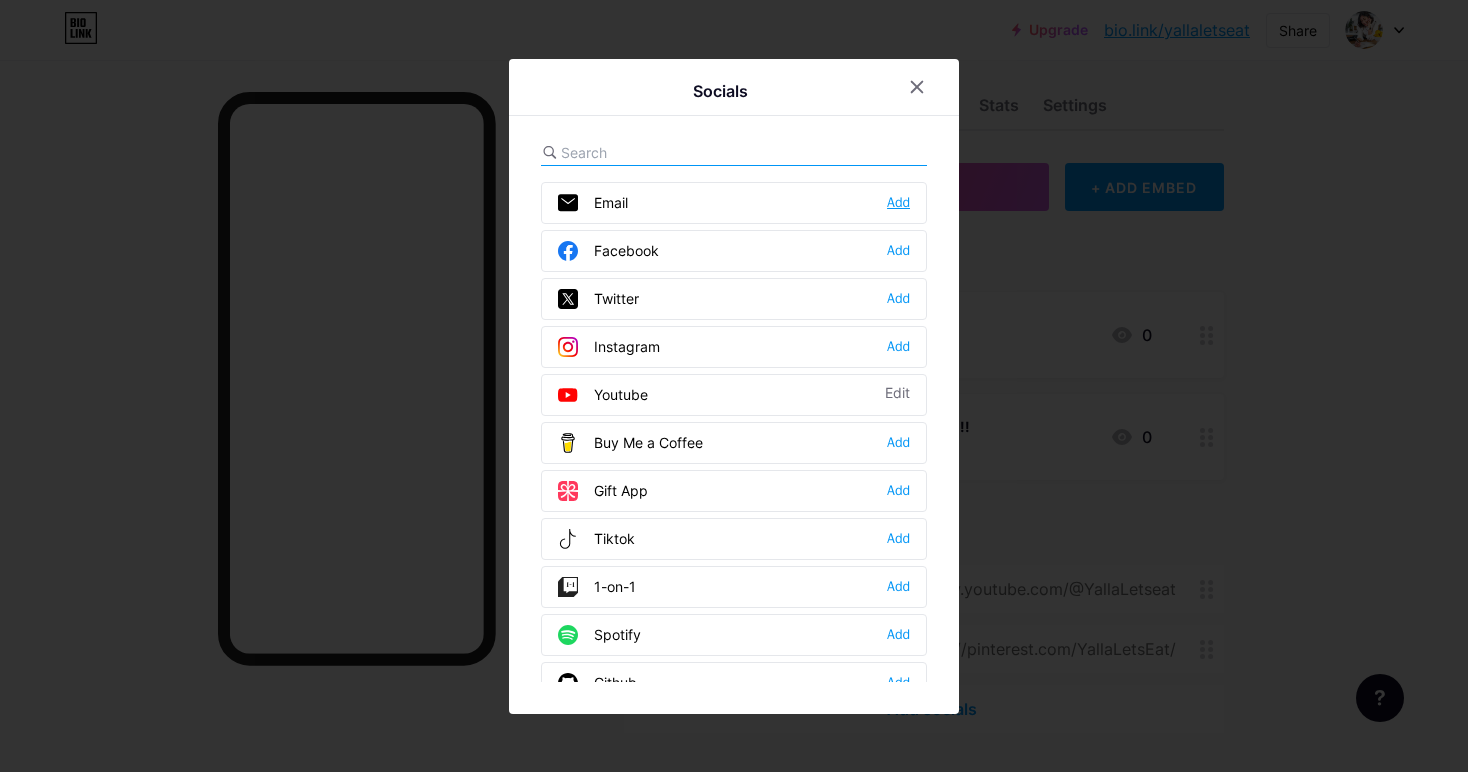 click on "Add" at bounding box center (898, 203) 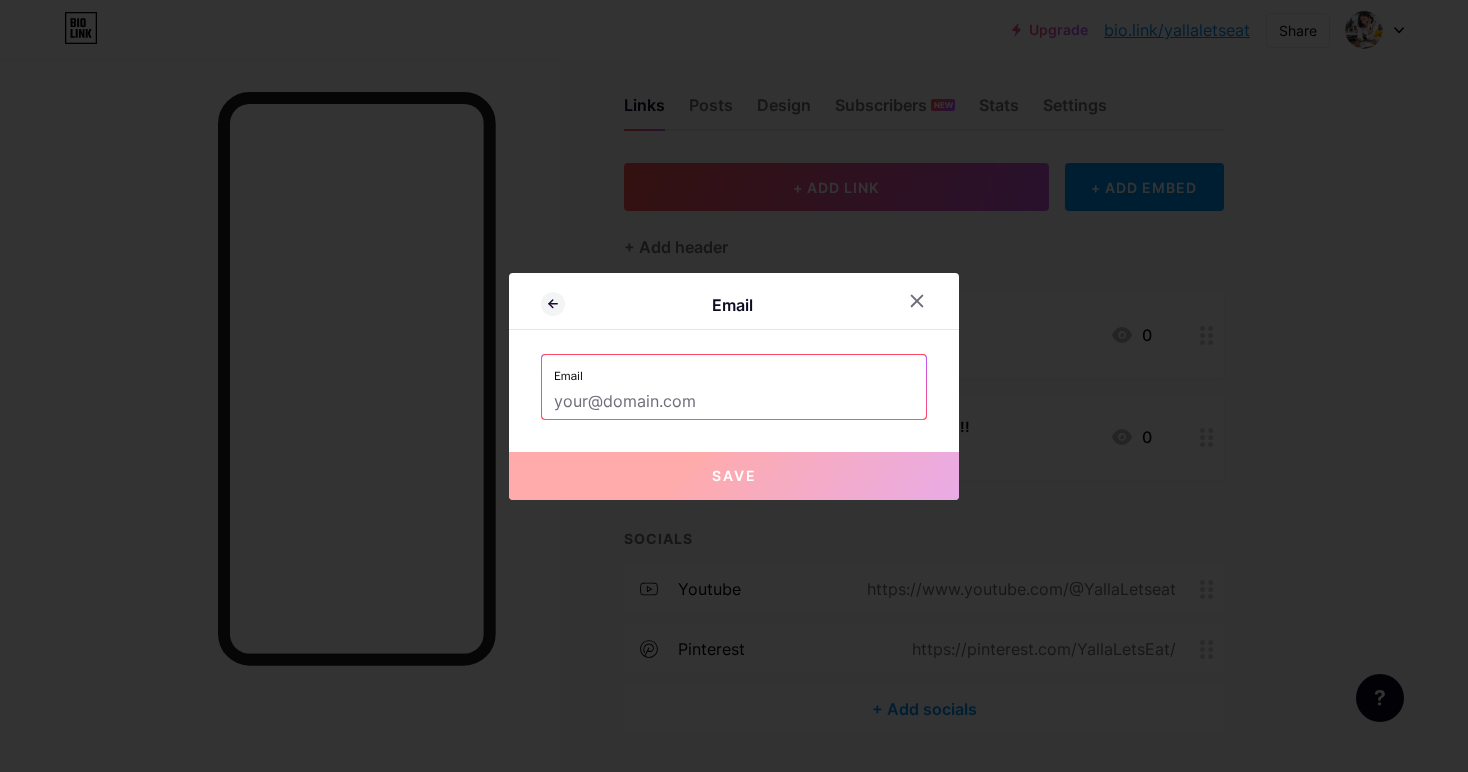 click at bounding box center (734, 402) 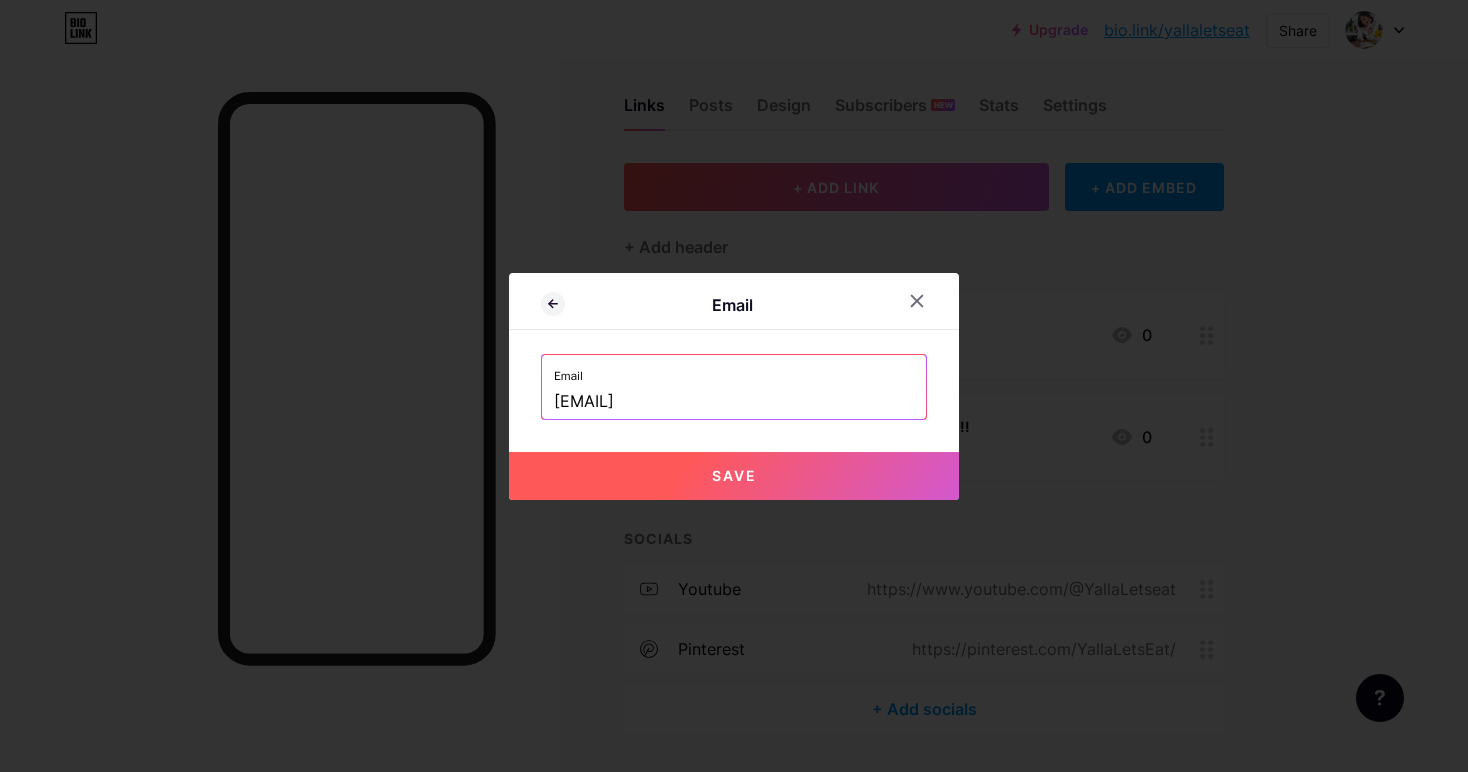 click on "Save" at bounding box center (734, 476) 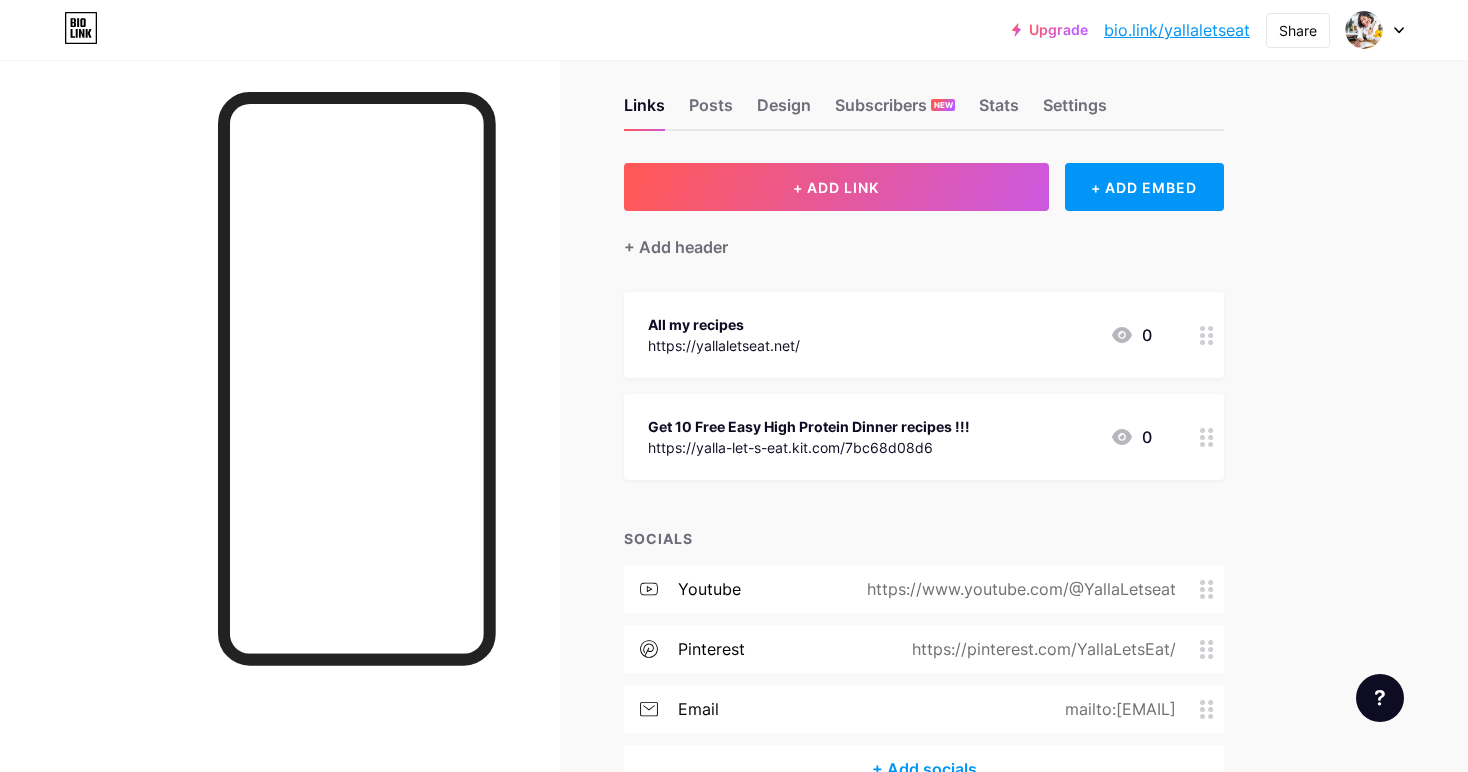 click on "+ Add socials" at bounding box center (924, 769) 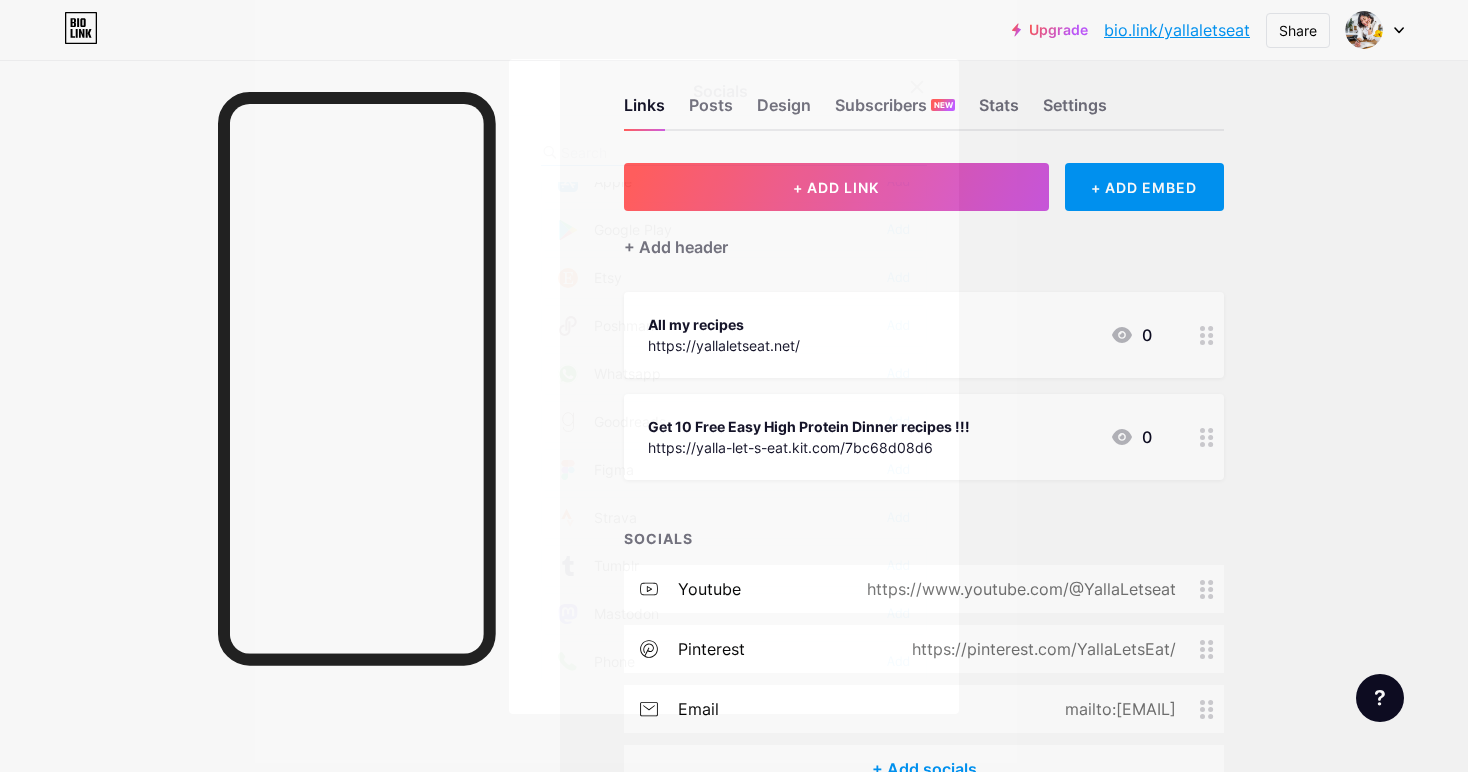 scroll, scrollTop: 1558, scrollLeft: 0, axis: vertical 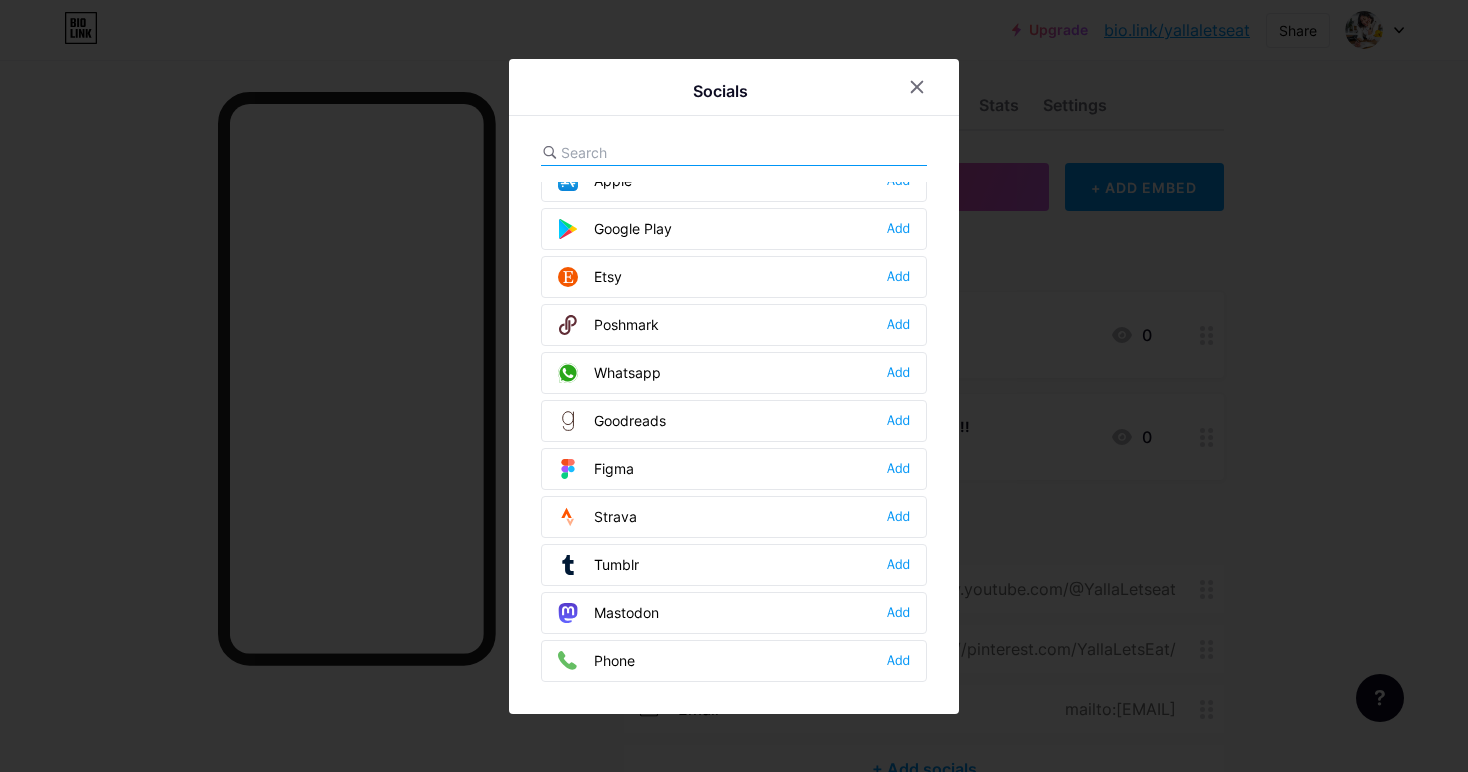 click at bounding box center (734, 386) 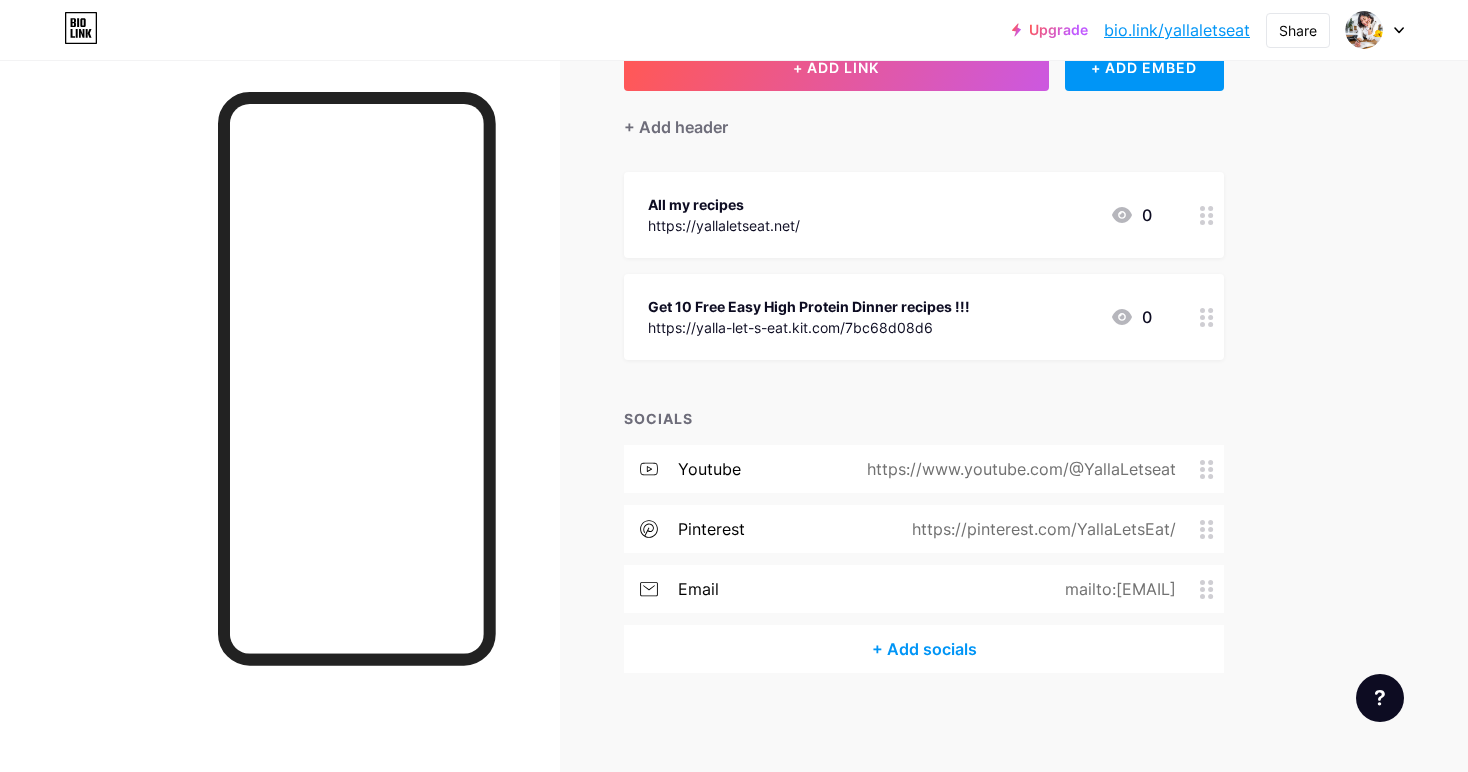 scroll, scrollTop: 0, scrollLeft: 0, axis: both 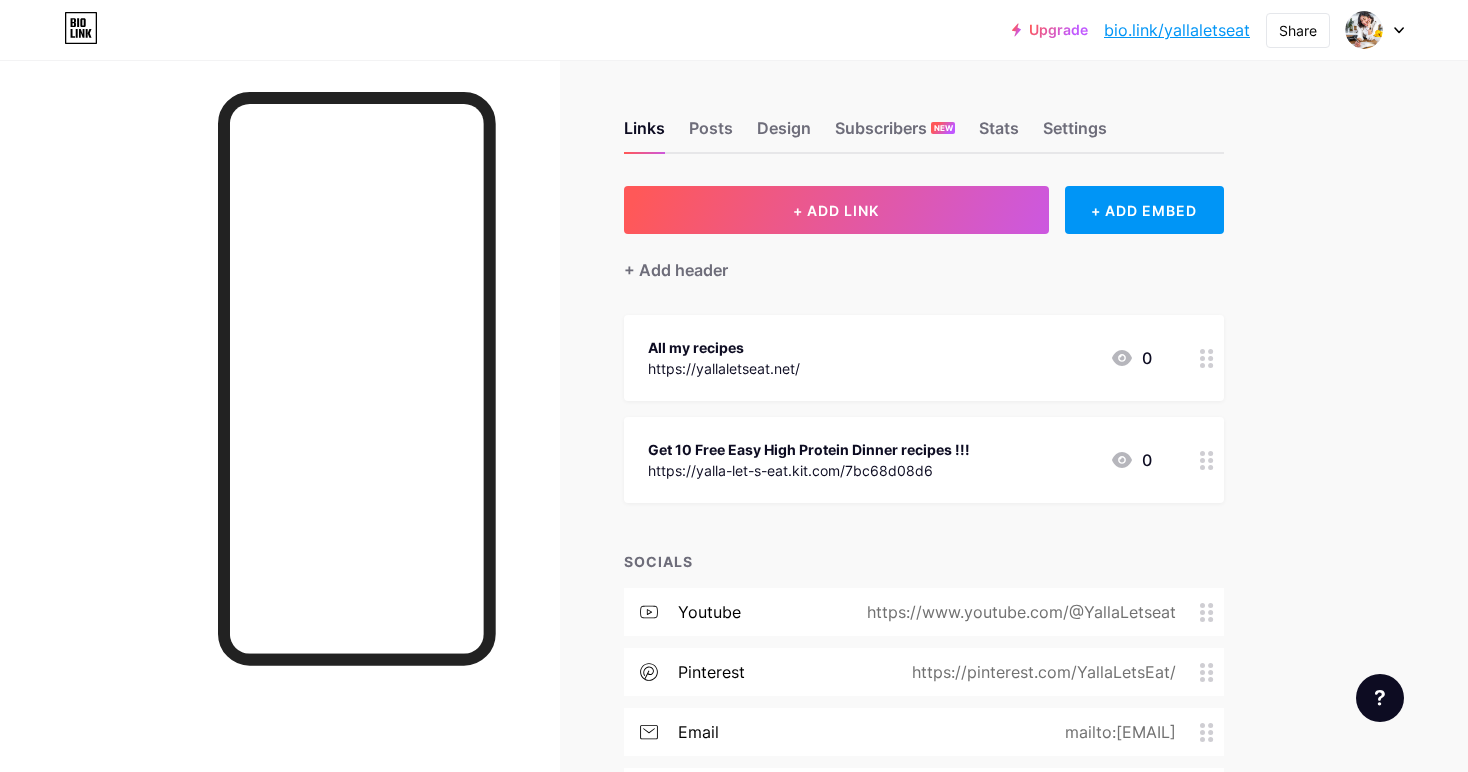 click 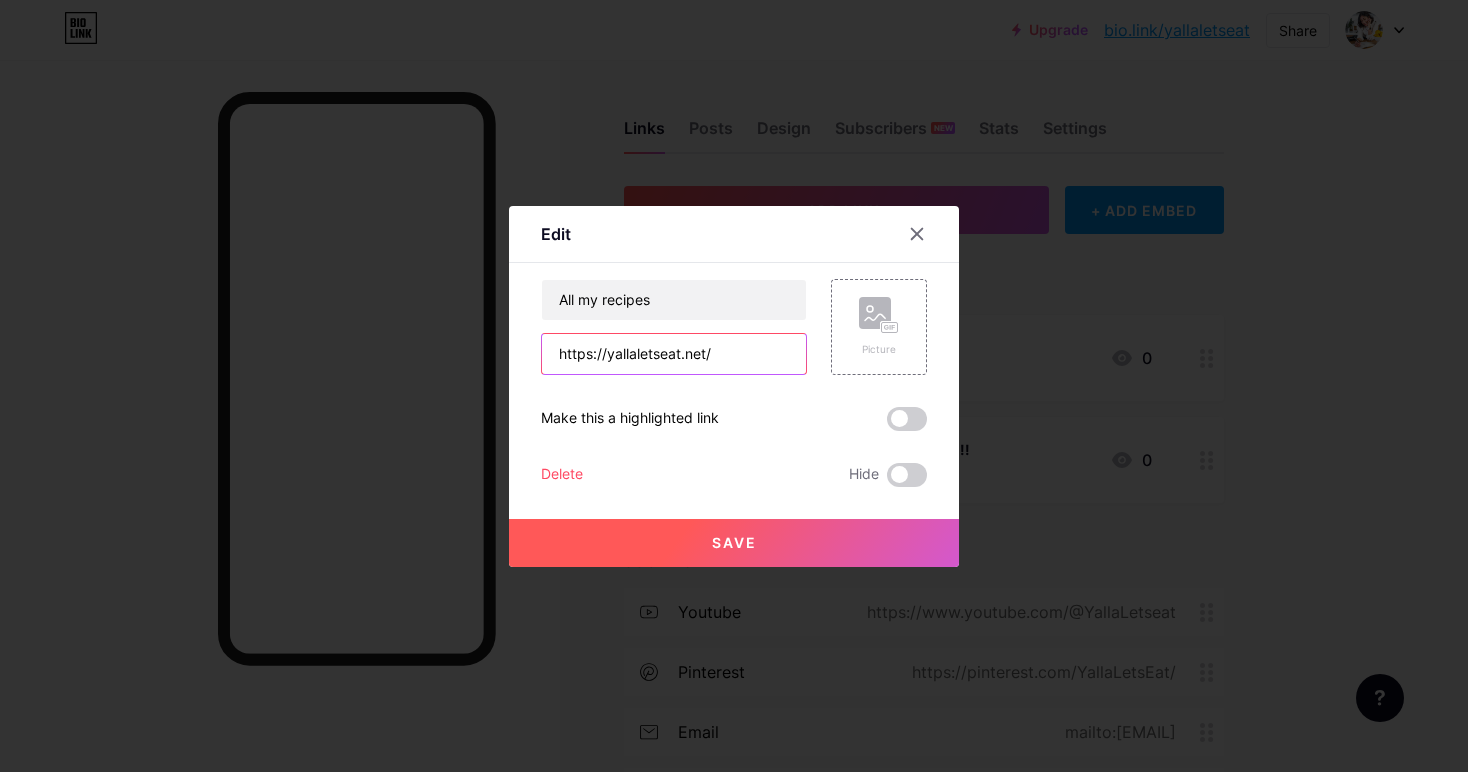 click on "https://yallaletseat.net/" at bounding box center (674, 354) 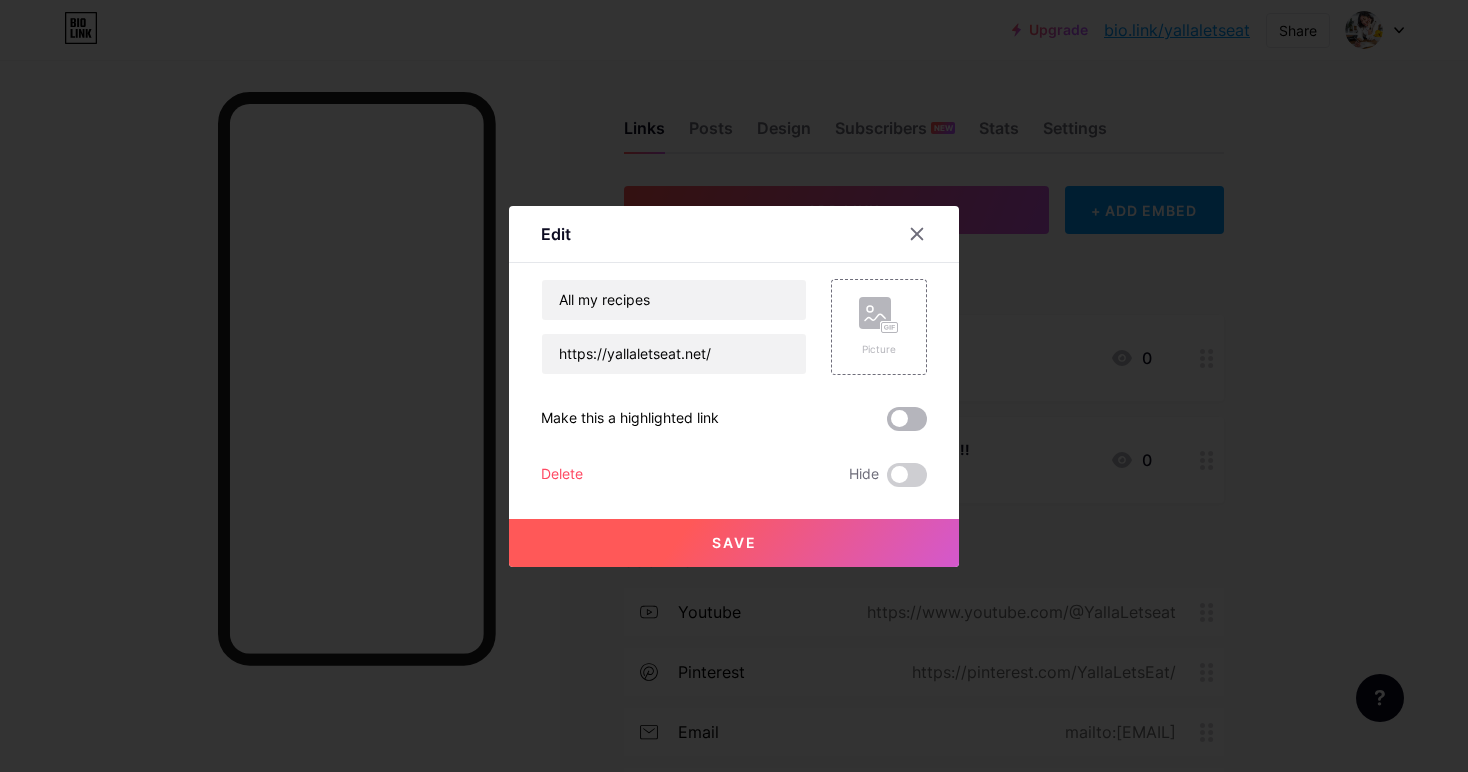 click at bounding box center (907, 419) 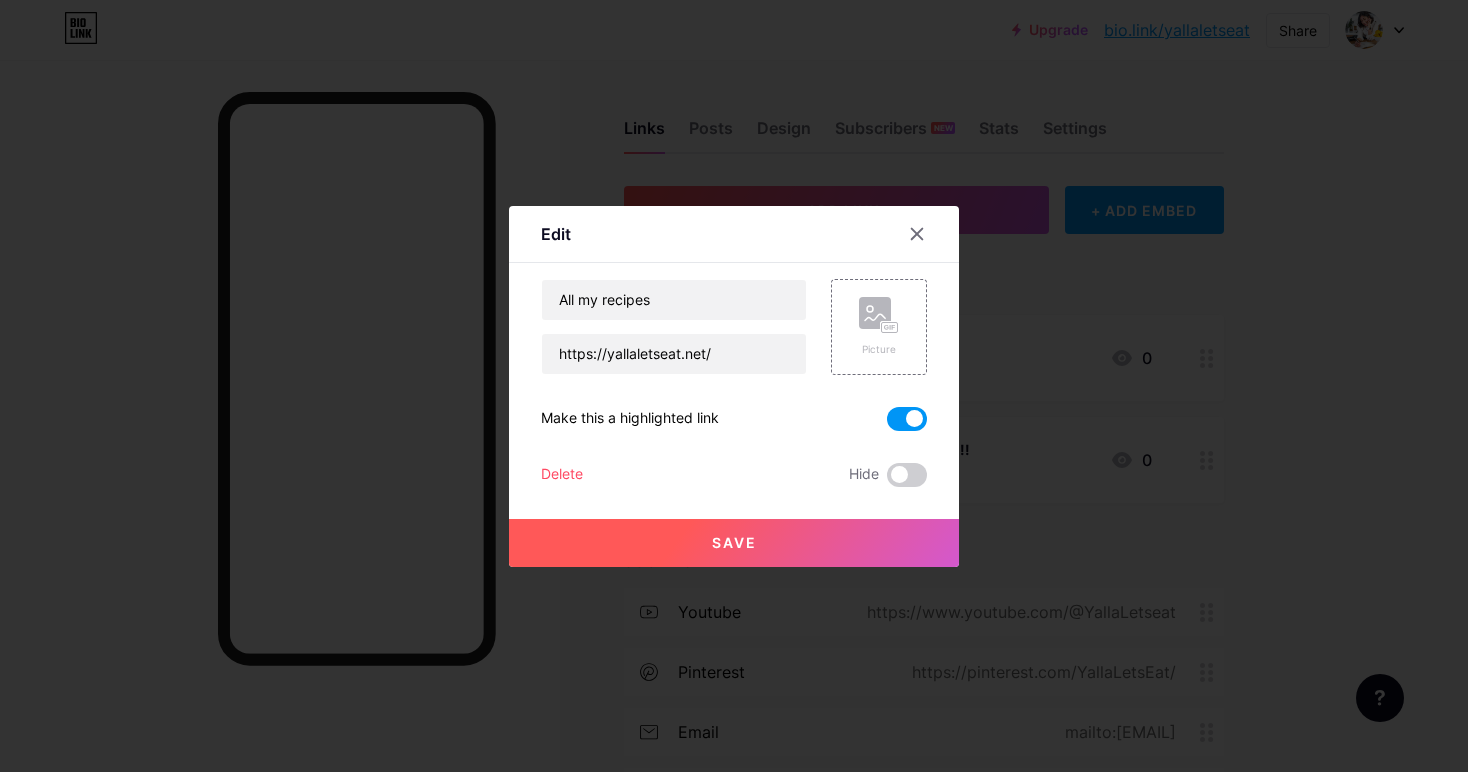click on "Save" at bounding box center (734, 543) 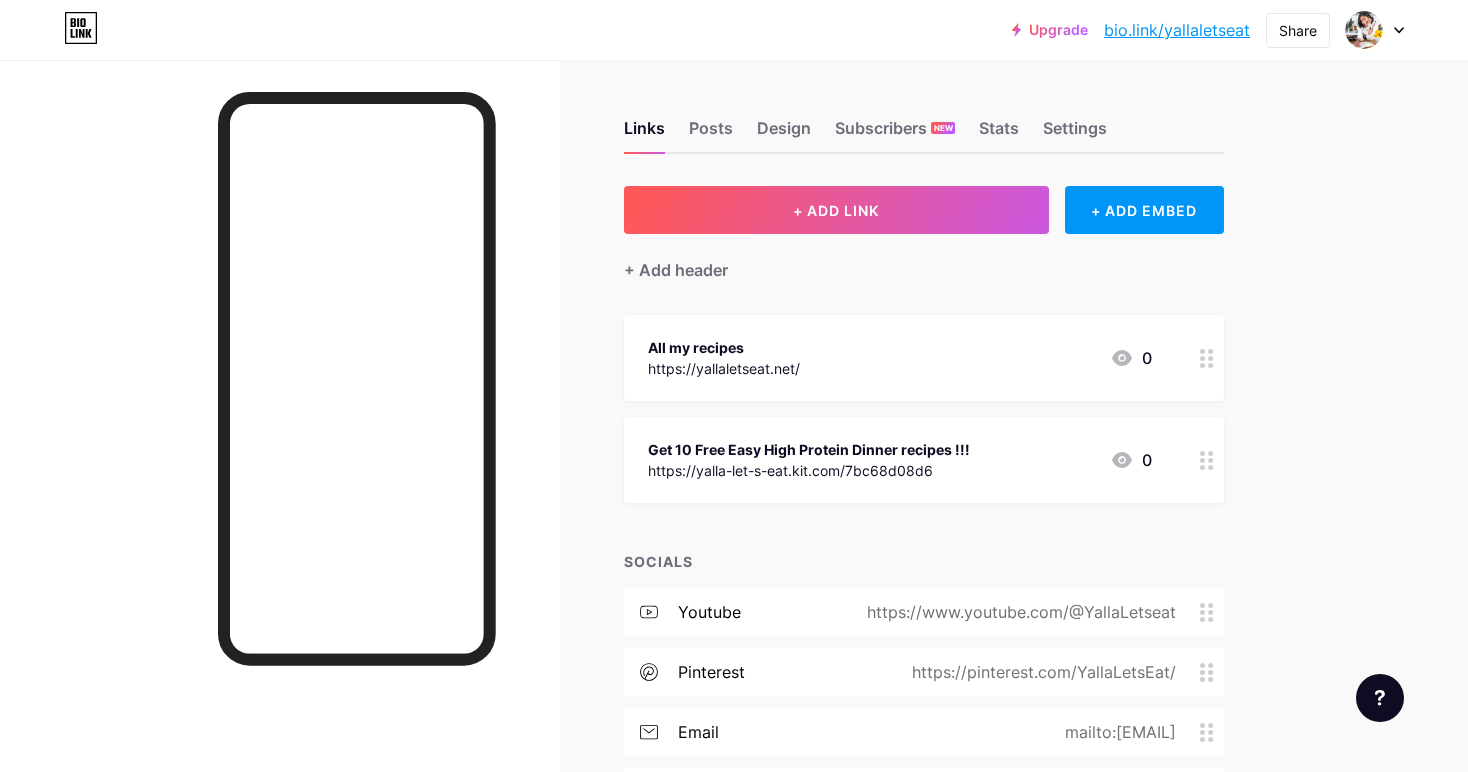 click at bounding box center (1207, 358) 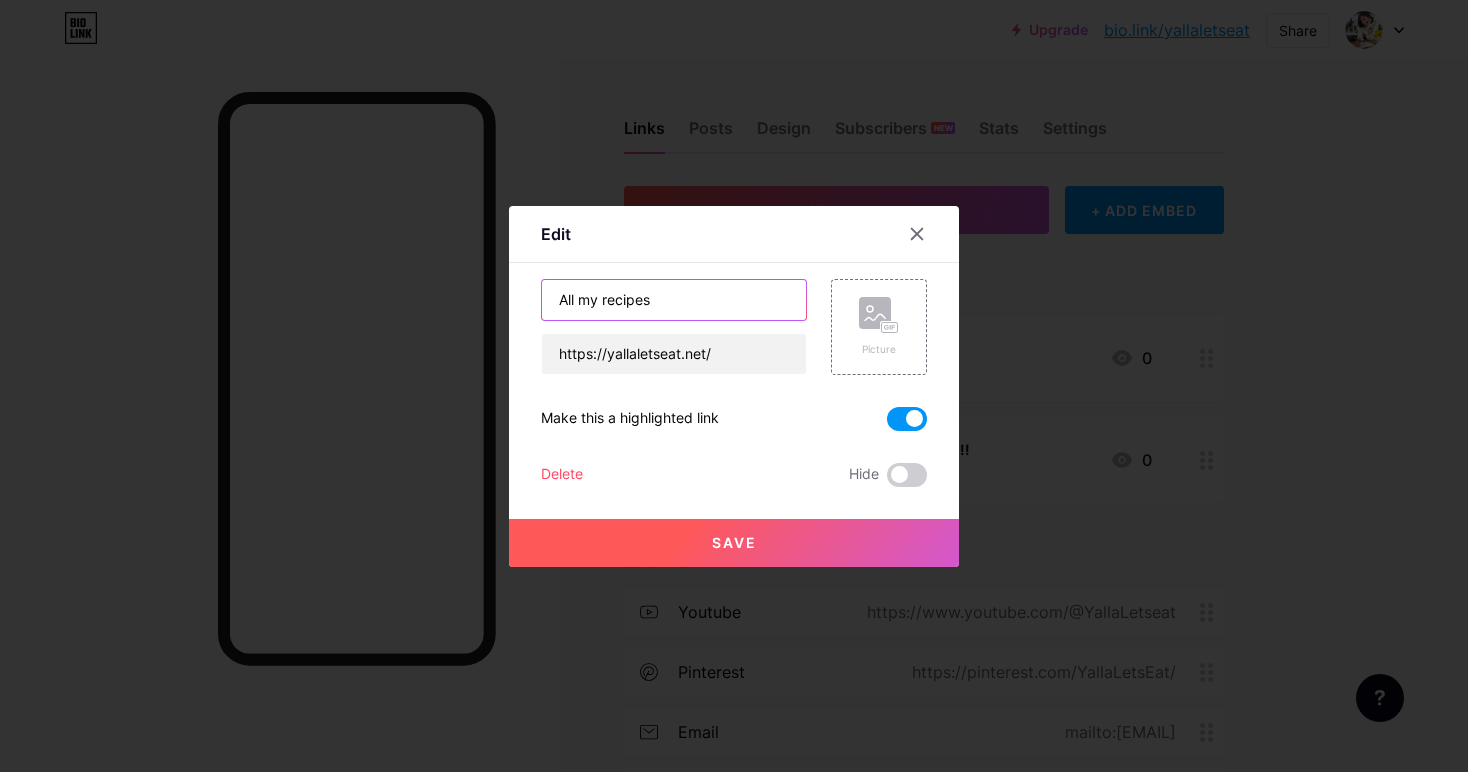 click on "All my recipes" at bounding box center (674, 300) 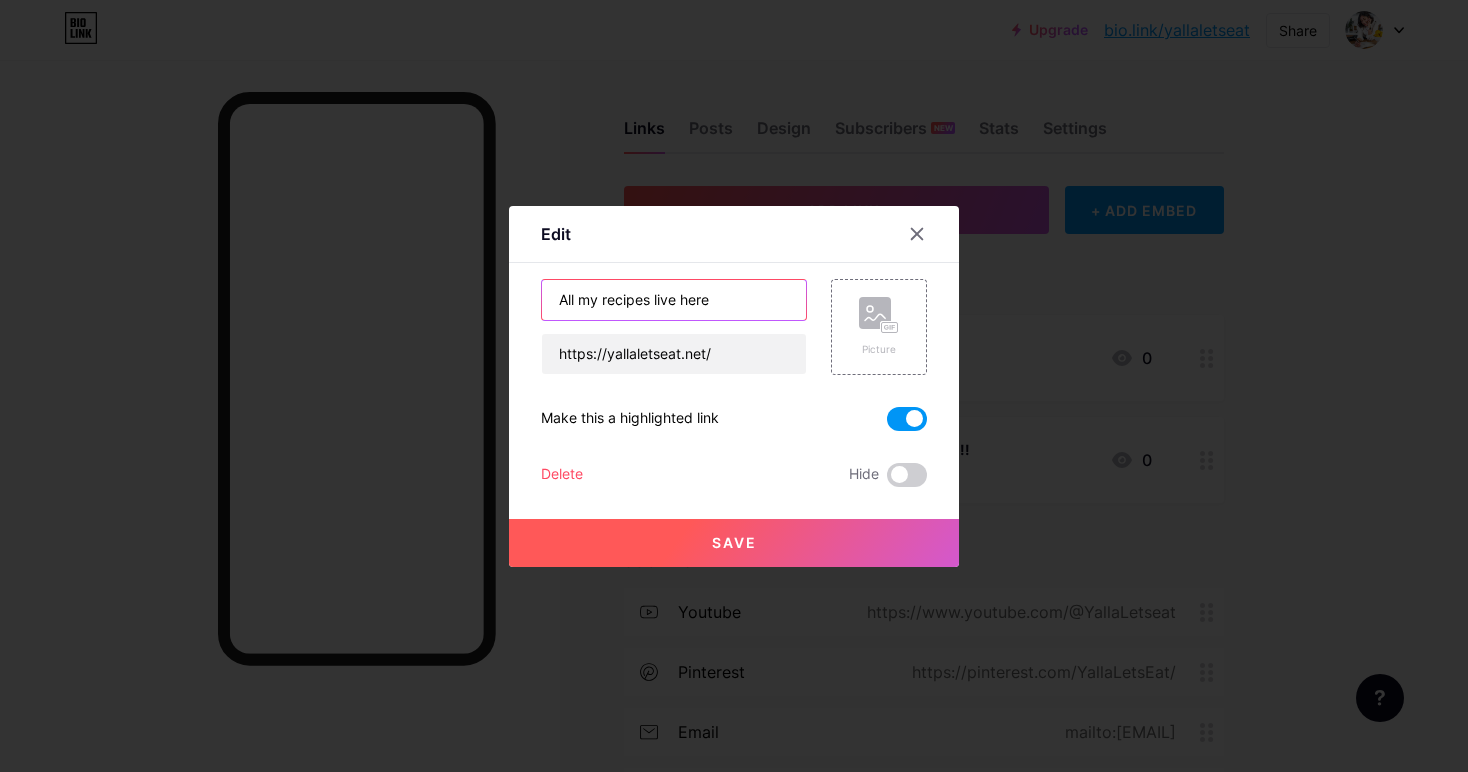type on "All my recipes live here" 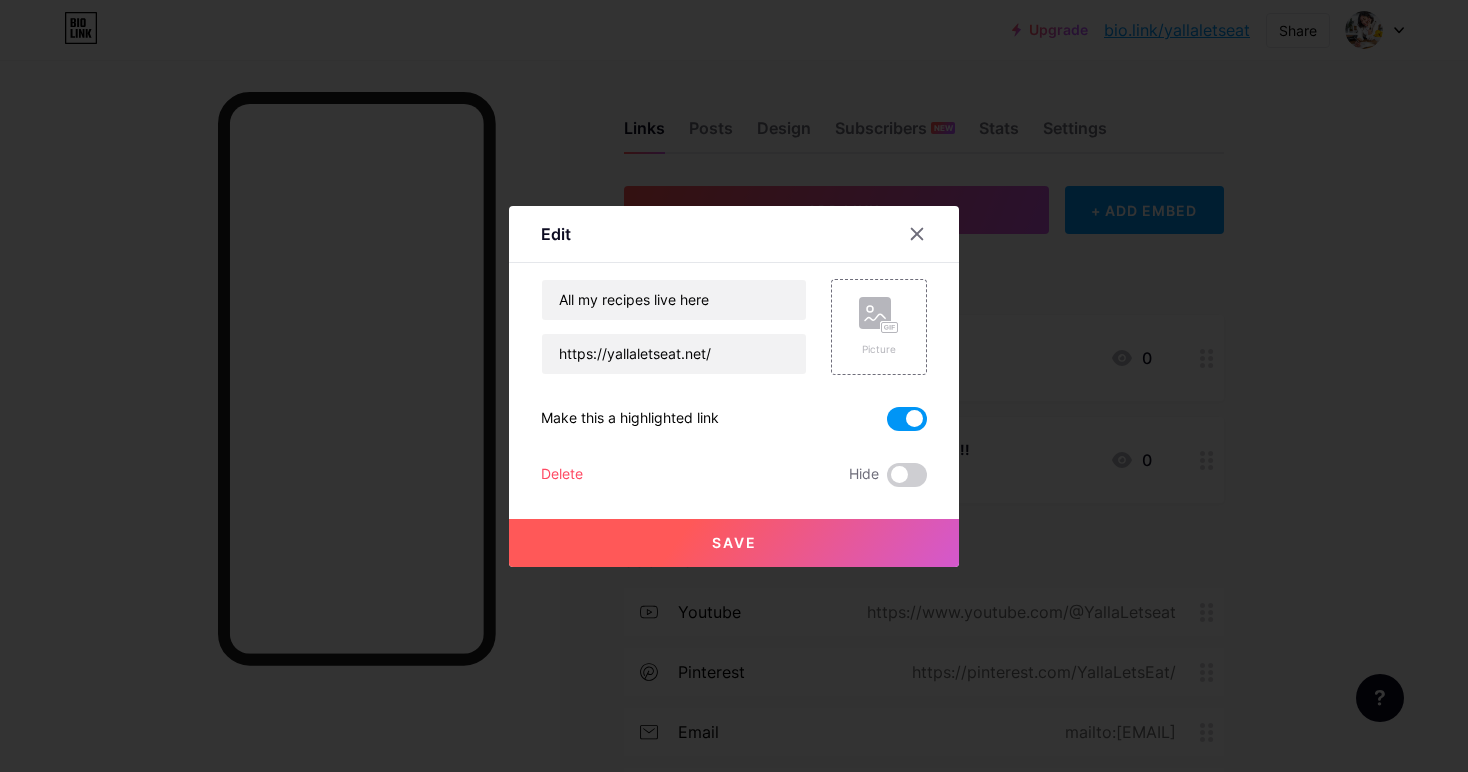 click on "Save" at bounding box center (734, 543) 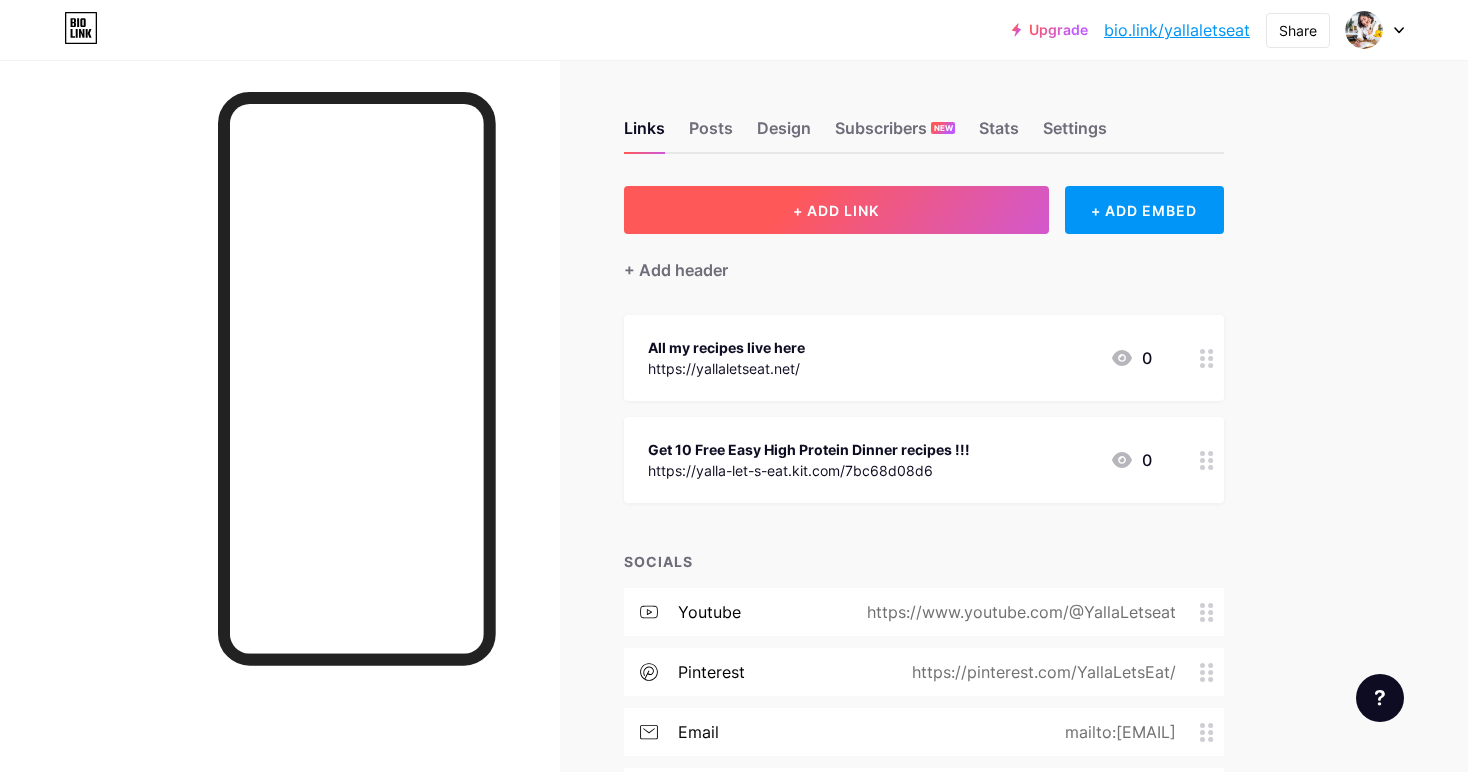 click on "+ ADD LINK" at bounding box center (836, 210) 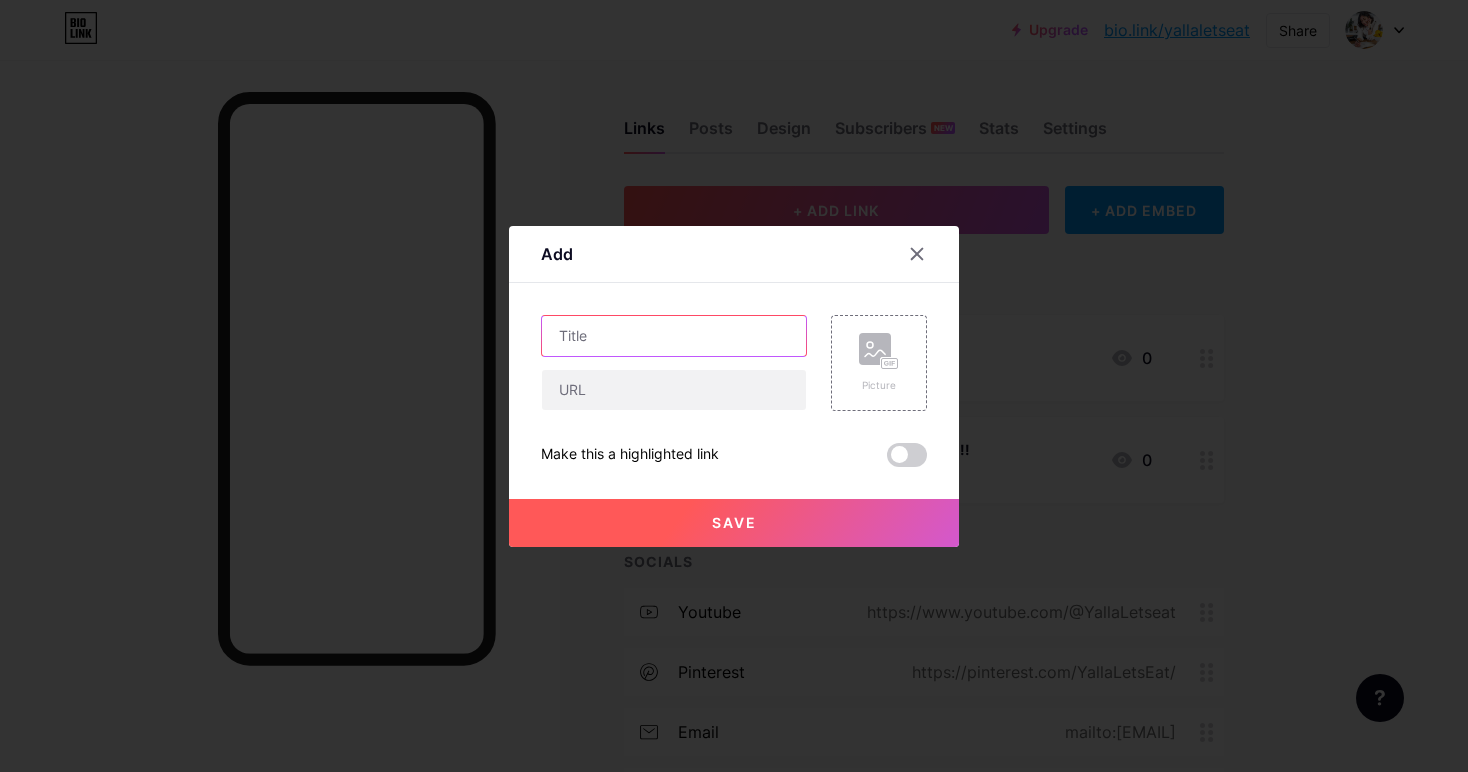 click at bounding box center (674, 336) 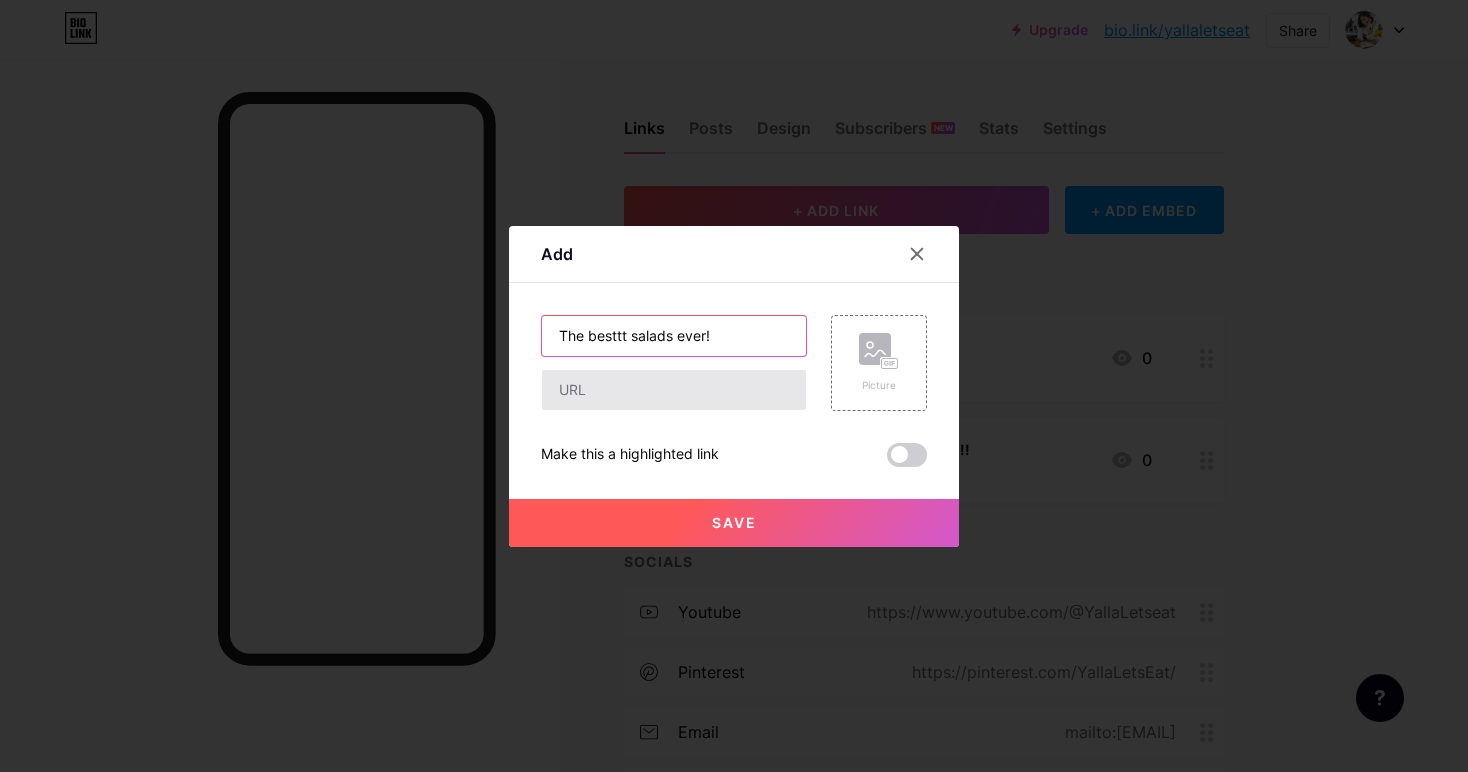 type on "The besttt salads ever!" 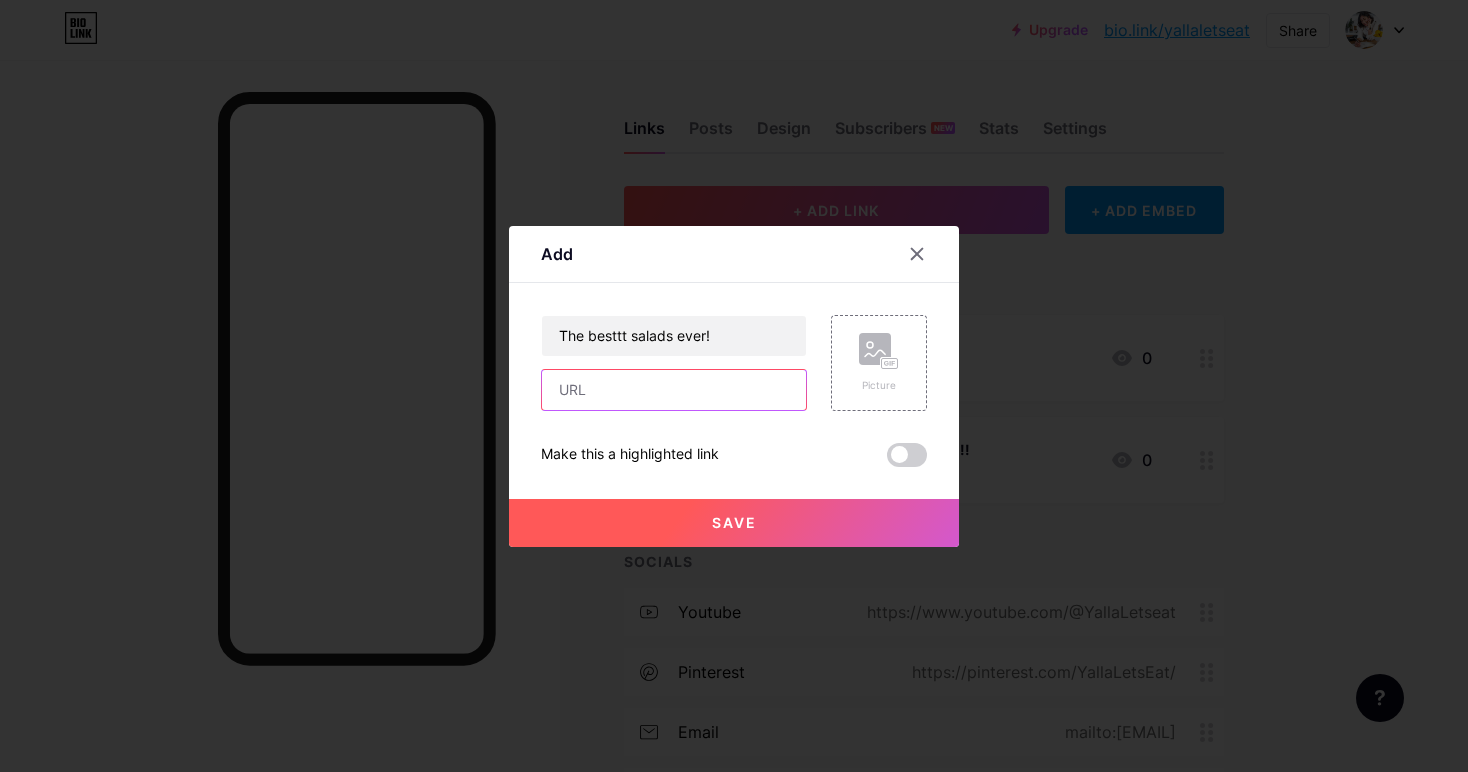 click at bounding box center [674, 390] 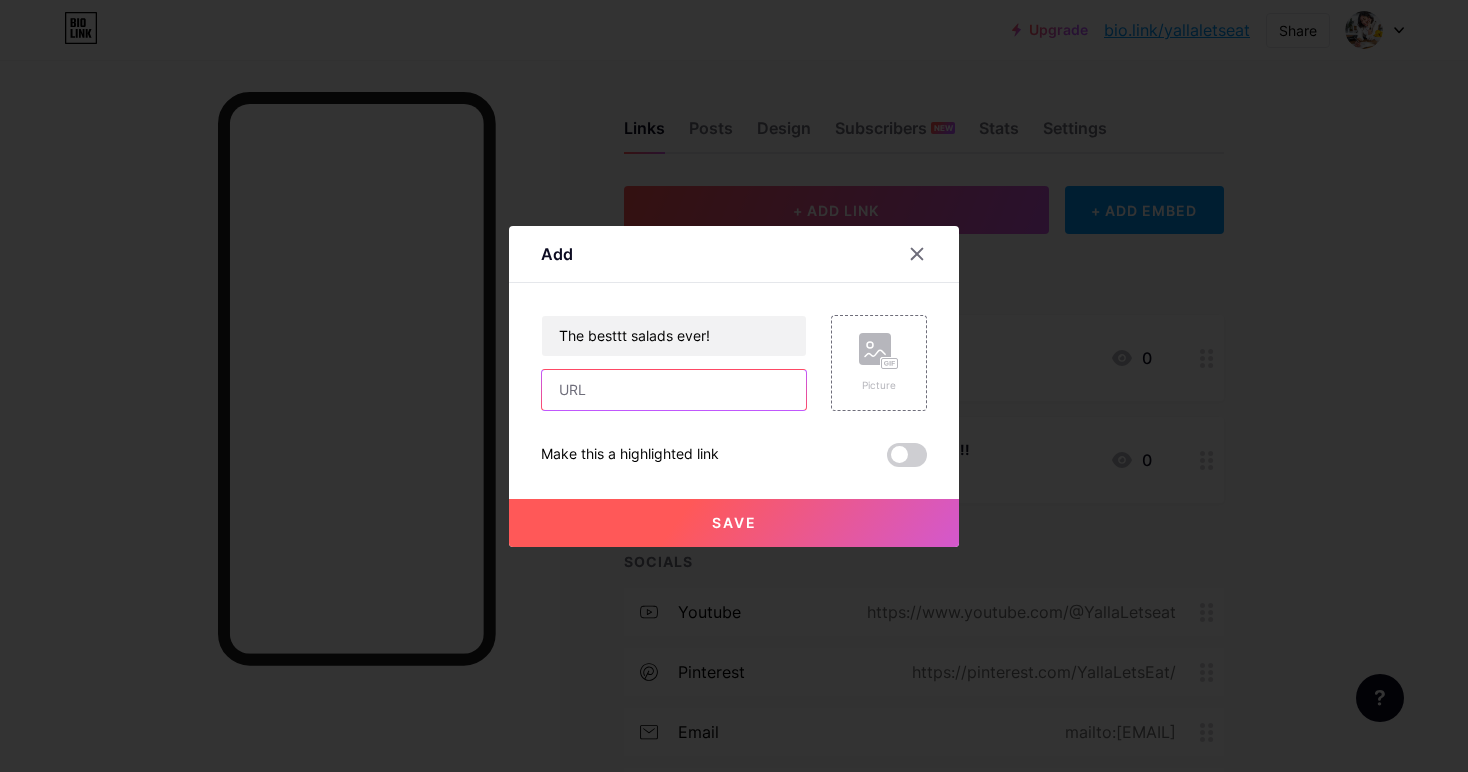 paste on "https://yallaletseat.net/category/salad/" 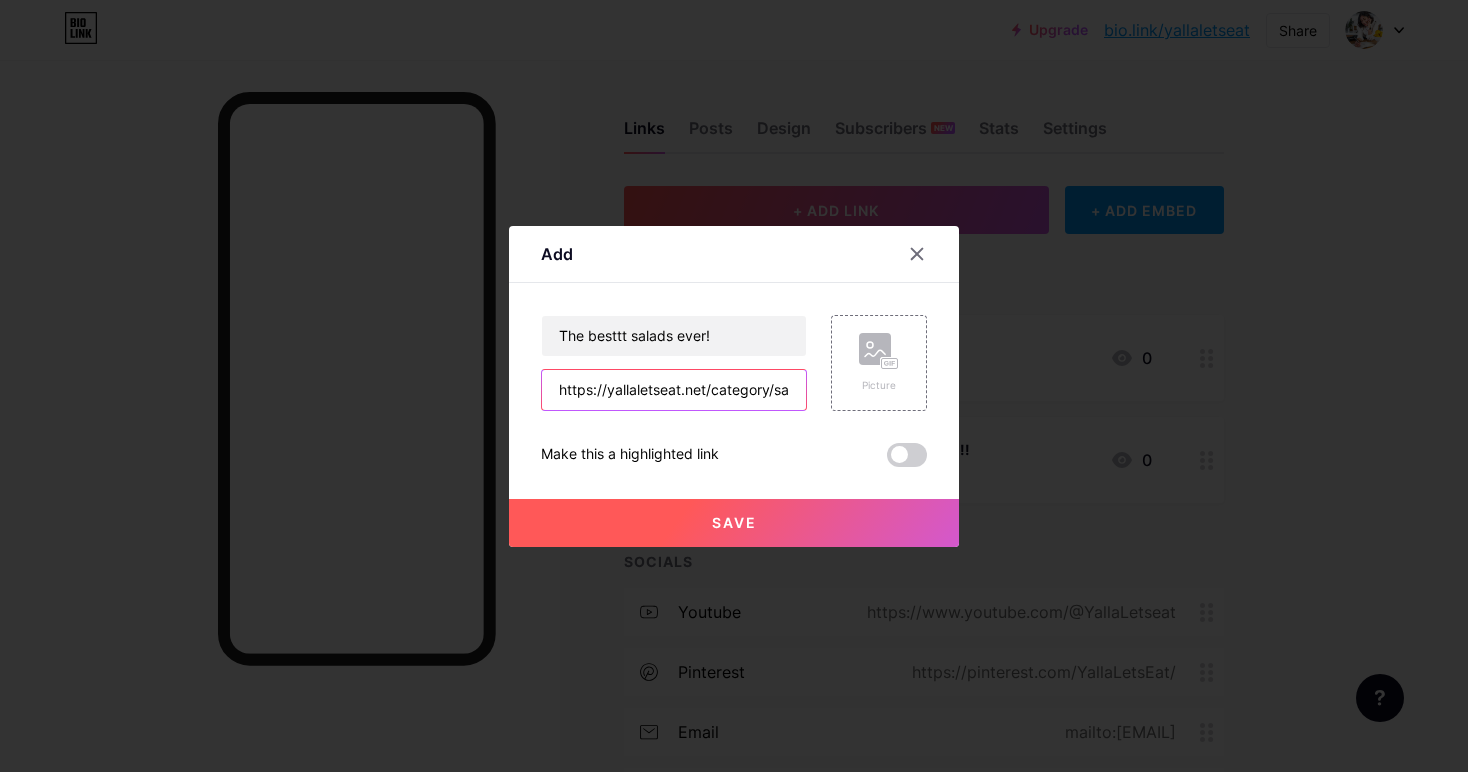scroll, scrollTop: 0, scrollLeft: 26, axis: horizontal 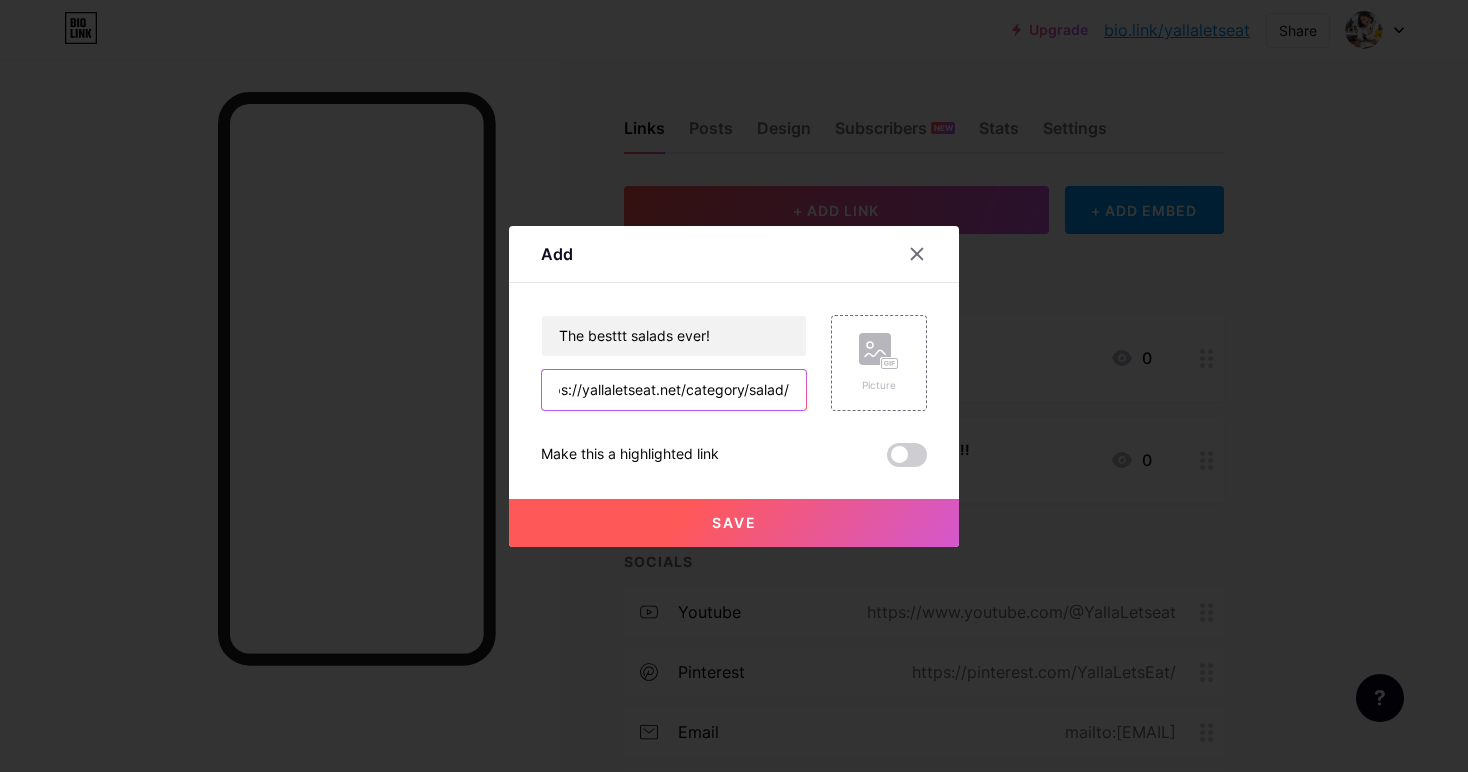 type on "https://yallaletseat.net/category/salad/" 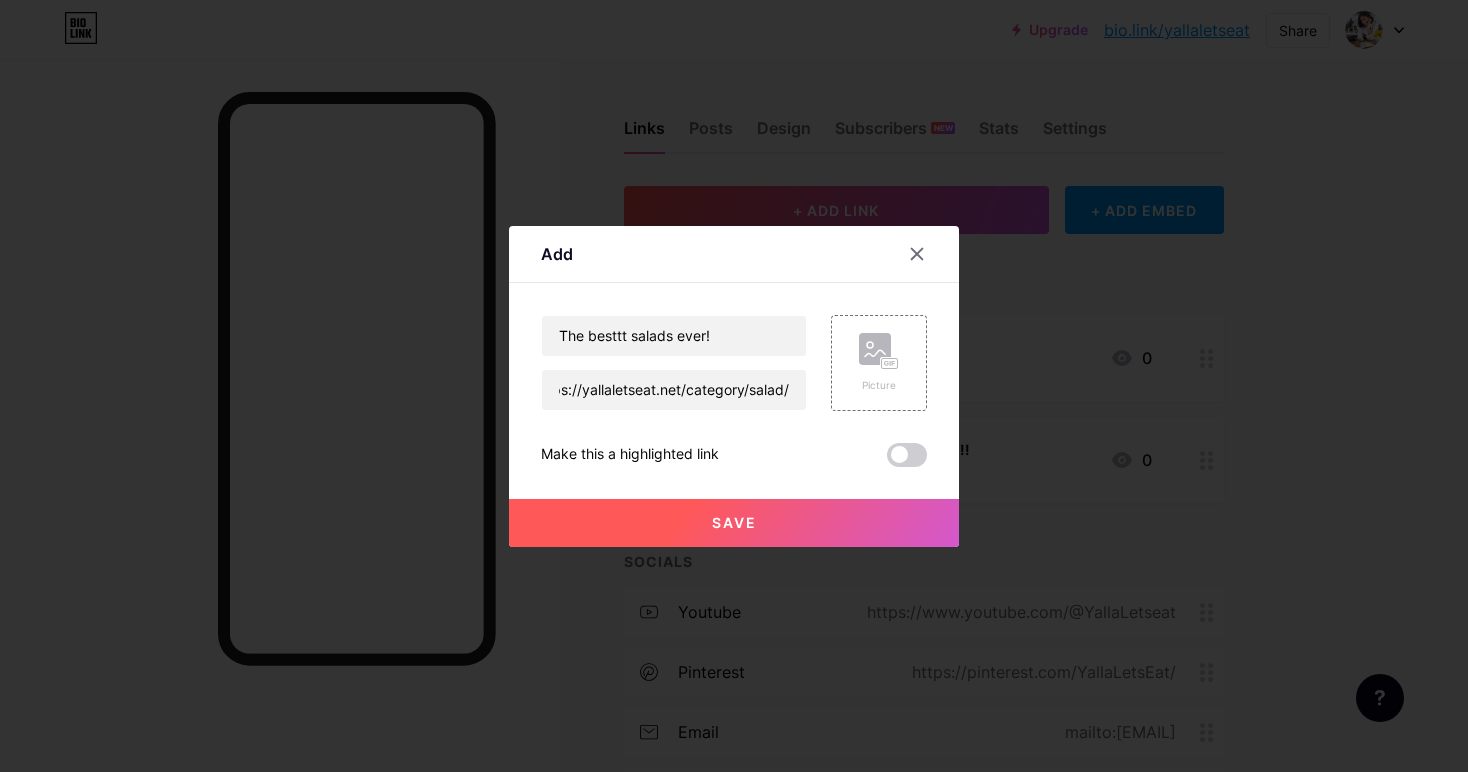 click on "Save" at bounding box center (734, 523) 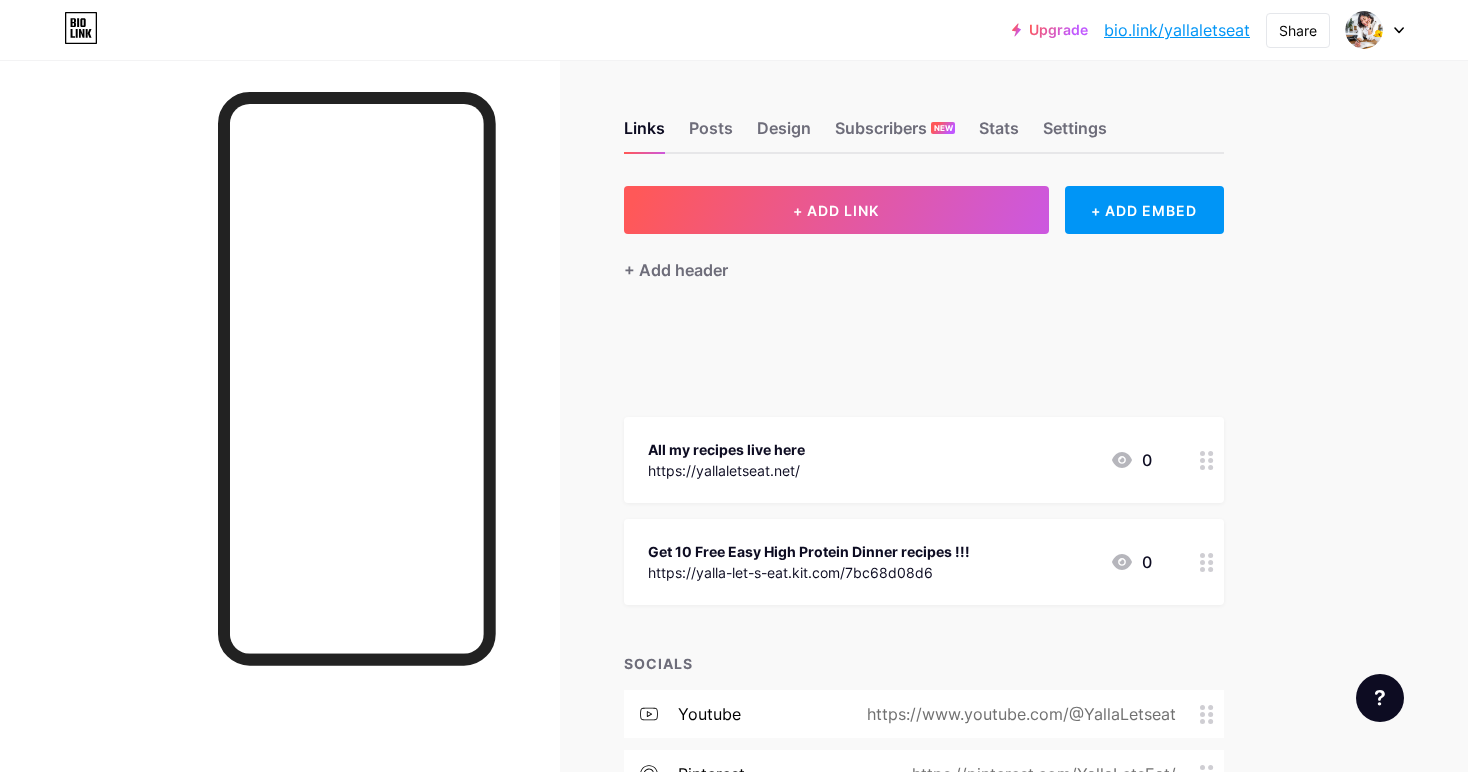 type 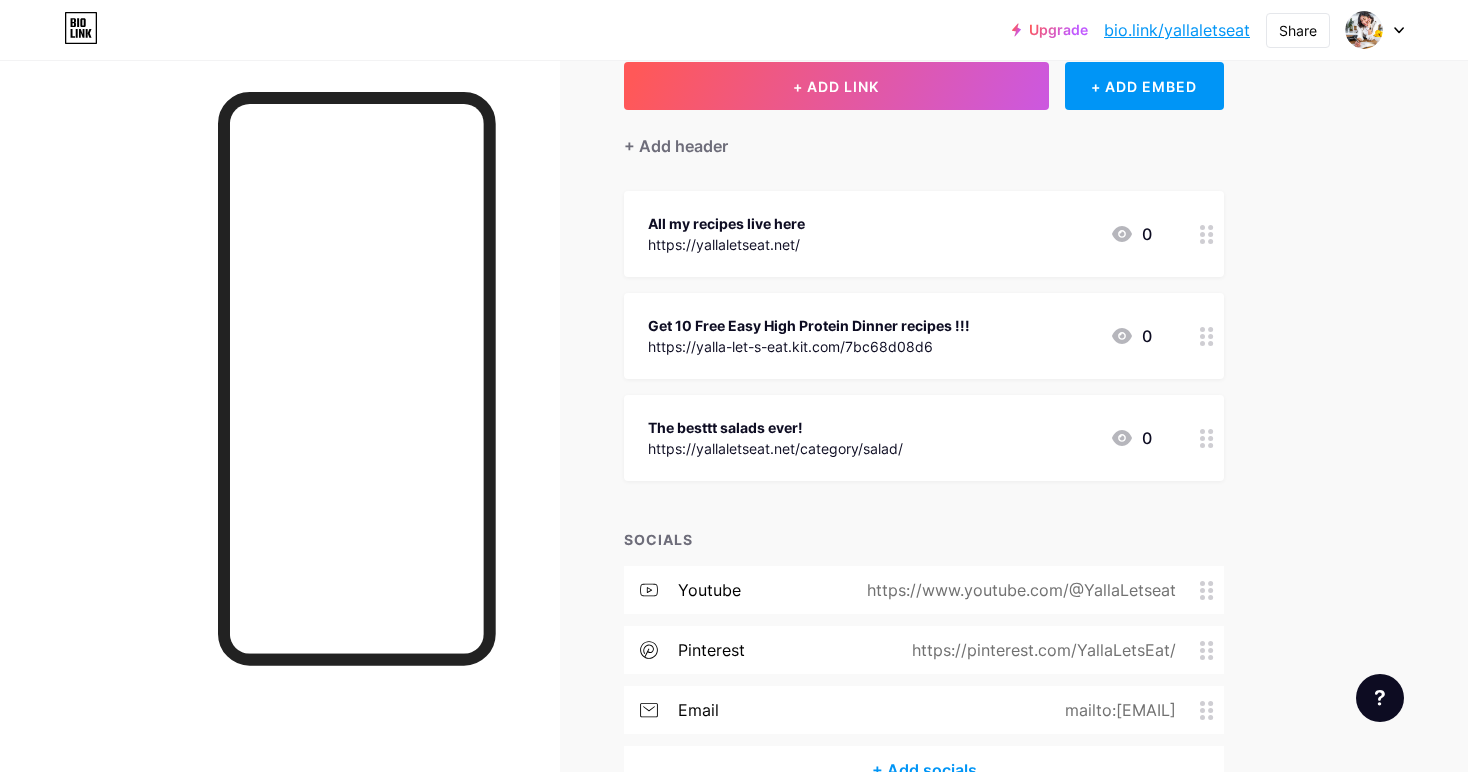 scroll, scrollTop: 0, scrollLeft: 0, axis: both 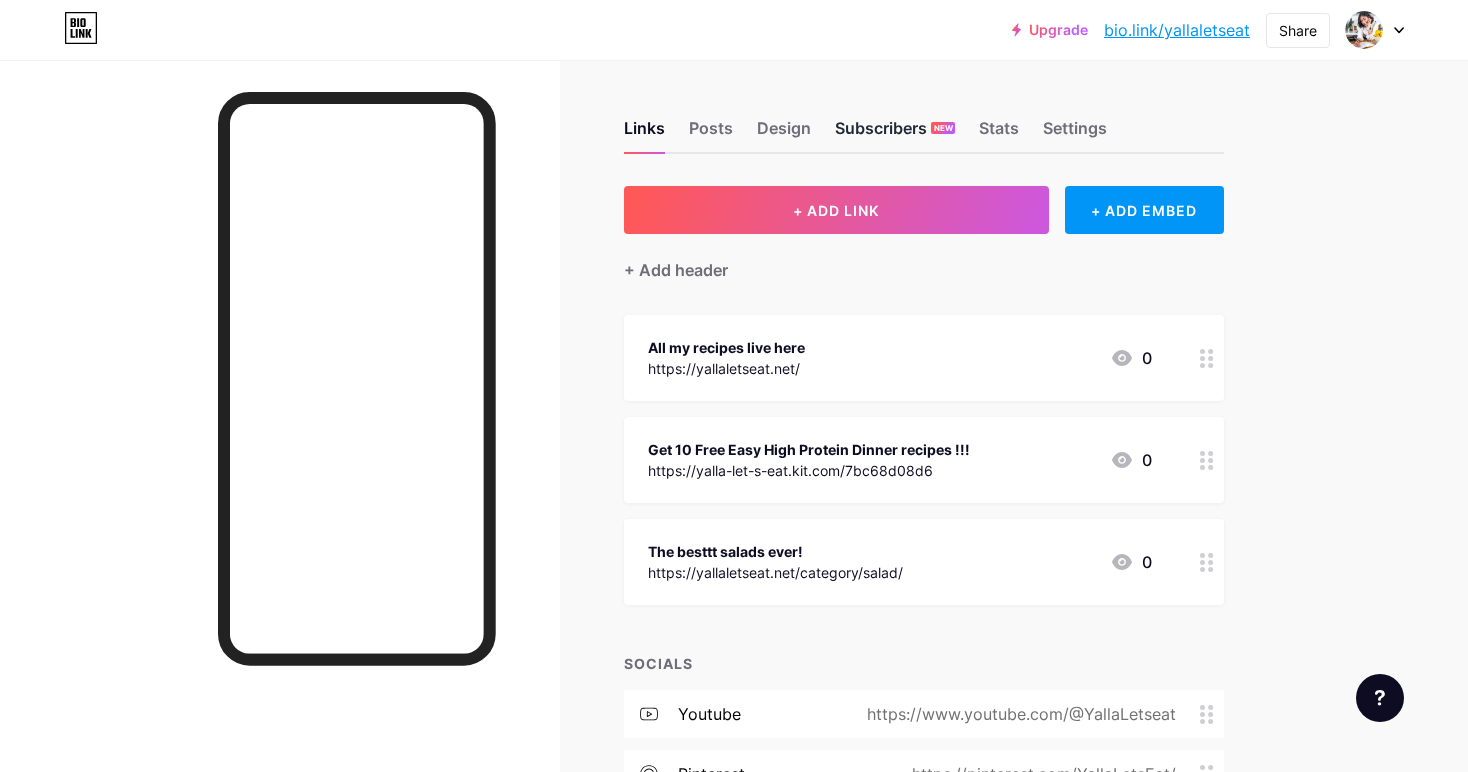 click on "Subscribers
NEW" at bounding box center [895, 134] 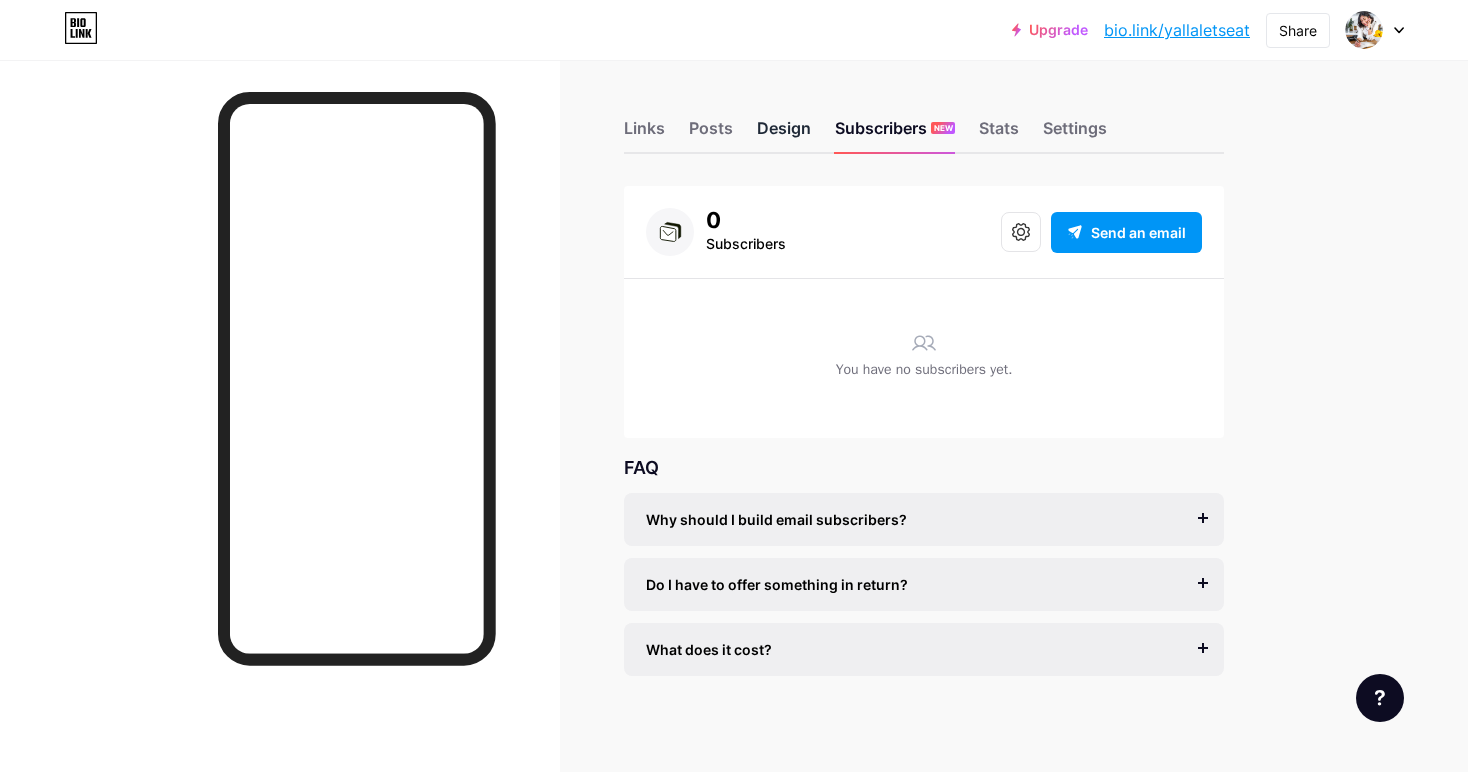 click on "Design" at bounding box center [784, 134] 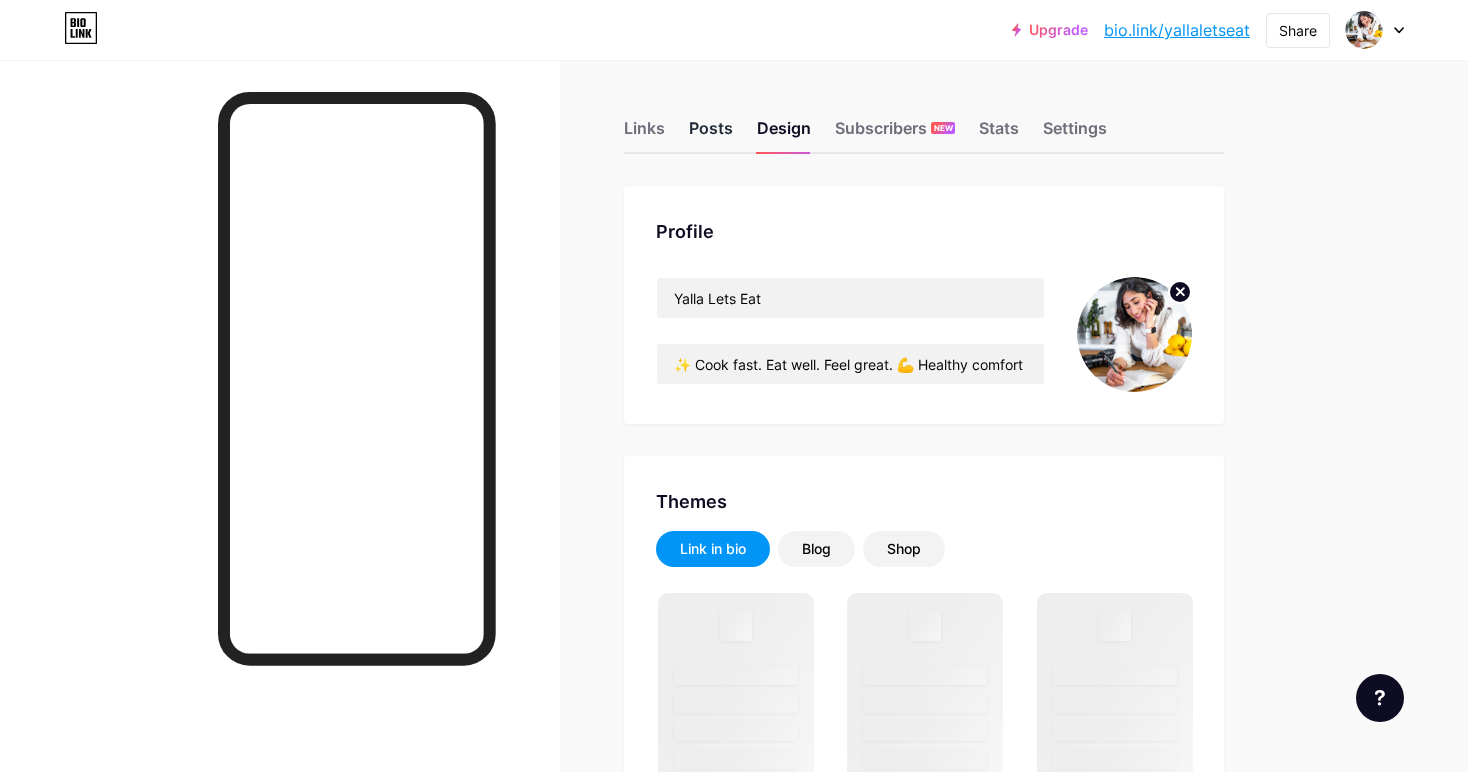 click on "Posts" at bounding box center [711, 134] 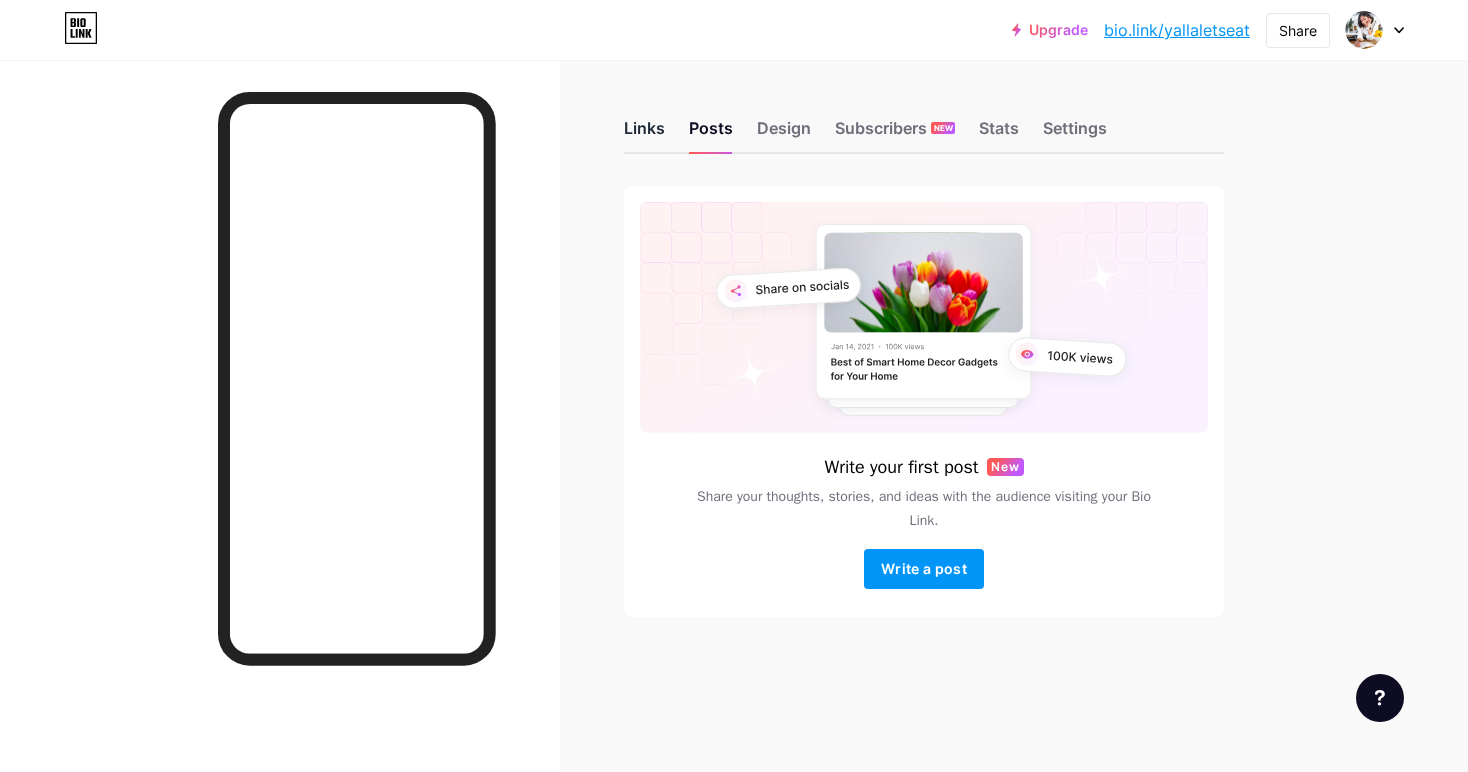 click on "Links" at bounding box center [644, 134] 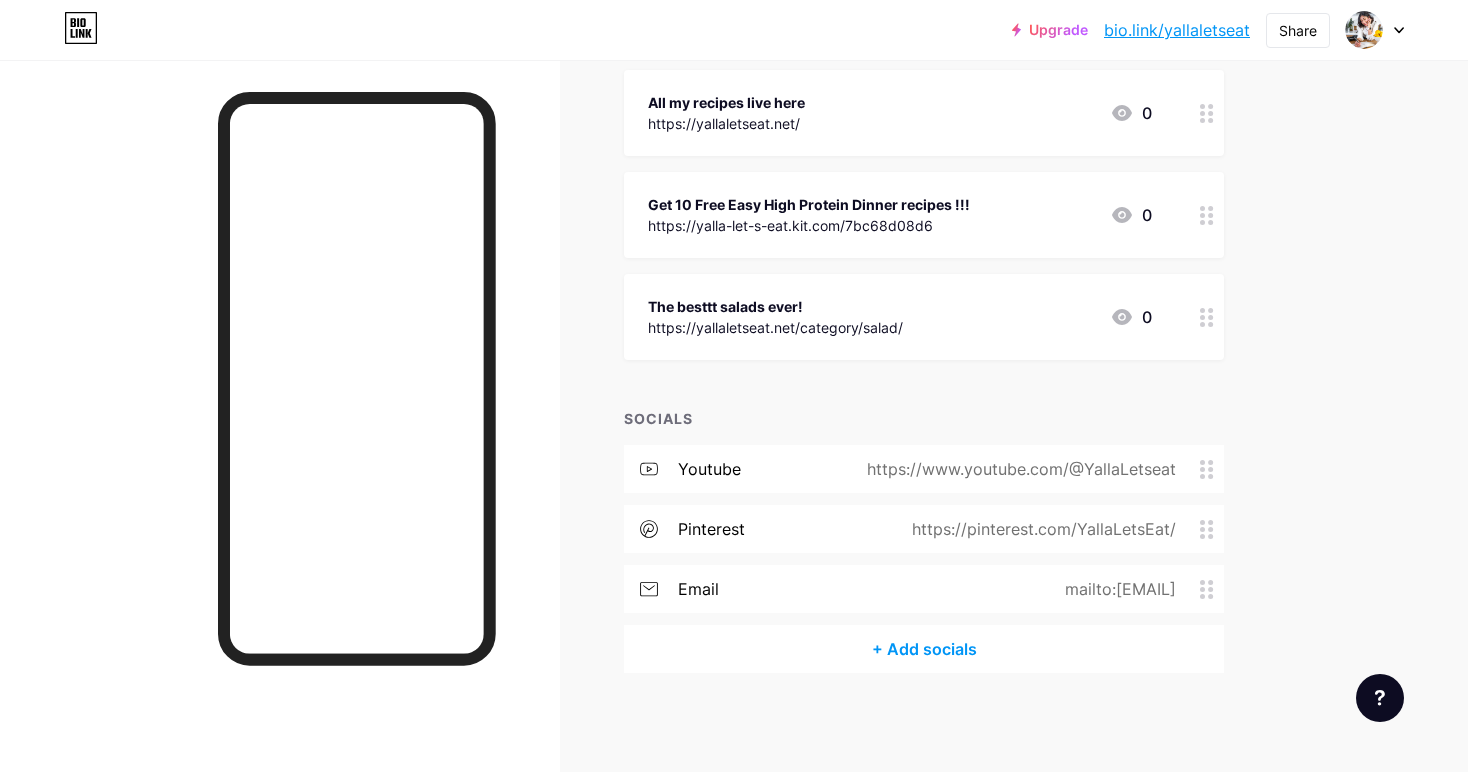 scroll, scrollTop: 0, scrollLeft: 0, axis: both 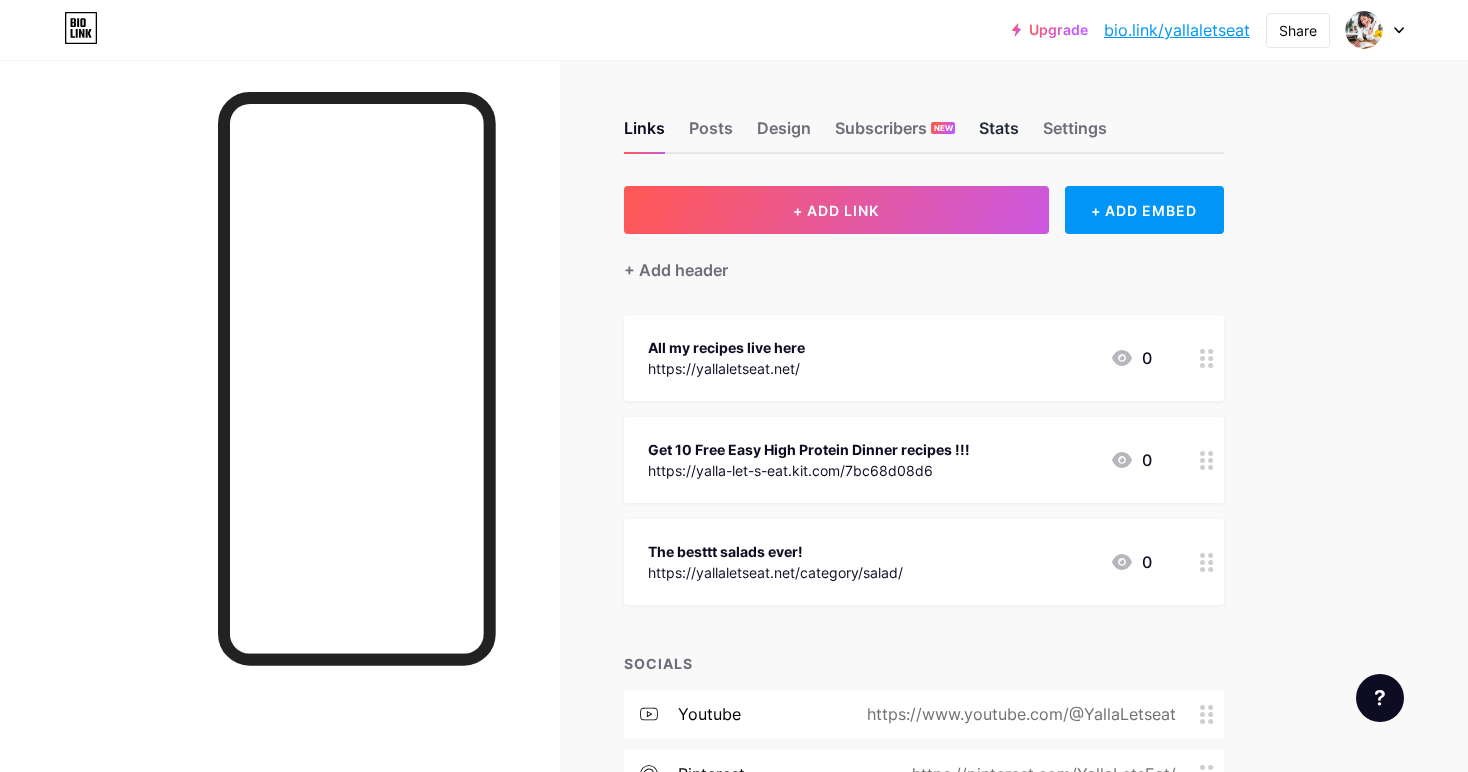 click on "Stats" at bounding box center (999, 134) 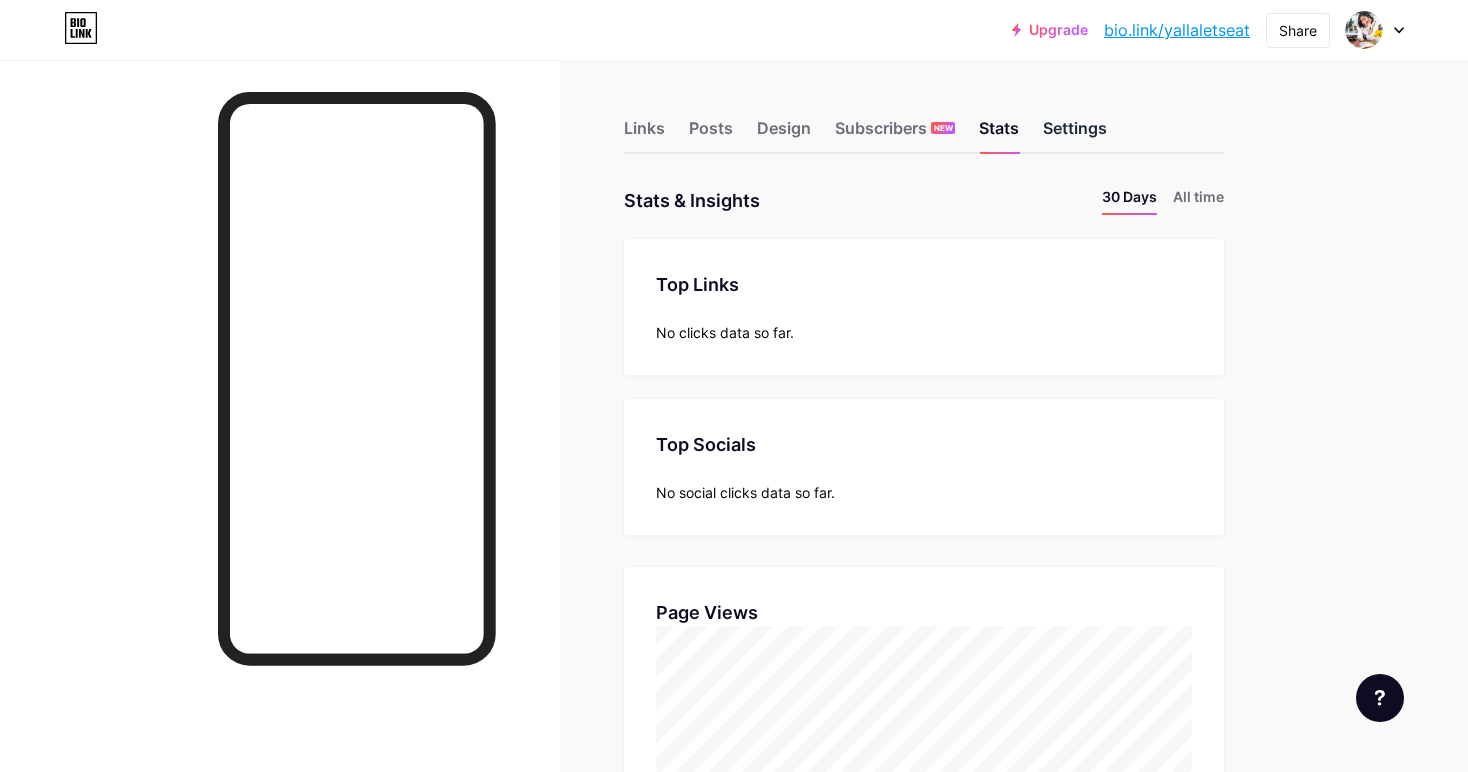 scroll, scrollTop: 999228, scrollLeft: 998532, axis: both 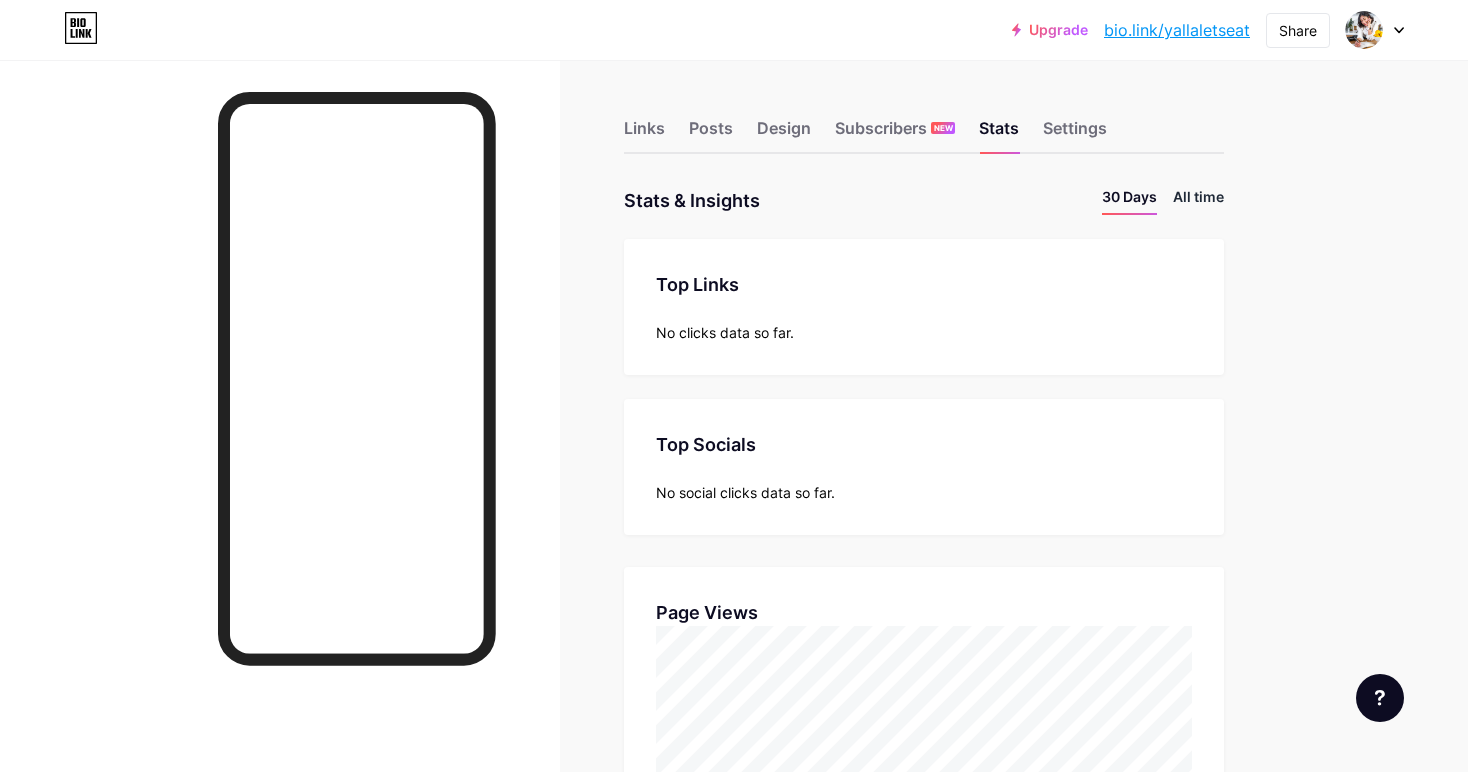 click on "All
time" at bounding box center (1198, 200) 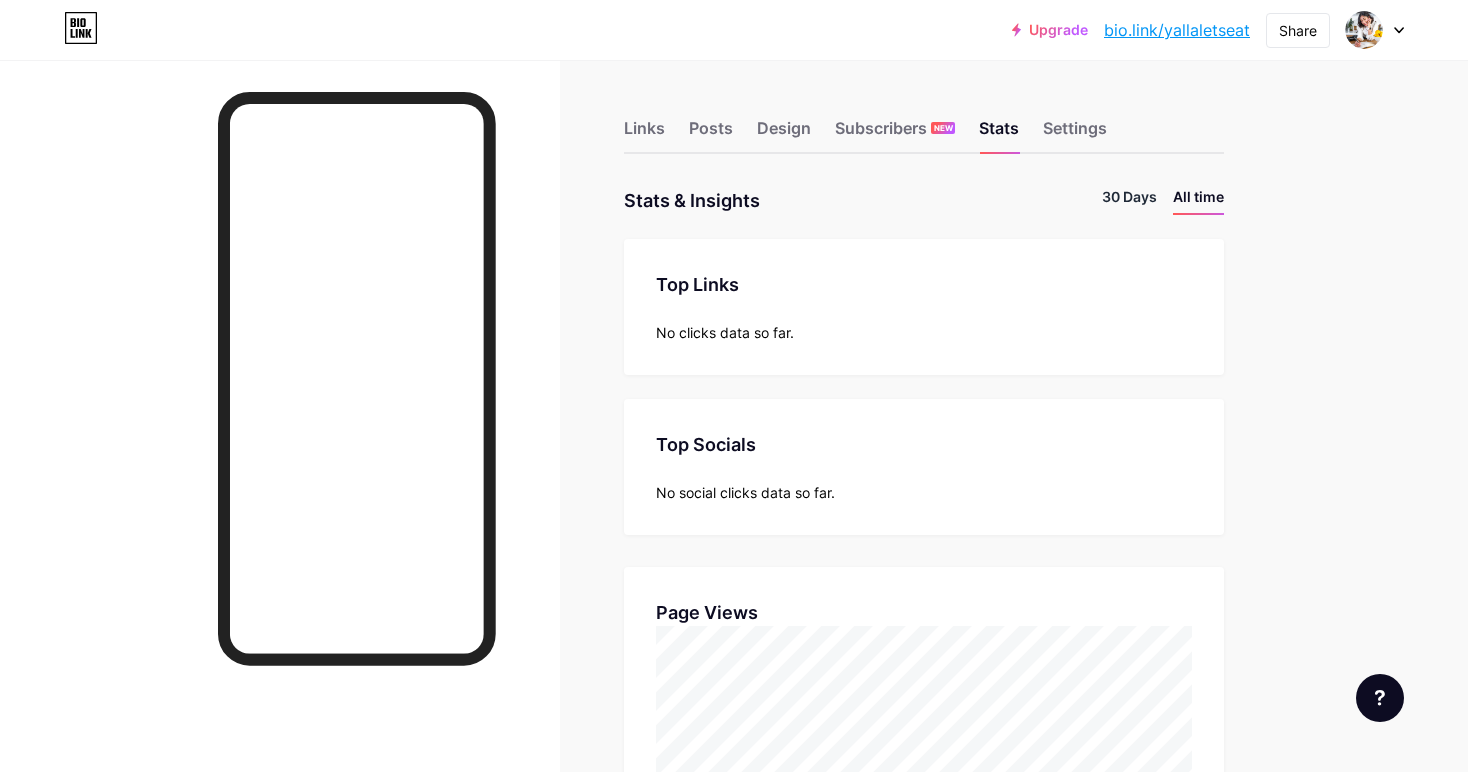scroll, scrollTop: 999228, scrollLeft: 998532, axis: both 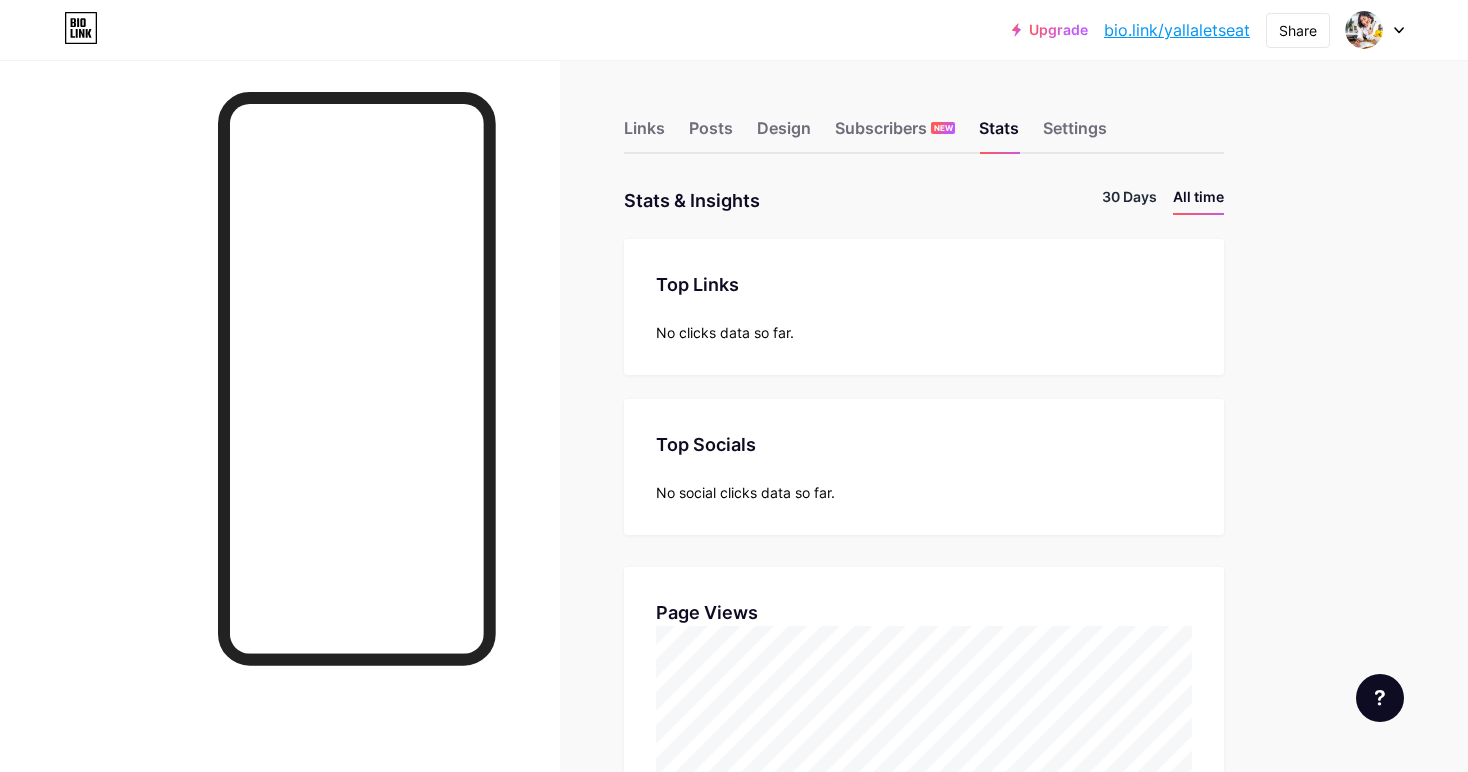 click on "30 Days" at bounding box center [1129, 200] 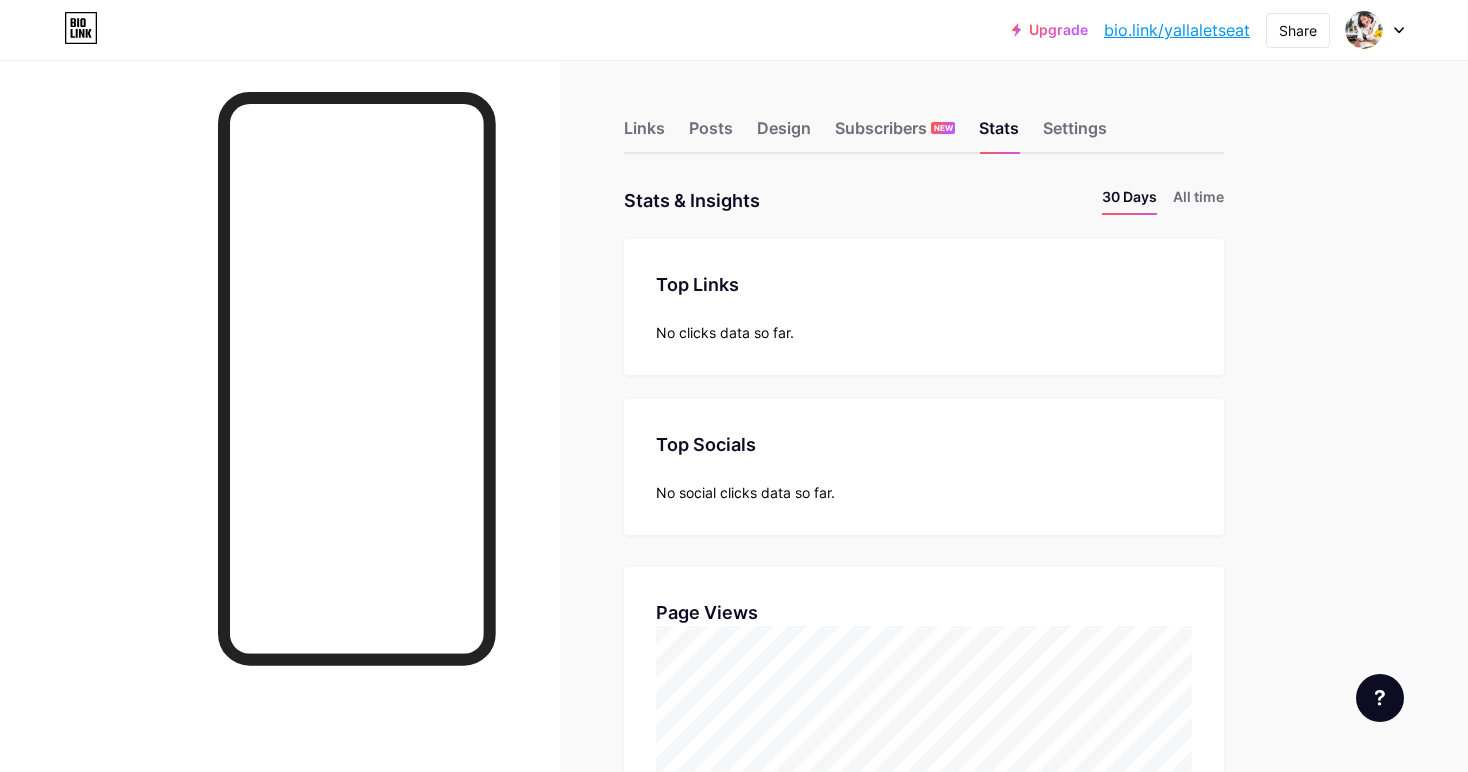 scroll, scrollTop: 999228, scrollLeft: 998532, axis: both 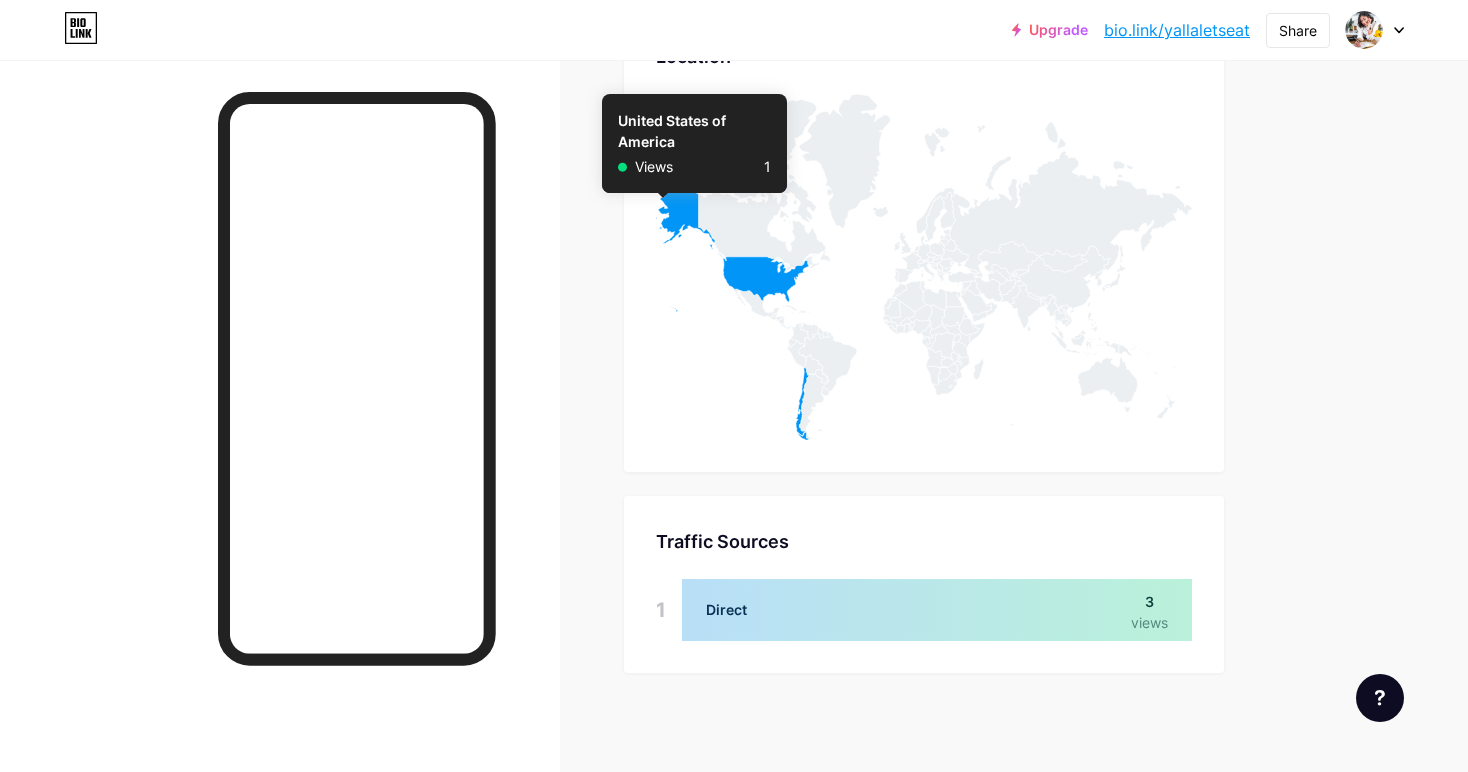 click 